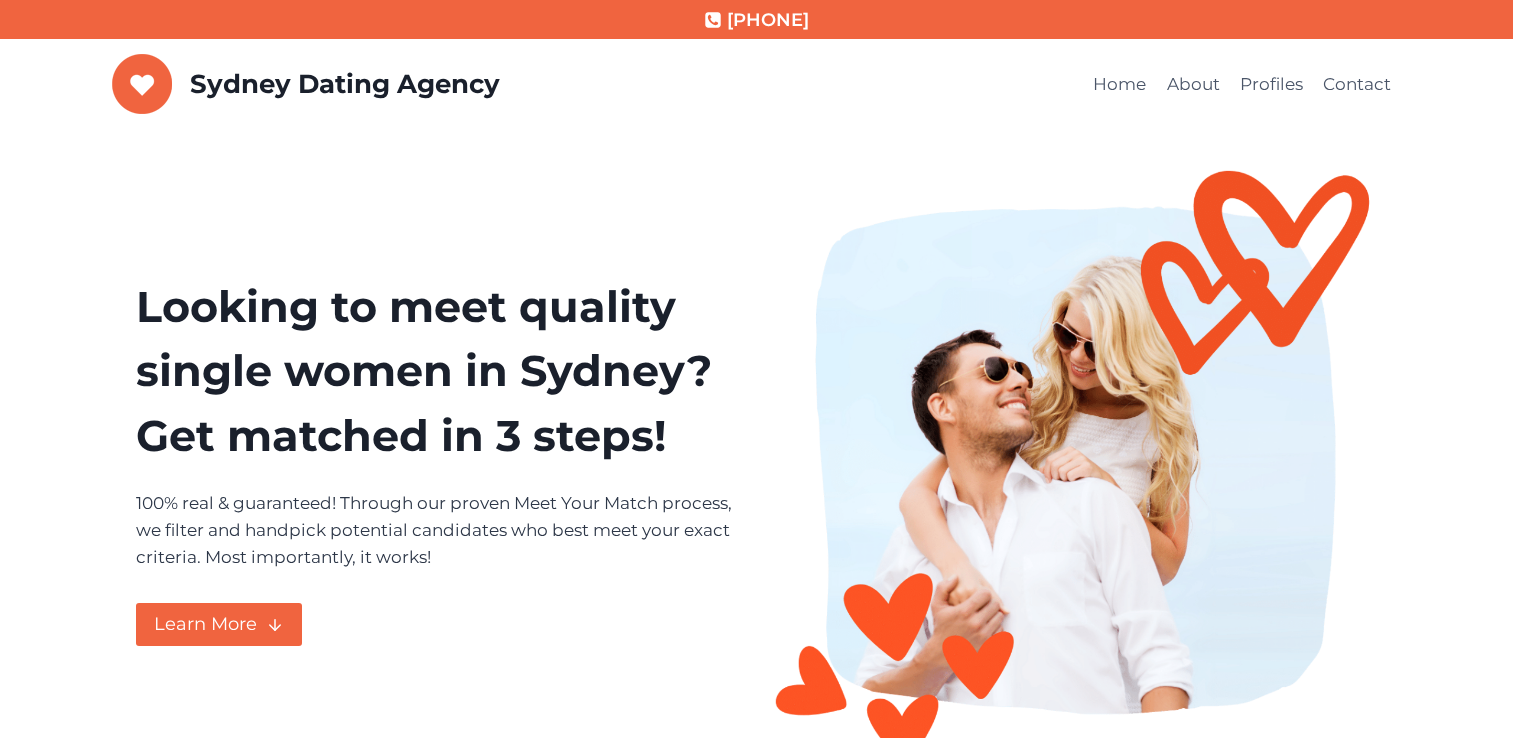 scroll, scrollTop: 0, scrollLeft: 0, axis: both 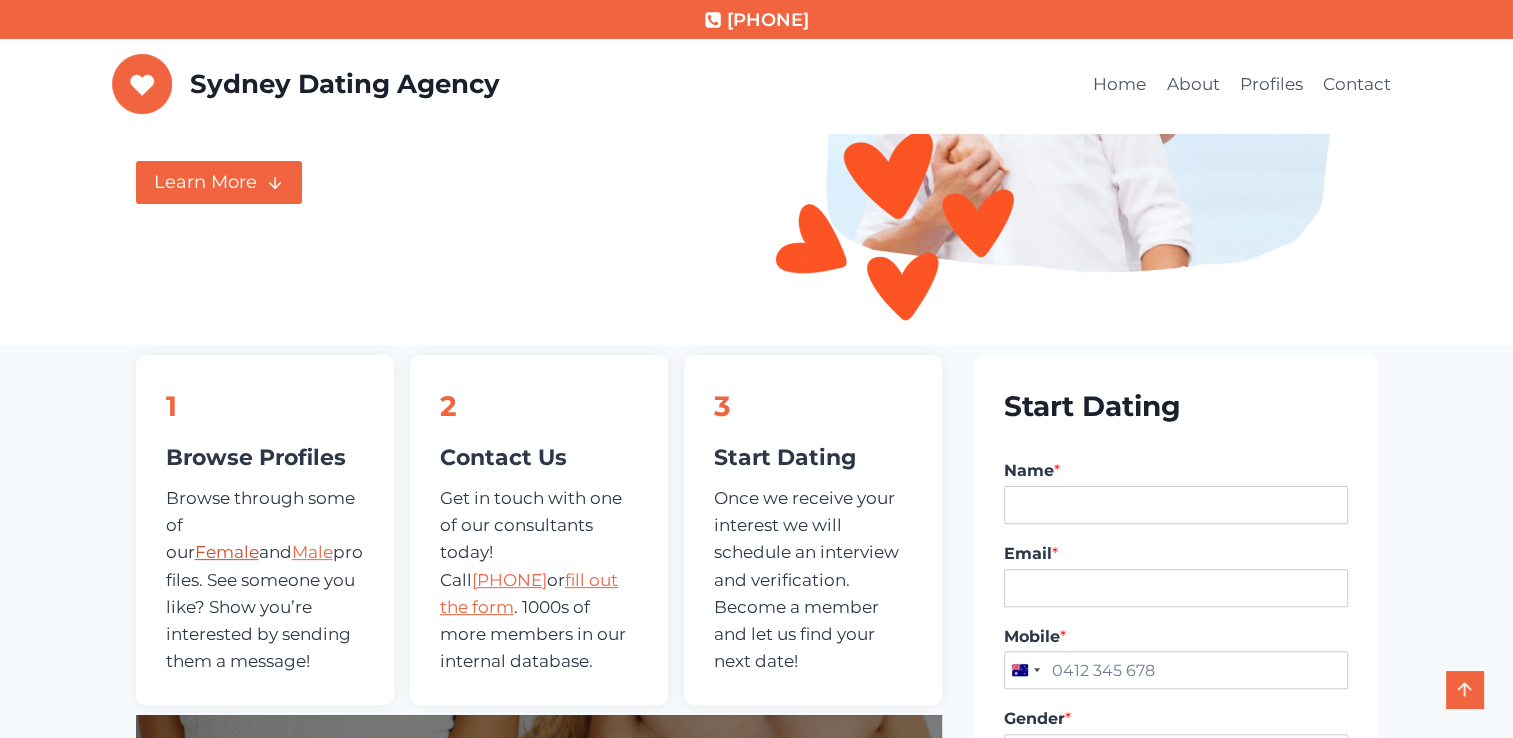 click on "Female" at bounding box center (227, 552) 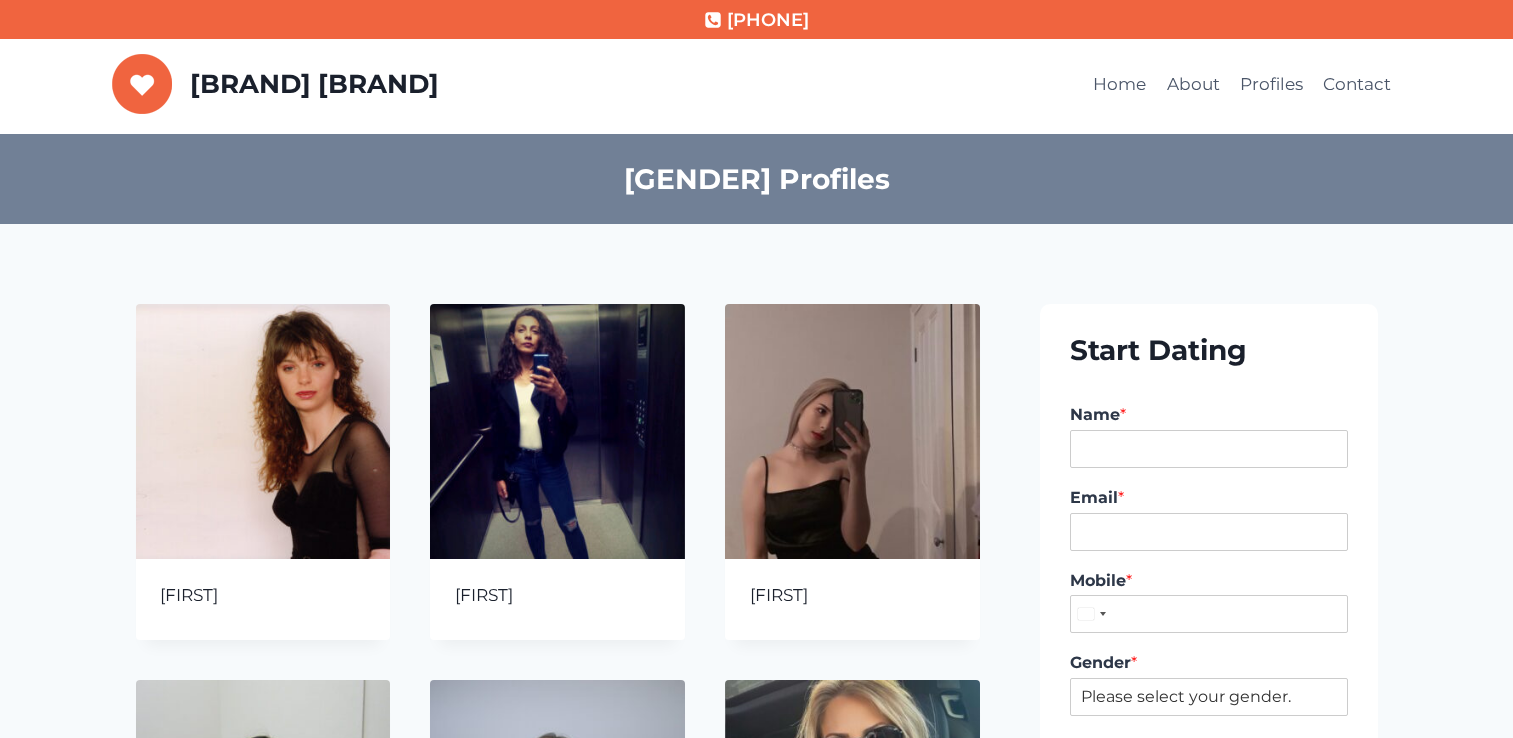 scroll, scrollTop: 0, scrollLeft: 0, axis: both 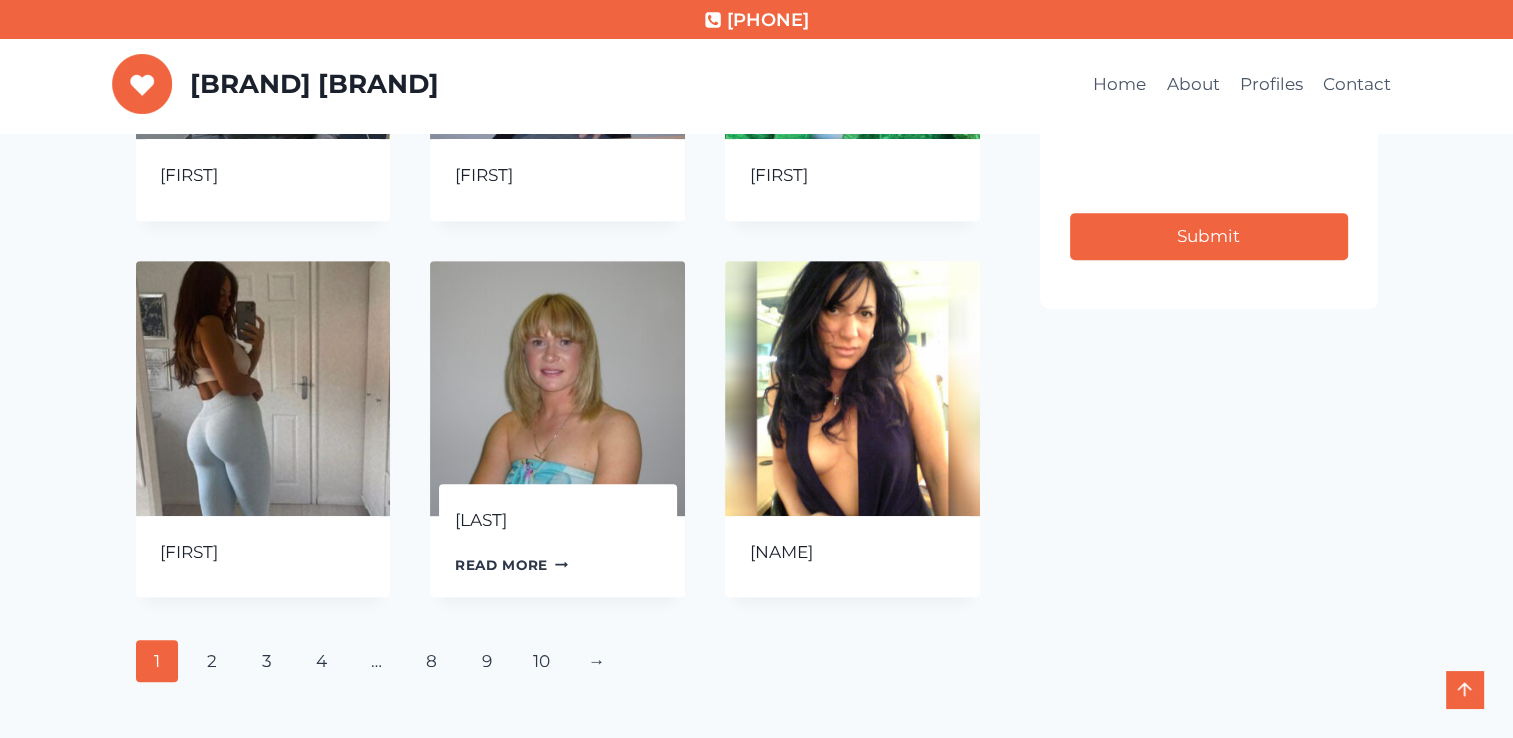 click on "Read more Continue
Loading
Done" at bounding box center (512, 565) 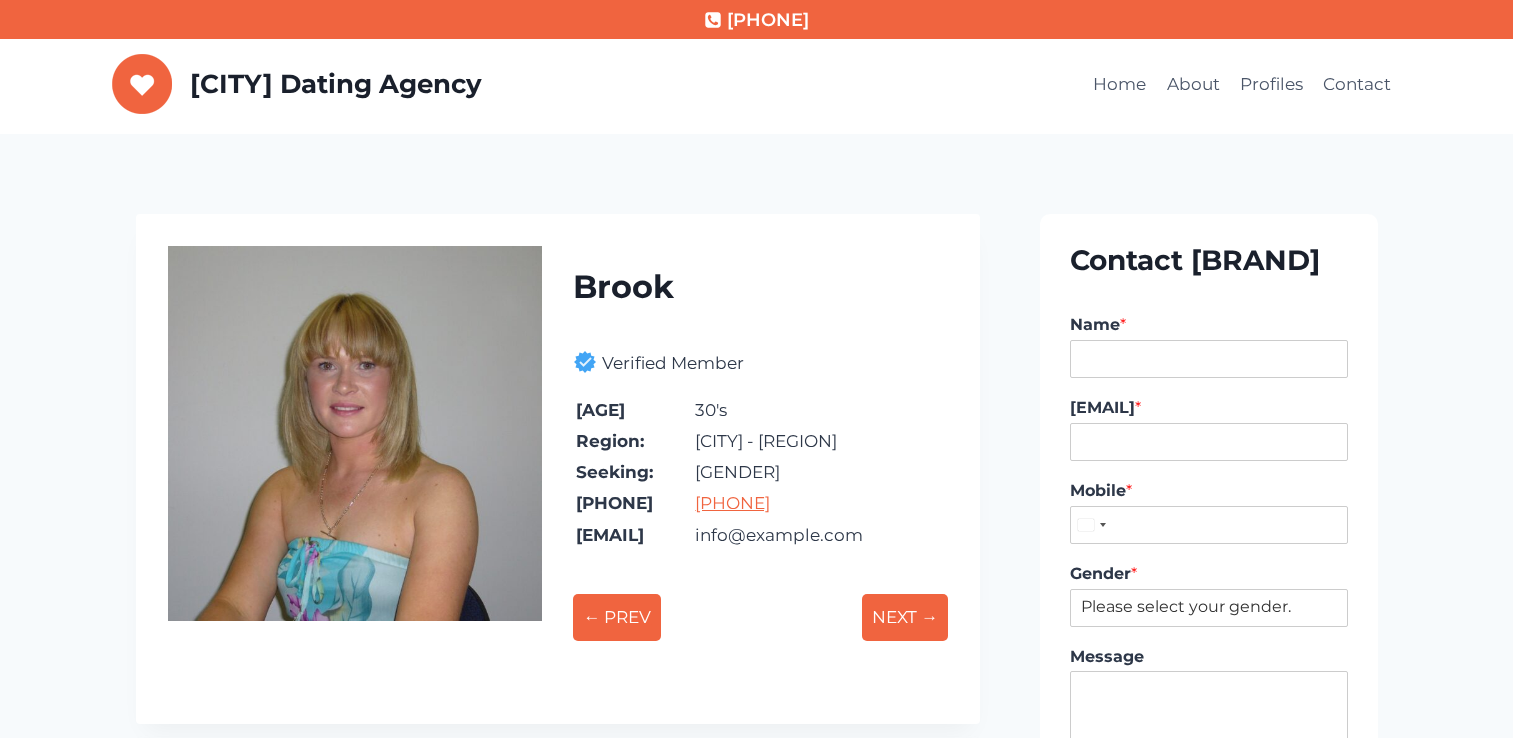 scroll, scrollTop: 0, scrollLeft: 0, axis: both 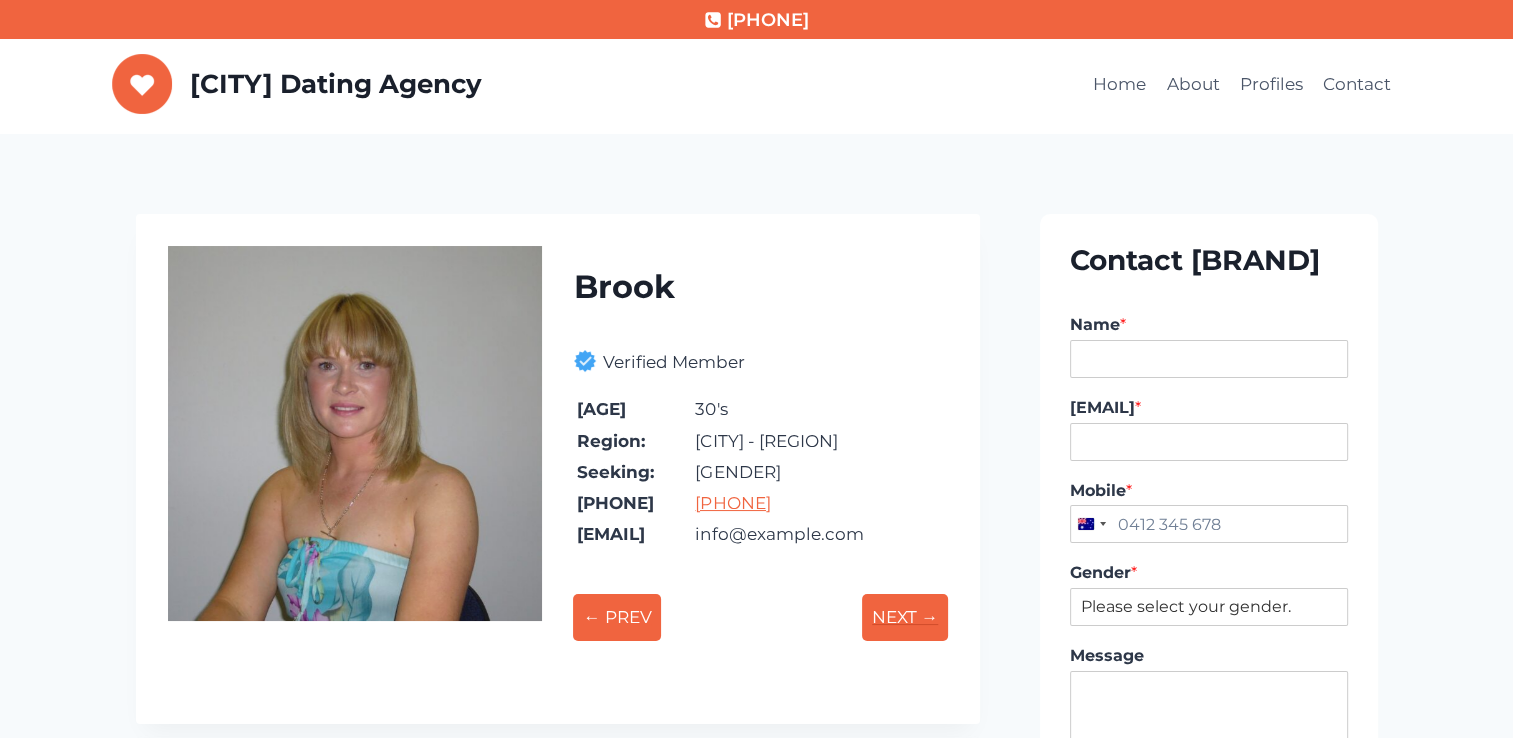 click on "NEXT →" at bounding box center [905, 617] 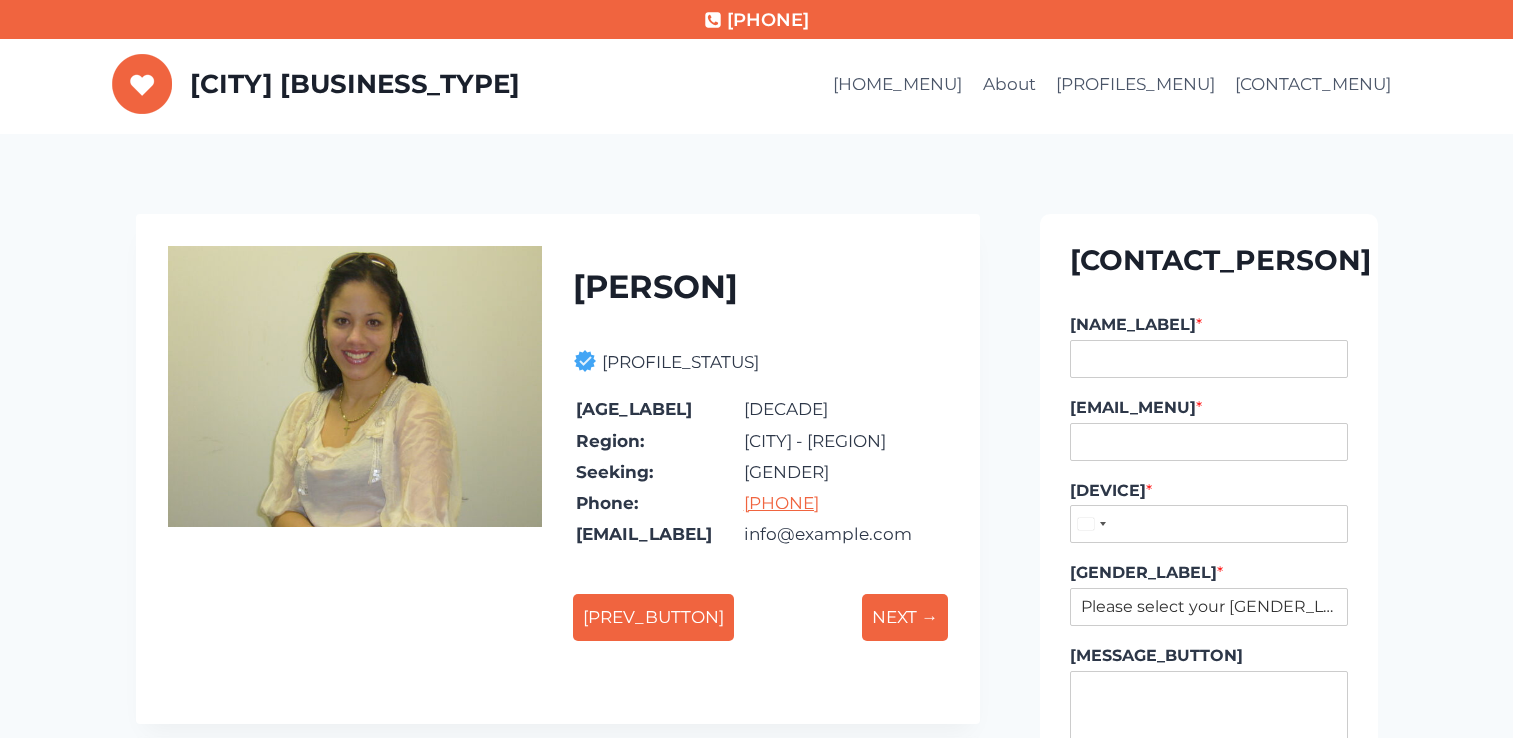 scroll, scrollTop: 0, scrollLeft: 0, axis: both 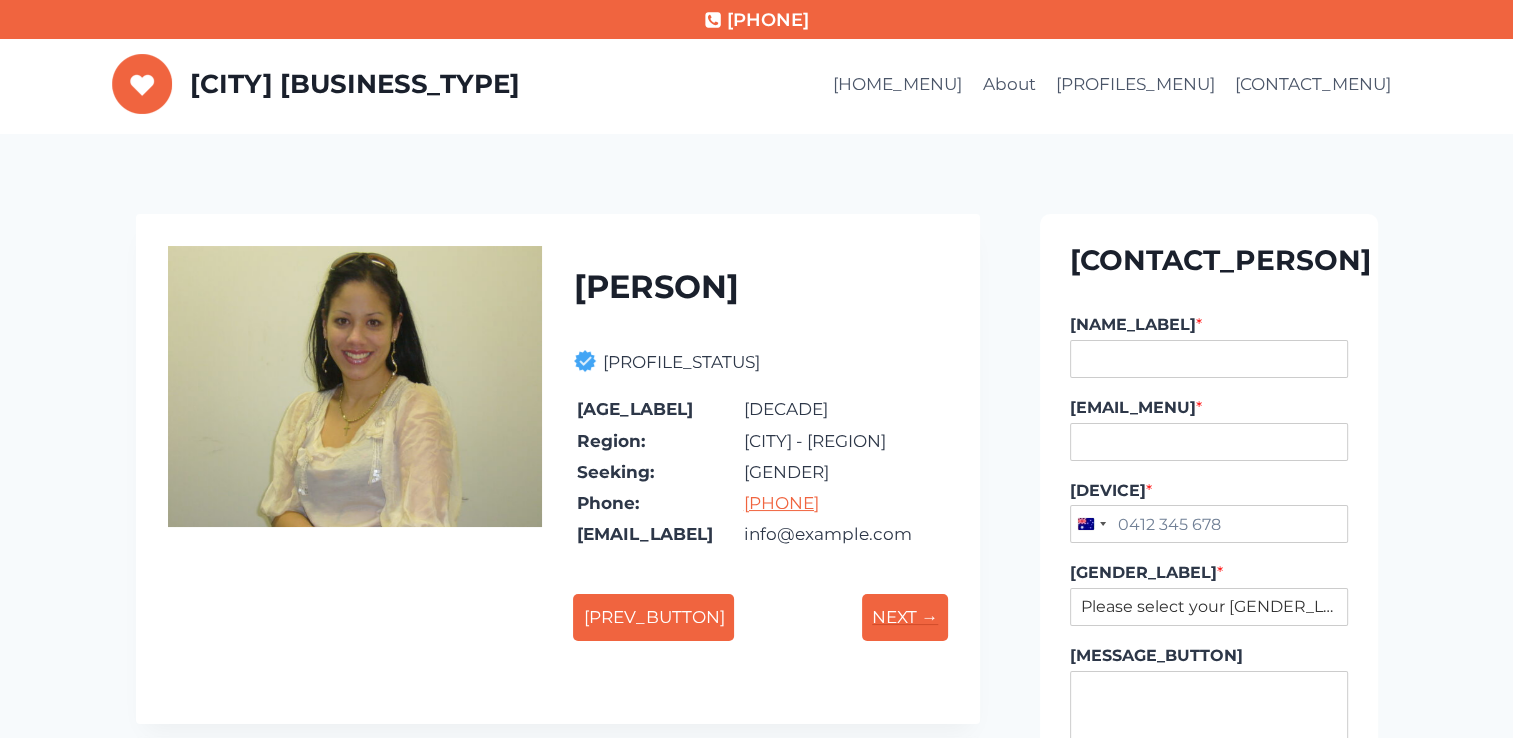 drag, startPoint x: 0, startPoint y: 0, endPoint x: 892, endPoint y: 613, distance: 1082.3276 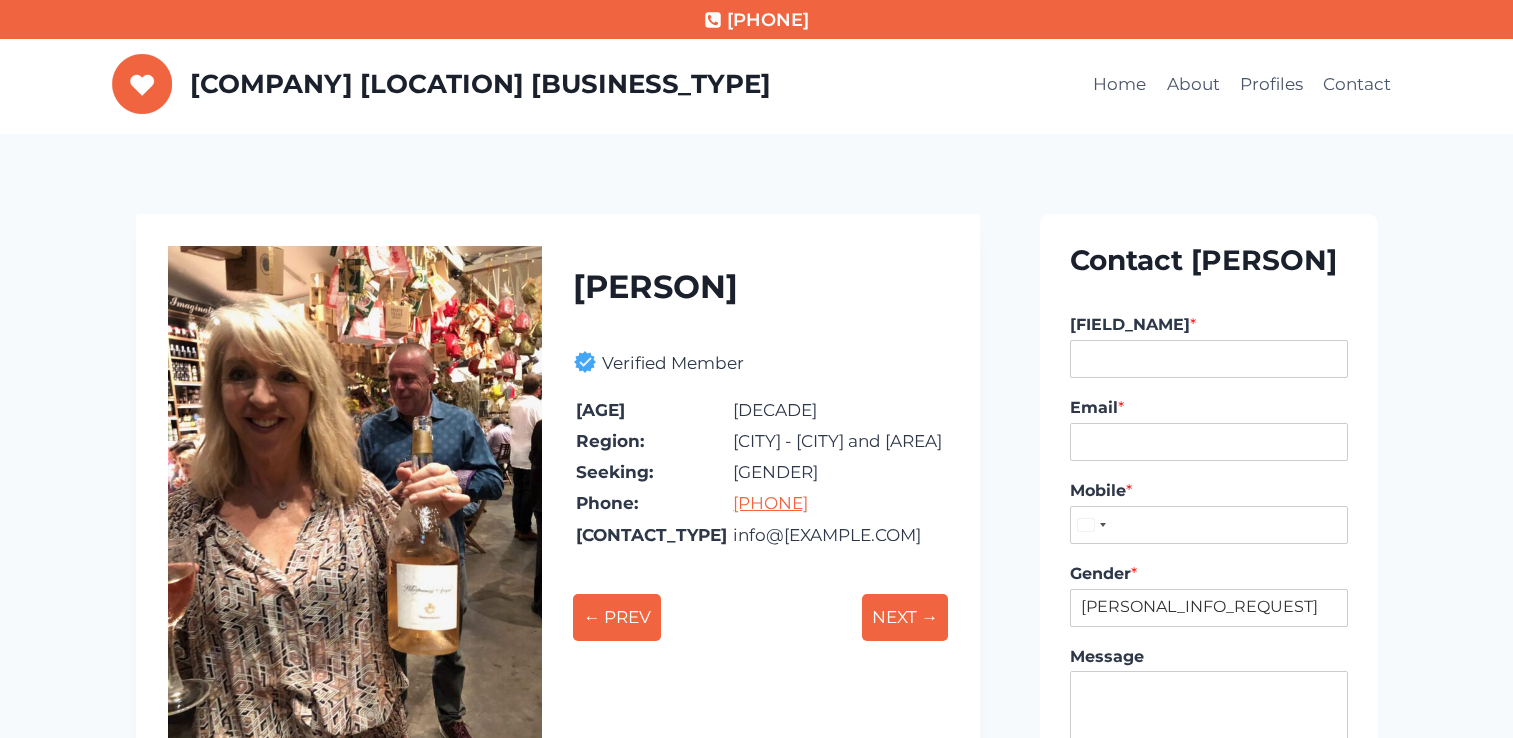 scroll, scrollTop: 0, scrollLeft: 0, axis: both 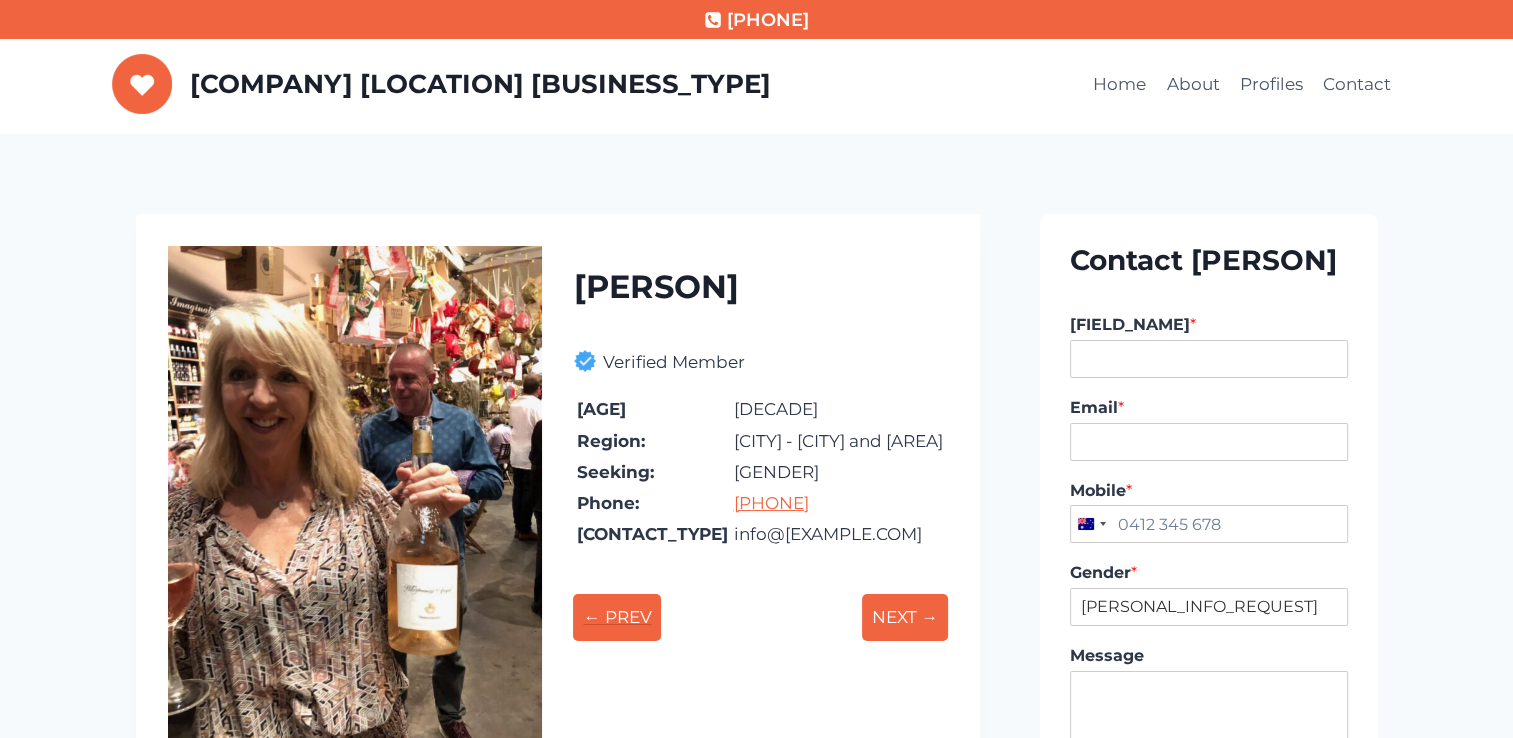 click on "← PREV" at bounding box center [617, 617] 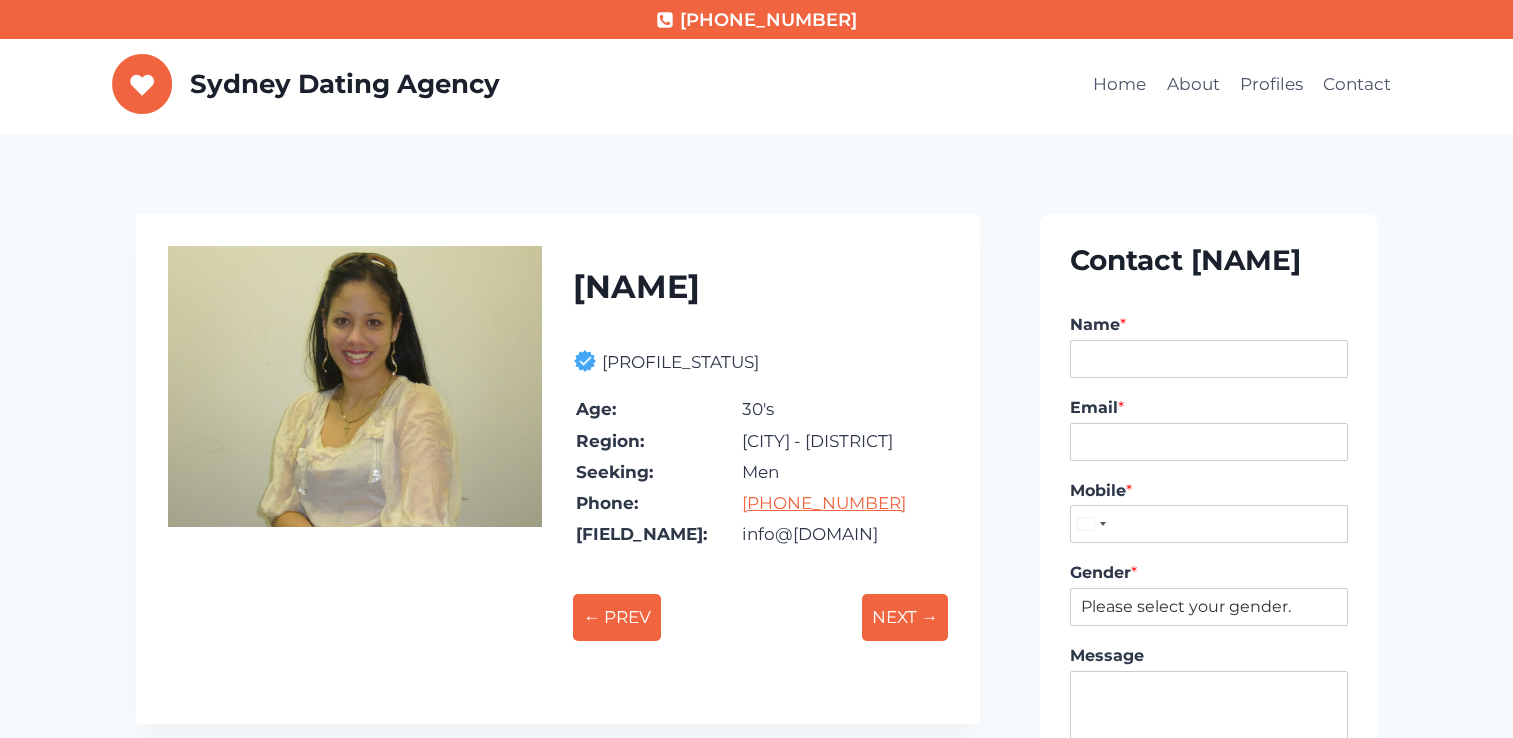 scroll, scrollTop: 0, scrollLeft: 0, axis: both 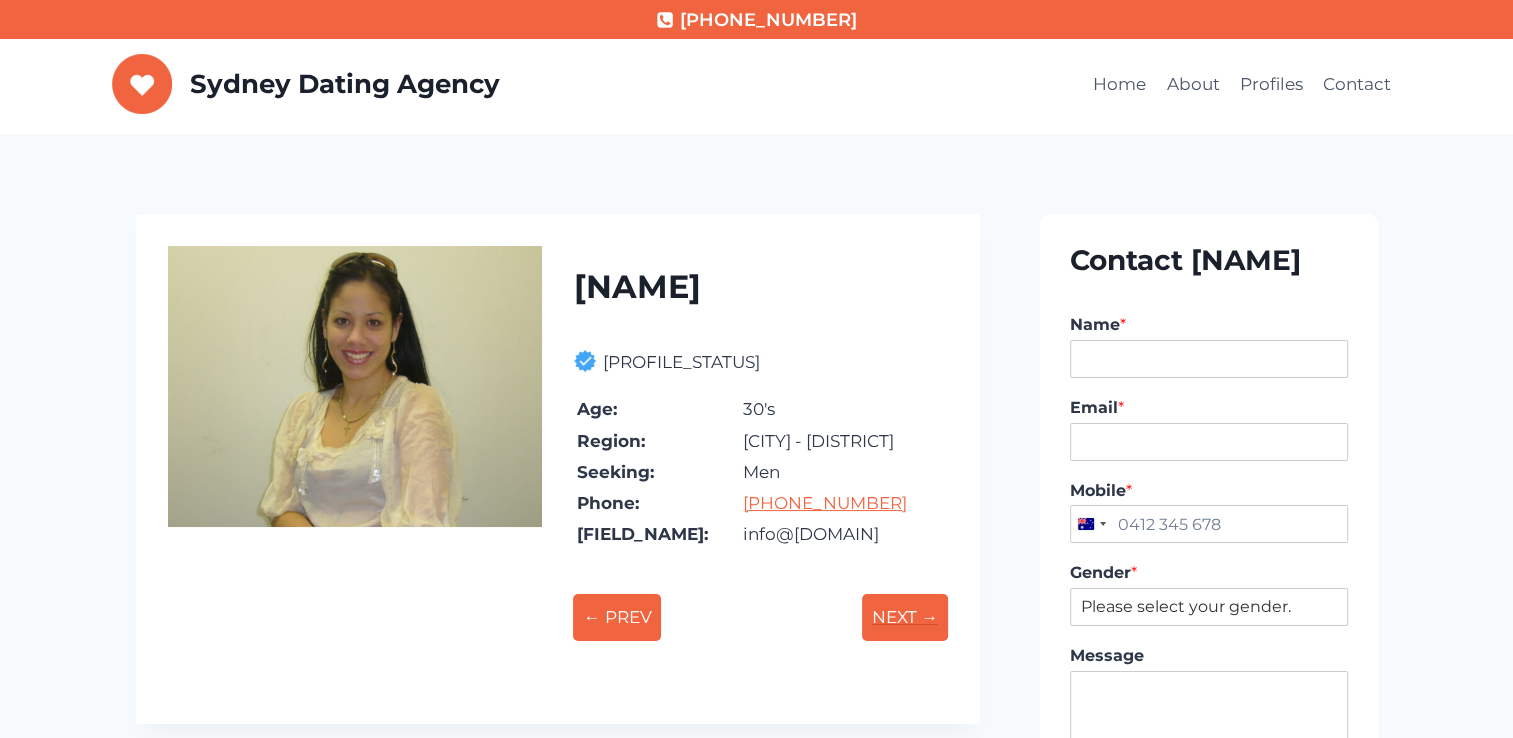 click on "NEXT →" at bounding box center [905, 617] 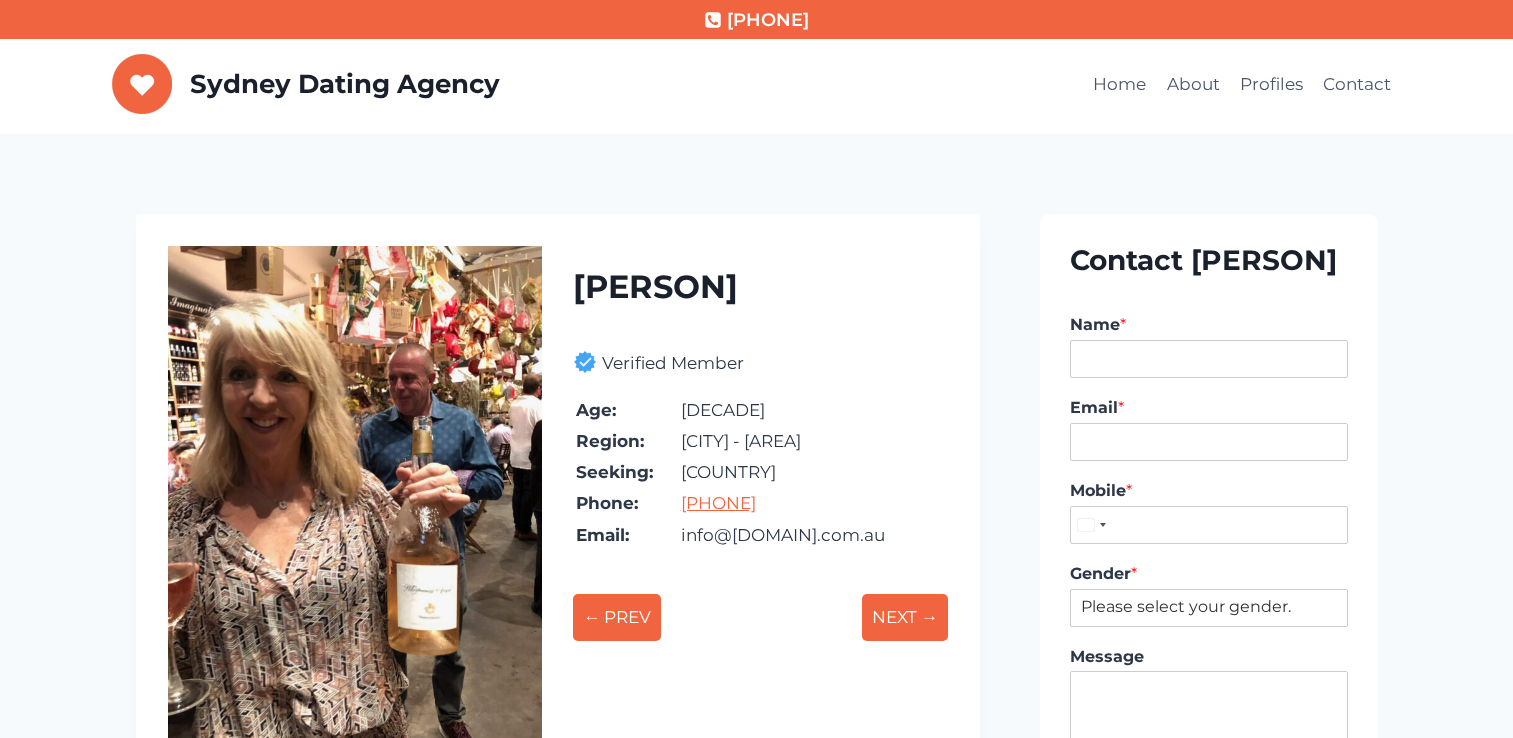 scroll, scrollTop: 0, scrollLeft: 0, axis: both 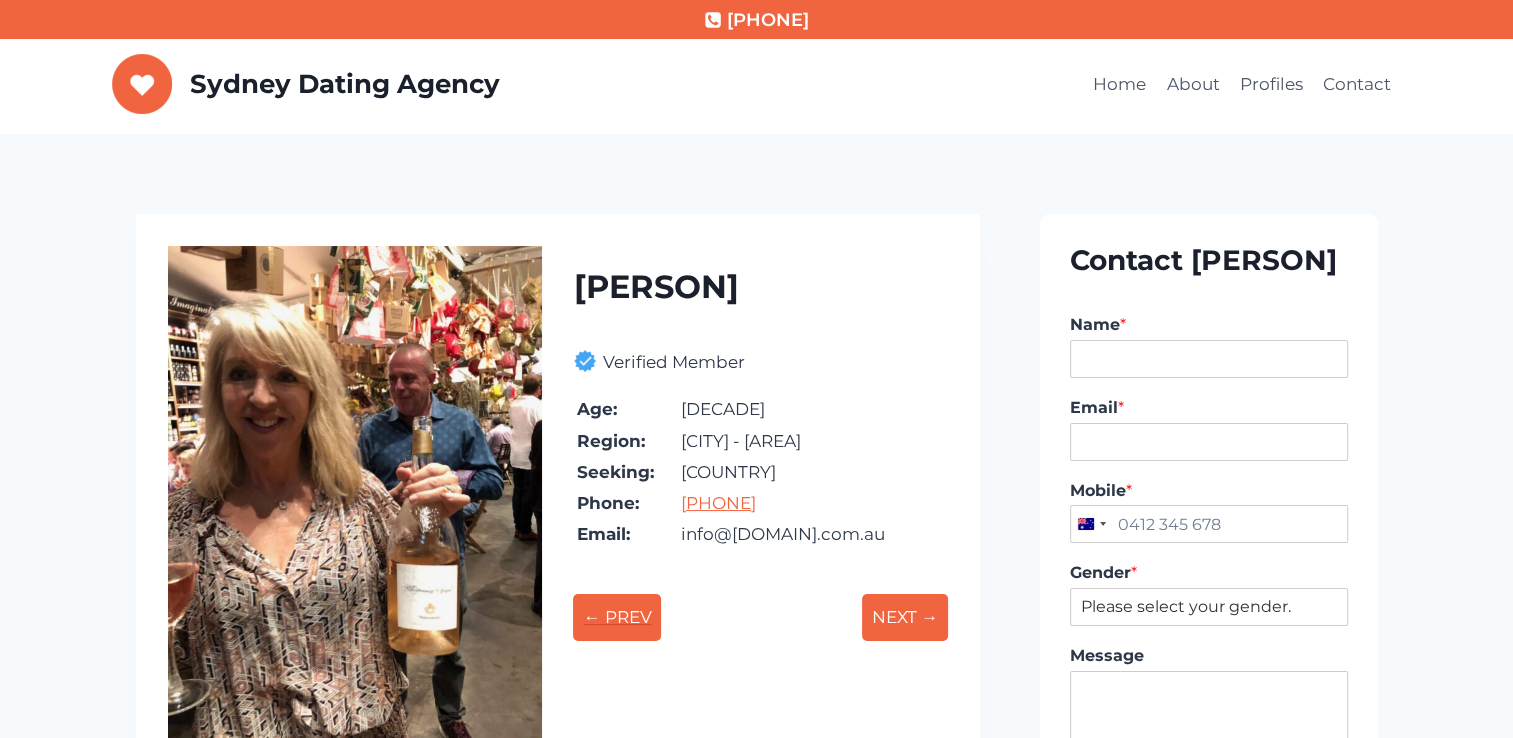 click on "← PREV" at bounding box center [617, 617] 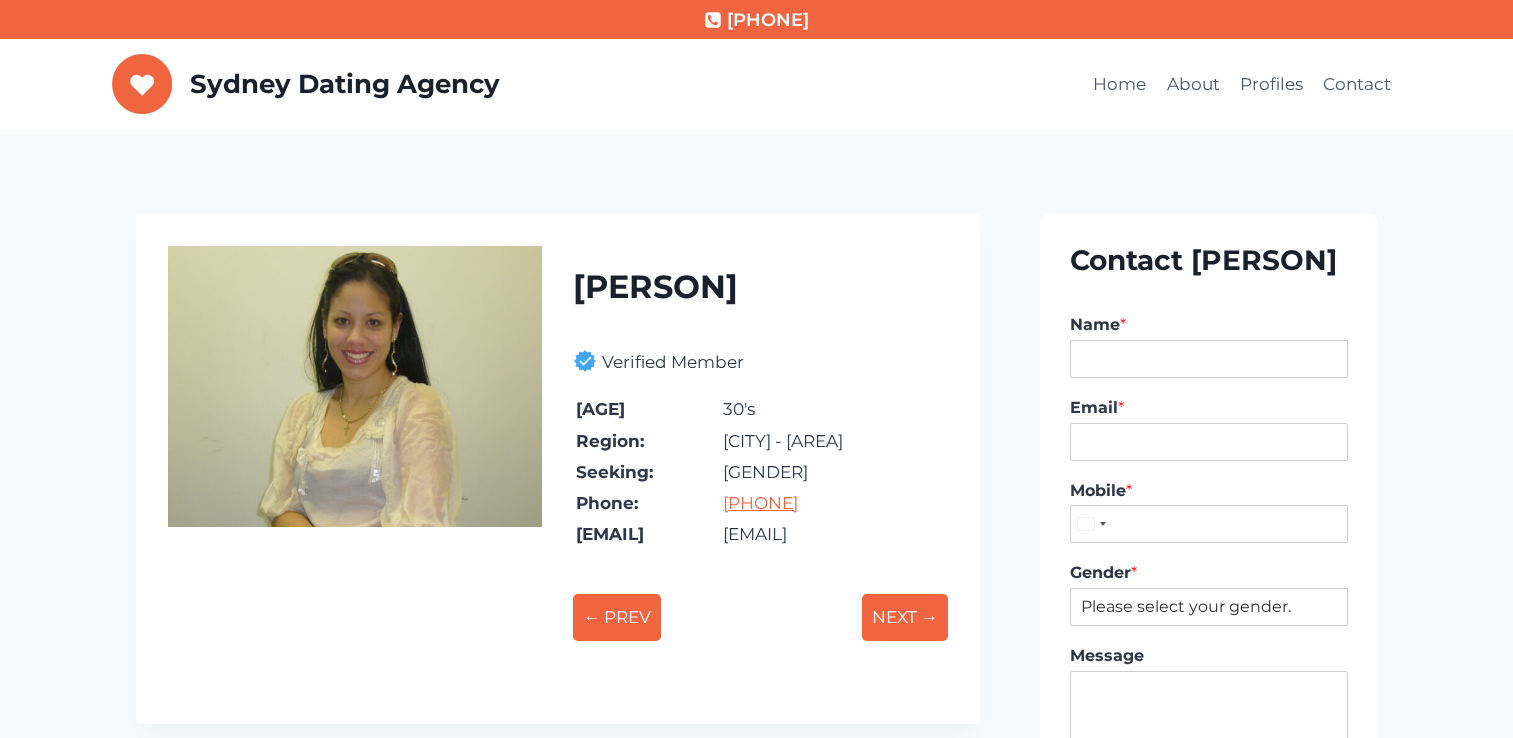 scroll, scrollTop: 0, scrollLeft: 0, axis: both 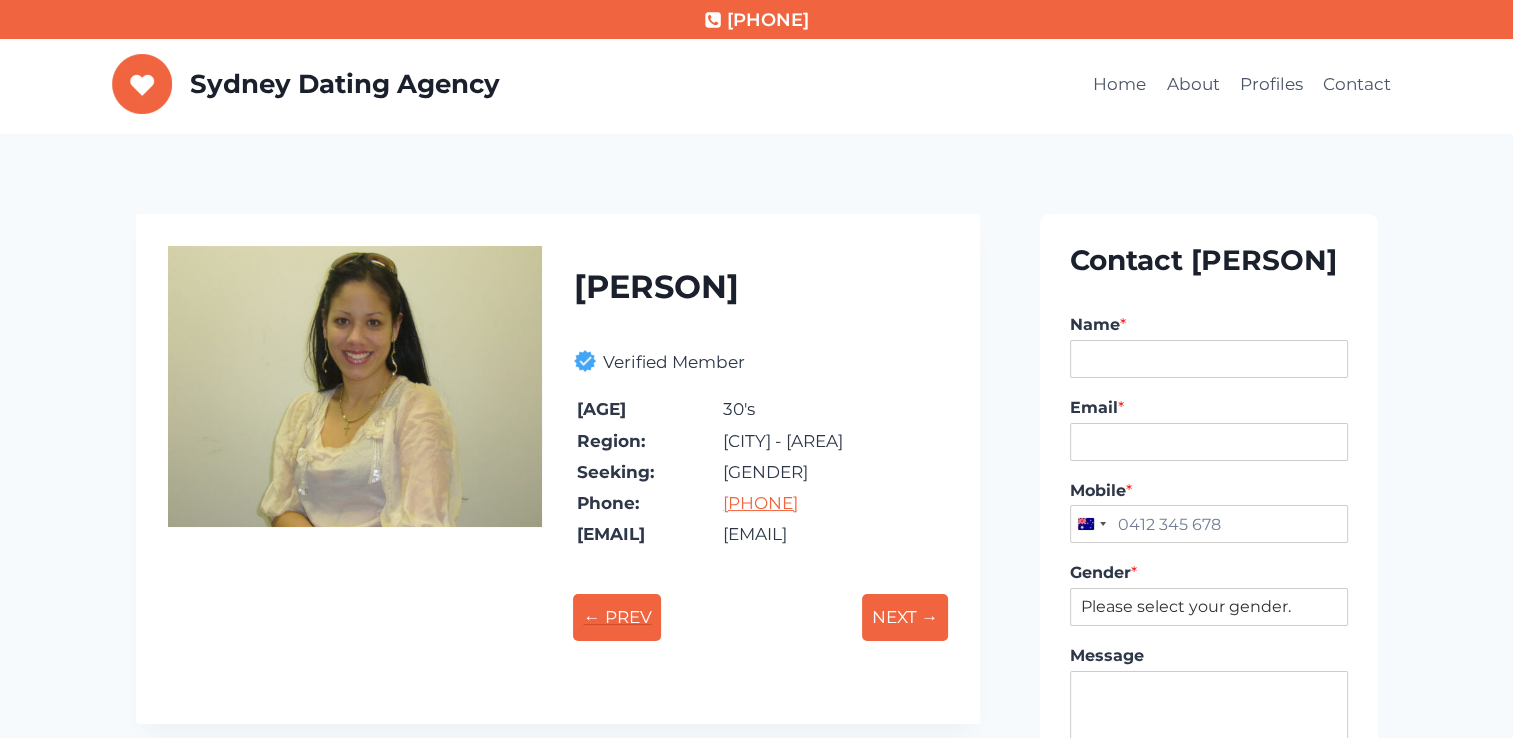 drag, startPoint x: 0, startPoint y: 0, endPoint x: 599, endPoint y: 641, distance: 877.31525 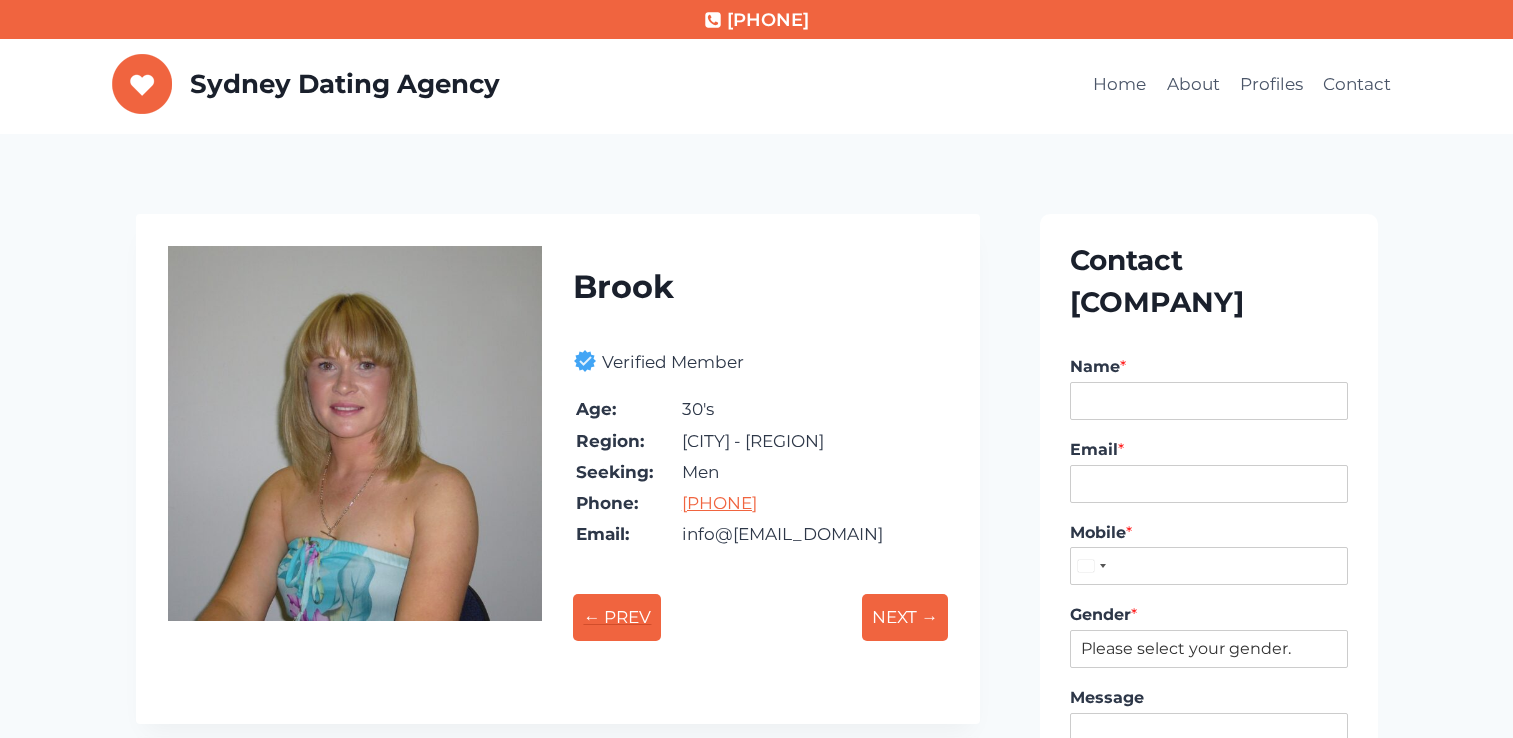 scroll, scrollTop: 0, scrollLeft: 0, axis: both 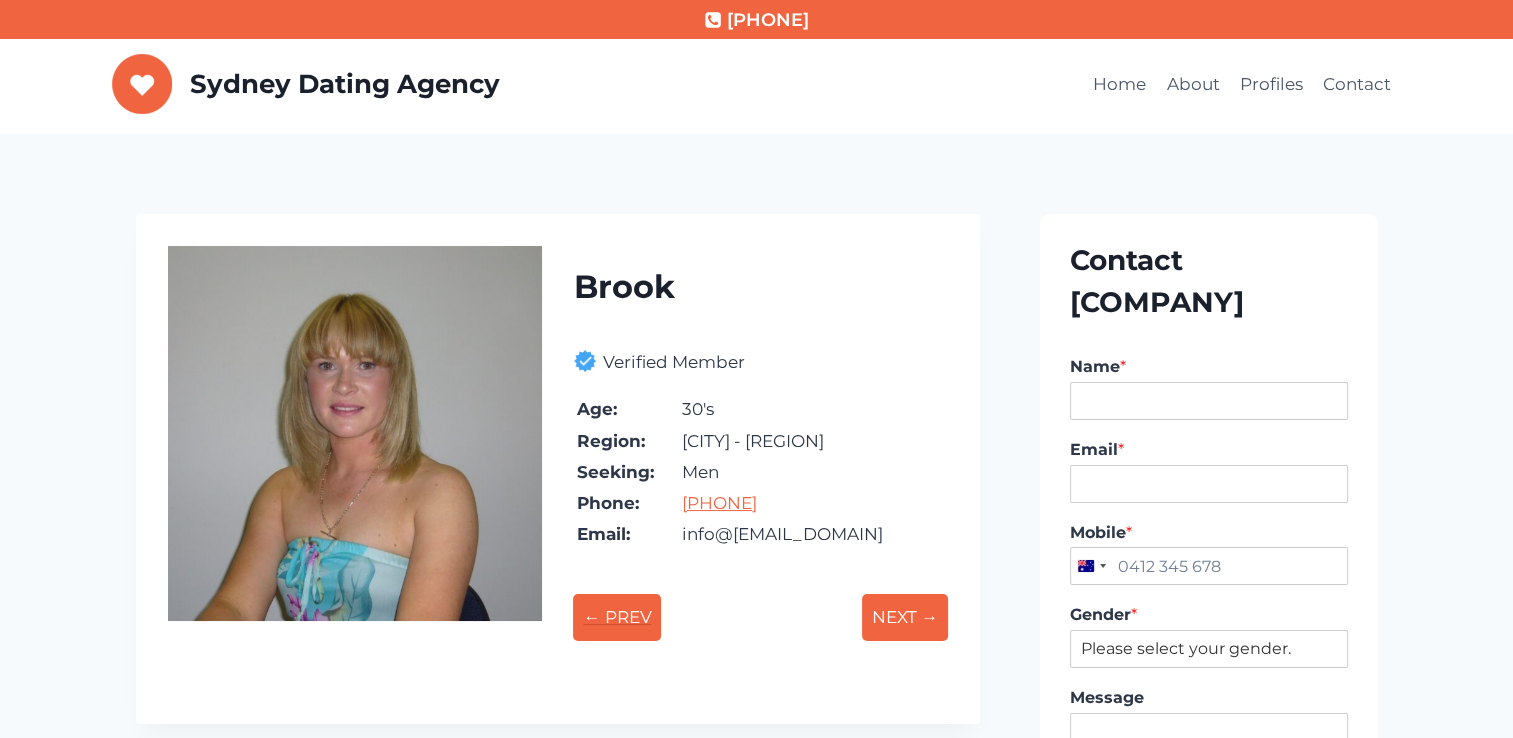 click on "← PREV" at bounding box center (617, 617) 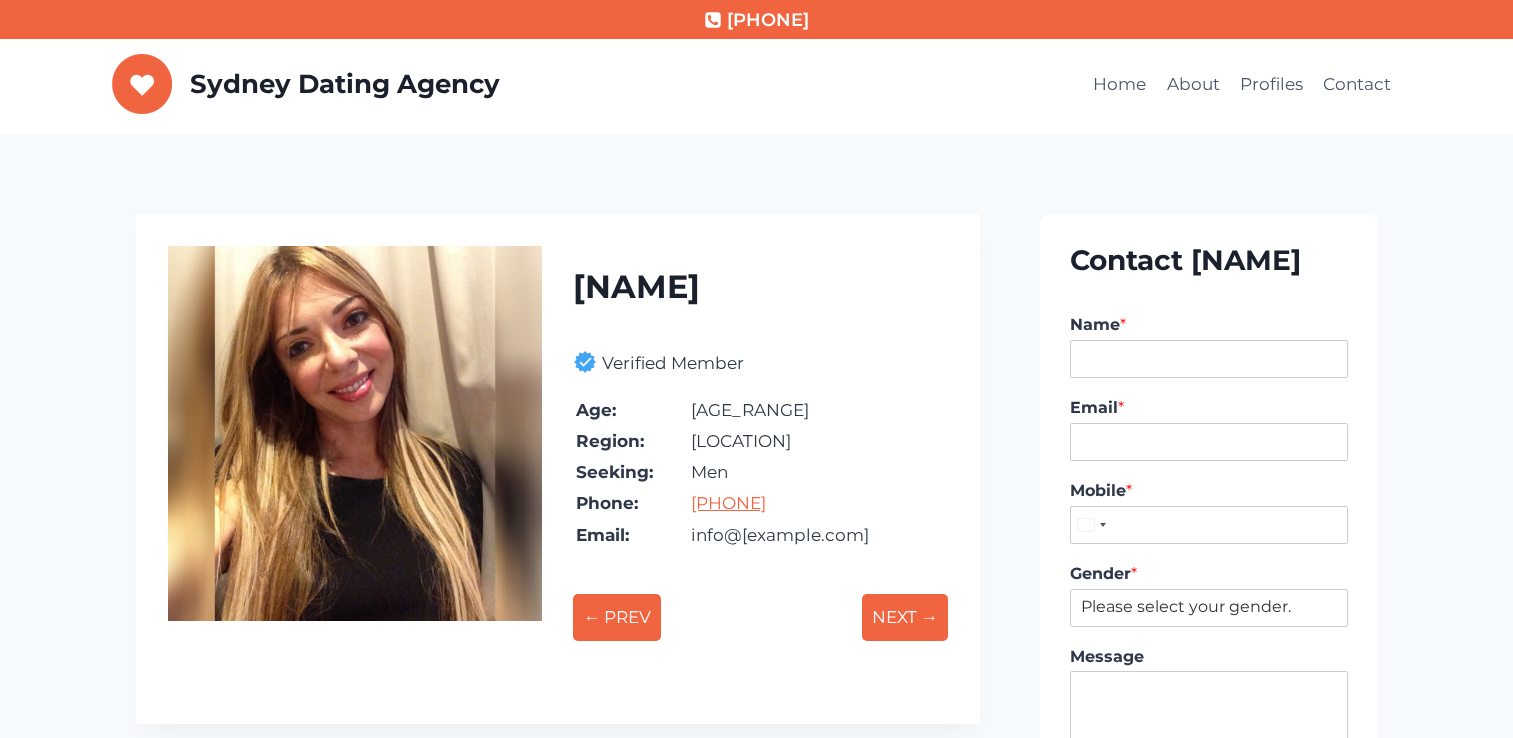 scroll, scrollTop: 0, scrollLeft: 0, axis: both 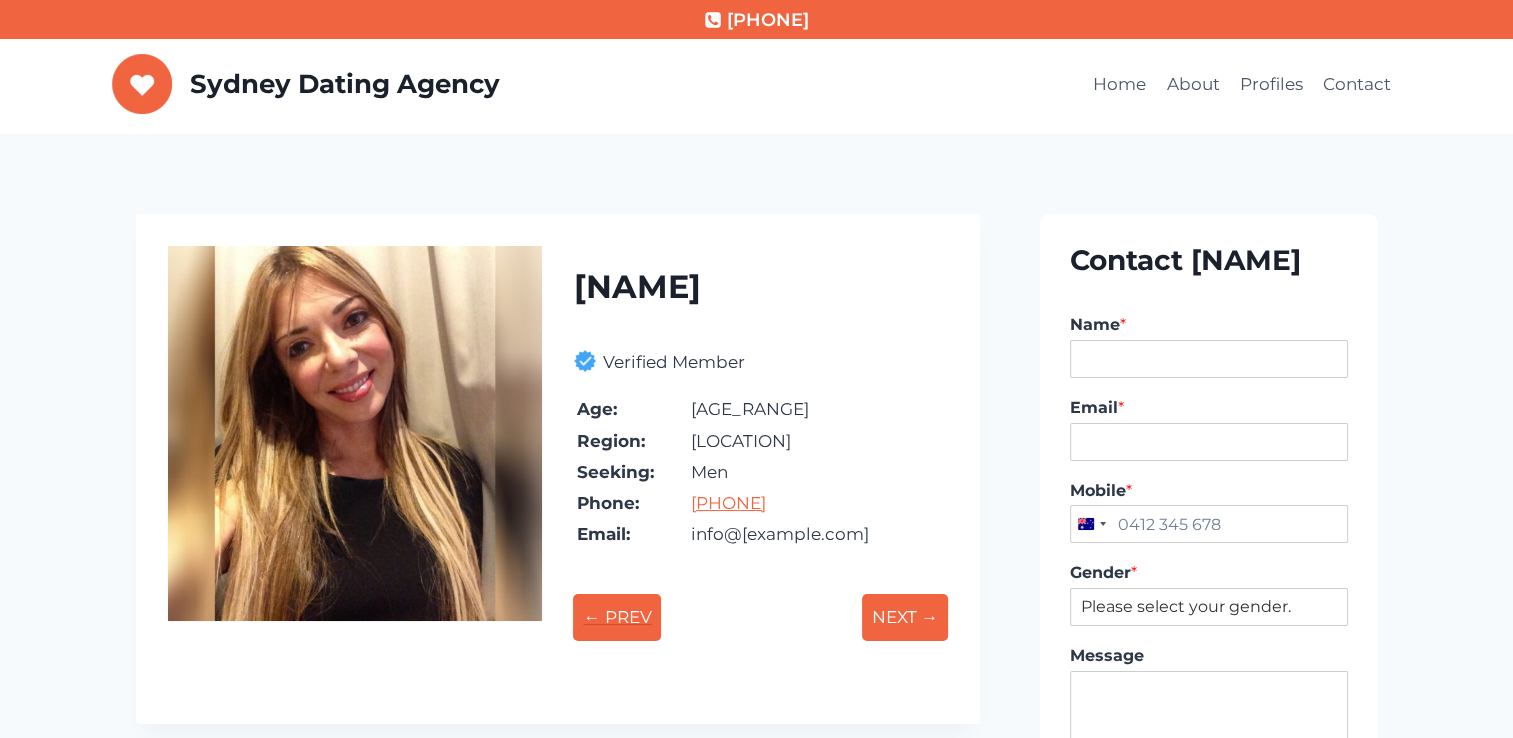 click on "← PREV" at bounding box center [617, 617] 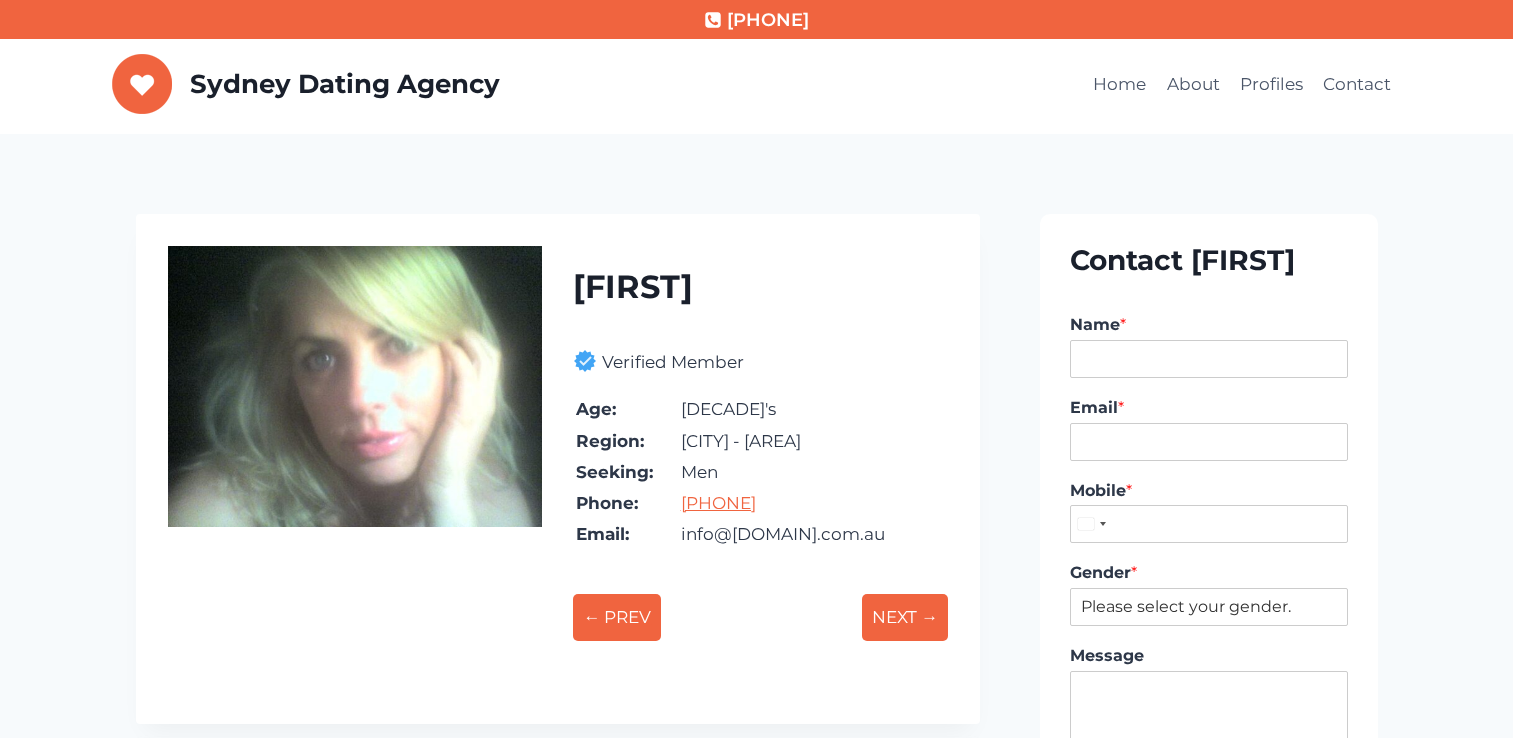 scroll, scrollTop: 0, scrollLeft: 0, axis: both 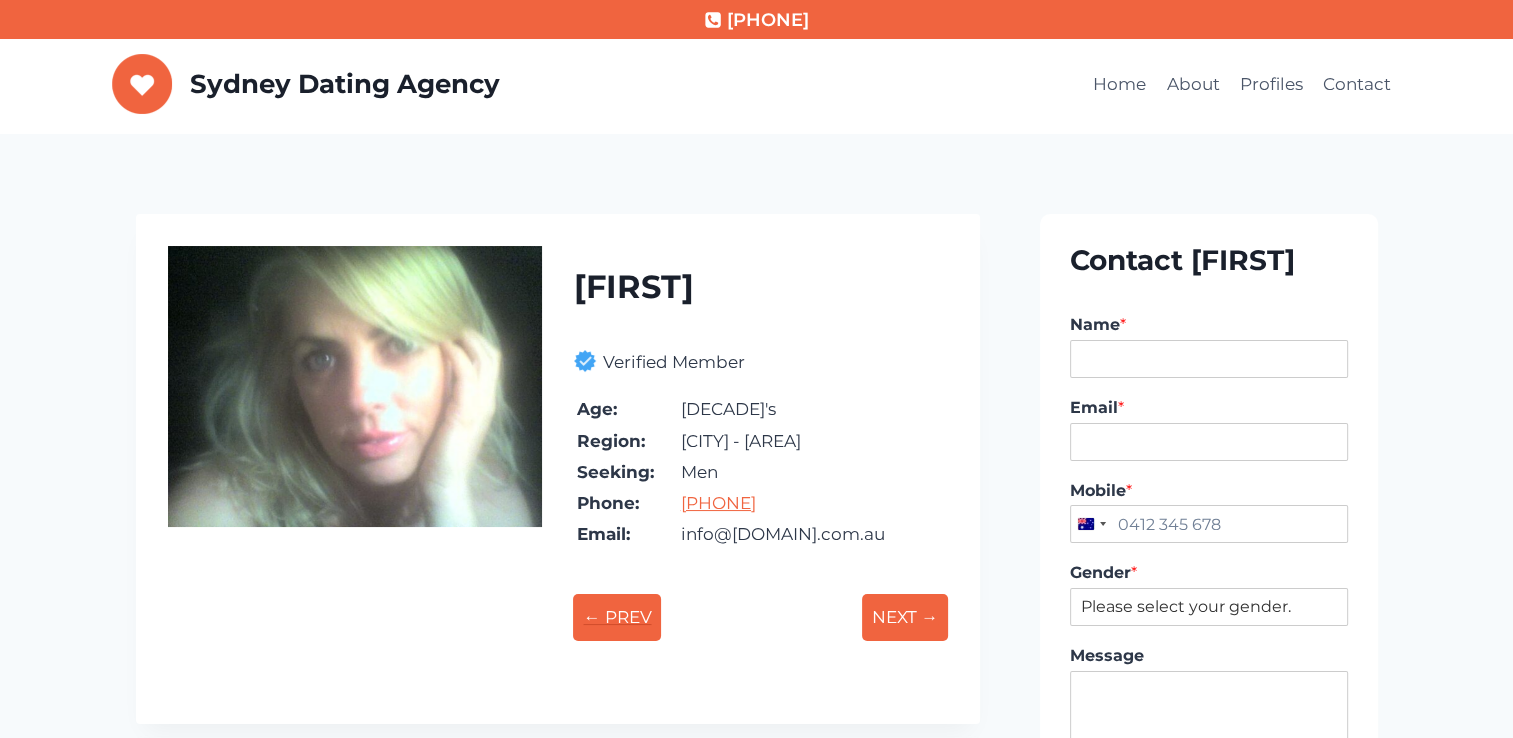 drag, startPoint x: 0, startPoint y: 0, endPoint x: 604, endPoint y: 606, distance: 855.6004 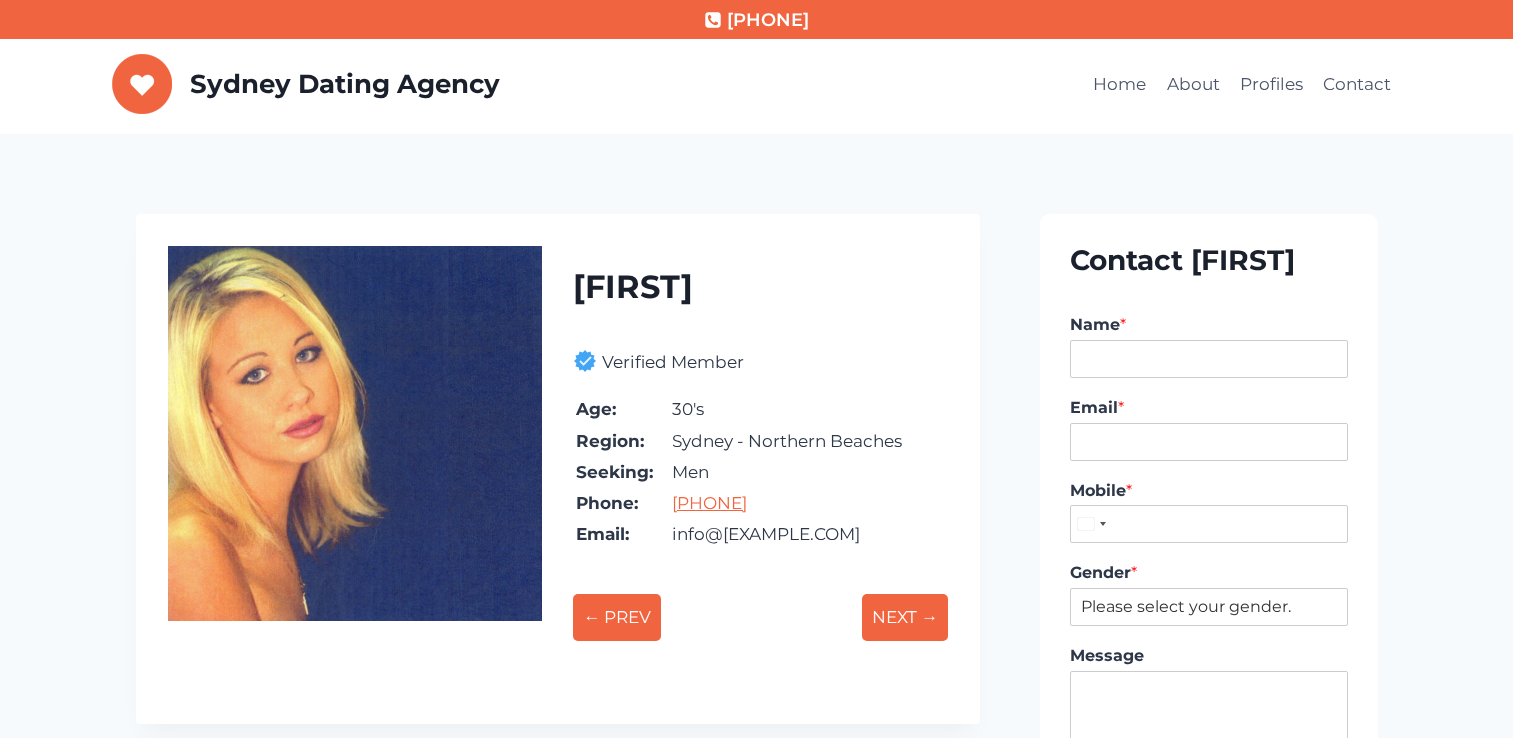 scroll, scrollTop: 0, scrollLeft: 0, axis: both 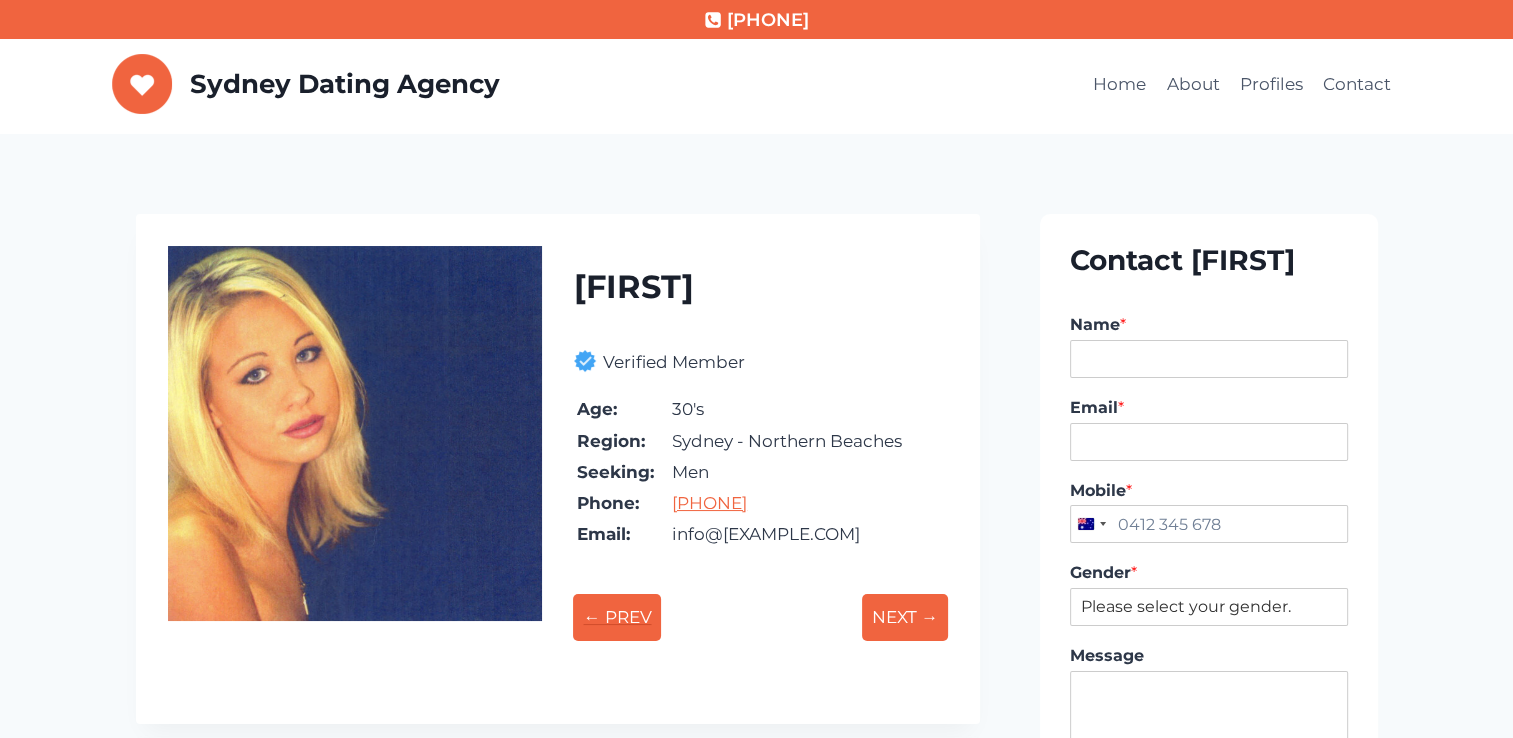drag, startPoint x: 0, startPoint y: 0, endPoint x: 604, endPoint y: 606, distance: 855.6004 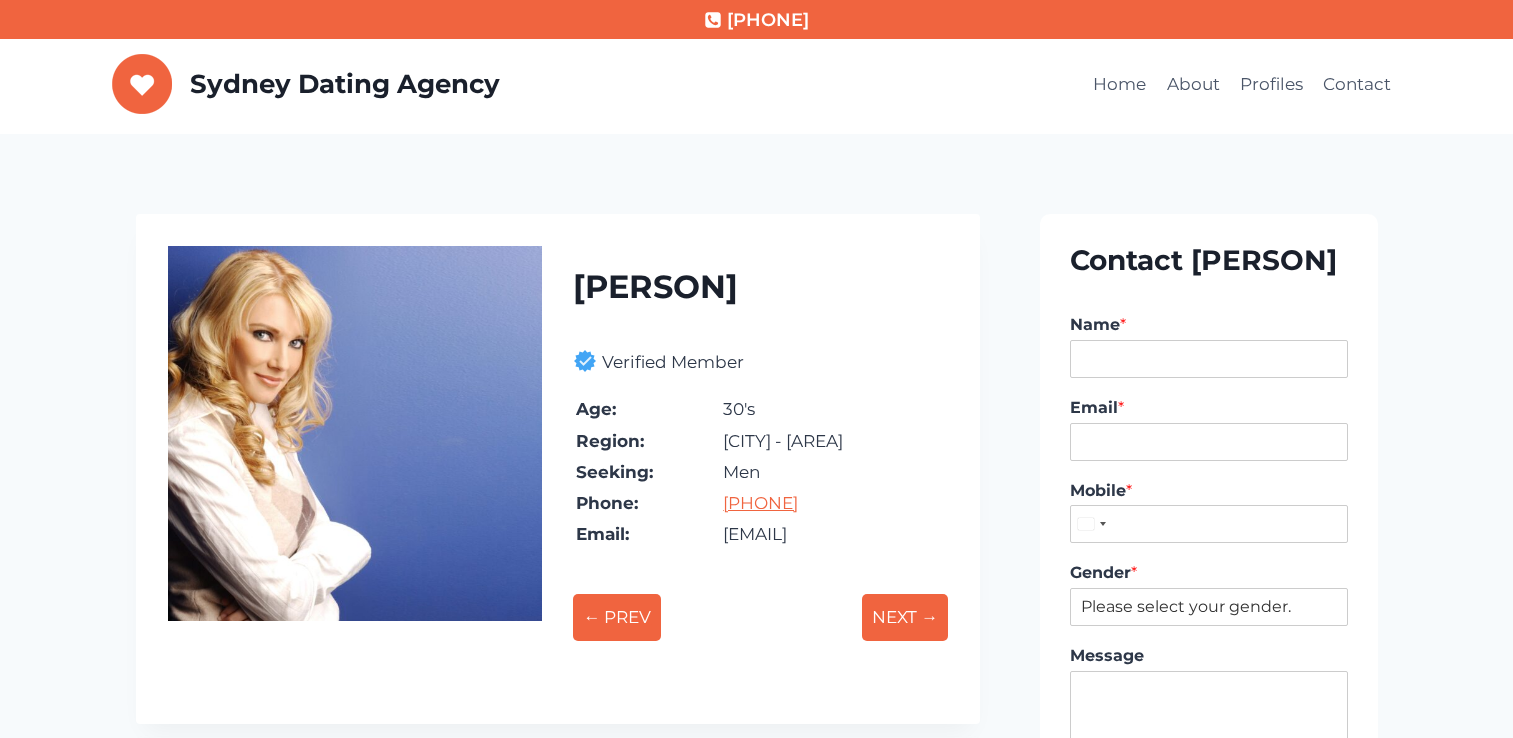 scroll, scrollTop: 0, scrollLeft: 0, axis: both 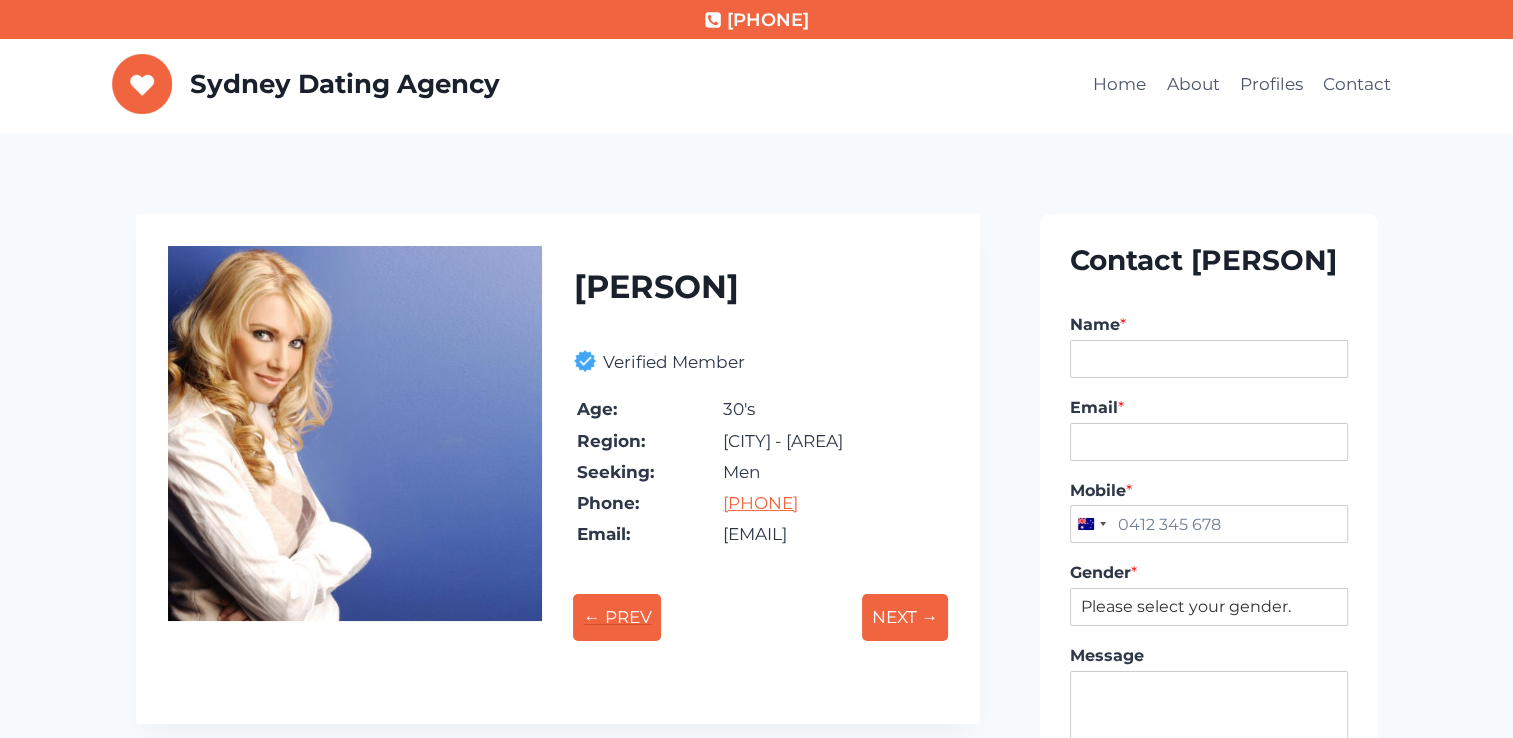 click on "← PREV" at bounding box center (617, 617) 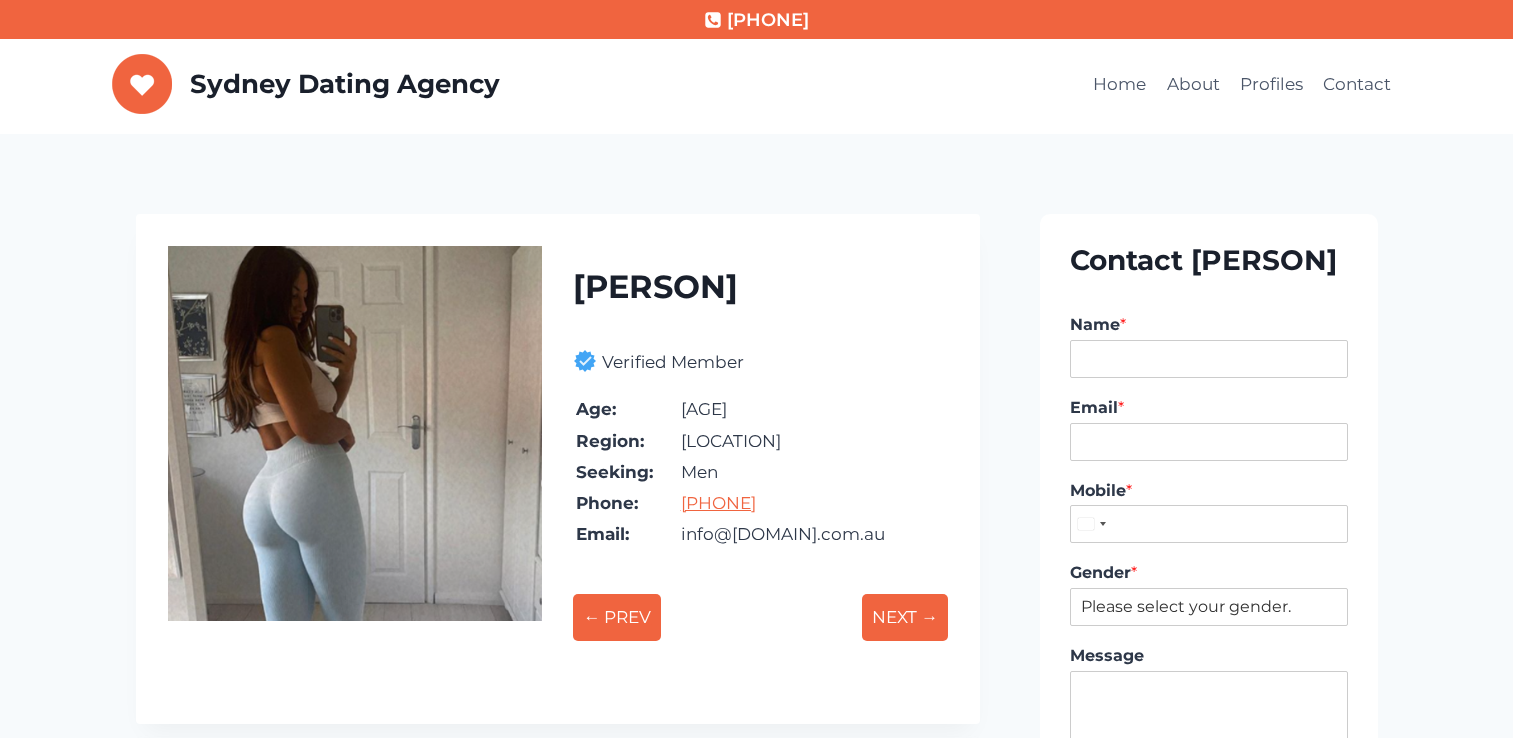 scroll, scrollTop: 0, scrollLeft: 0, axis: both 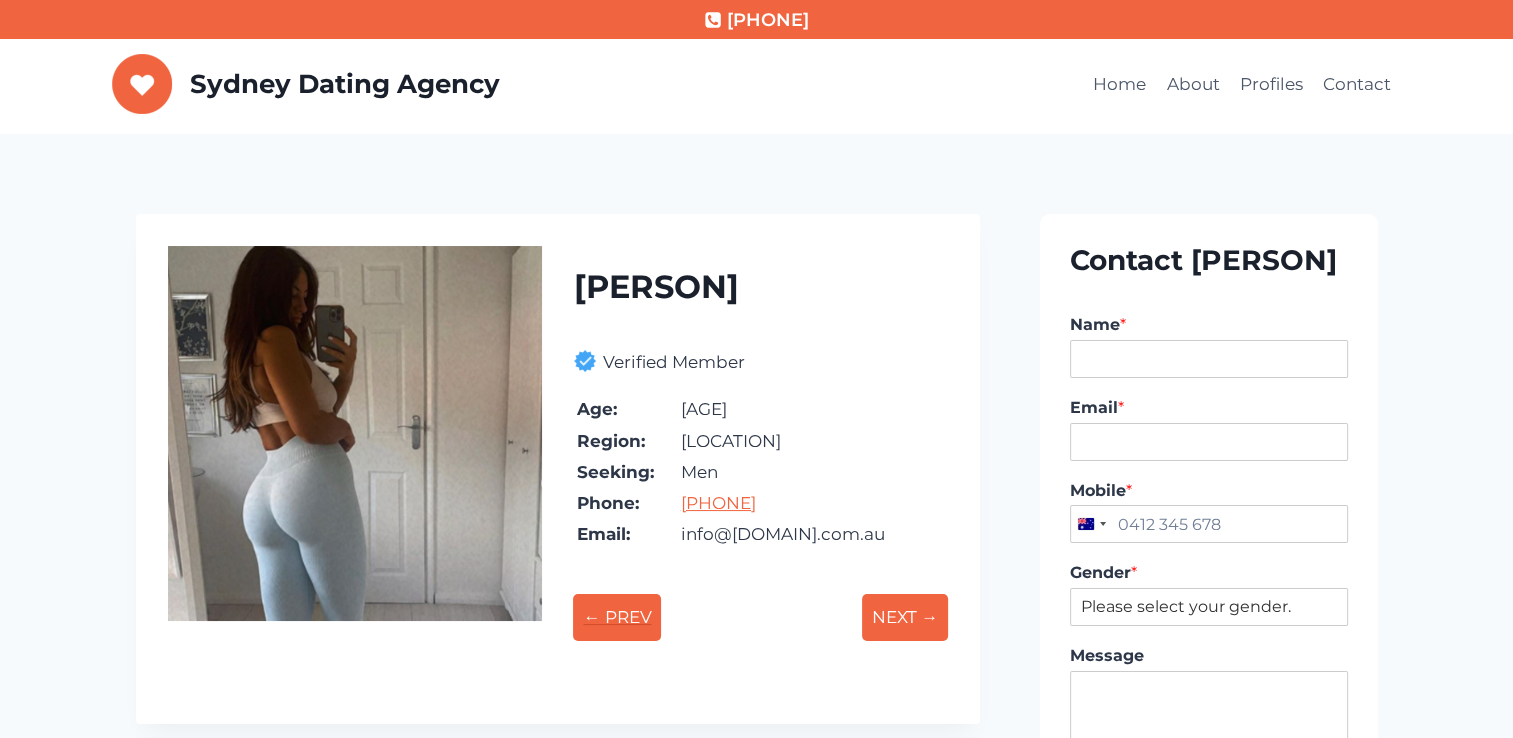 click on "← PREV" at bounding box center (617, 617) 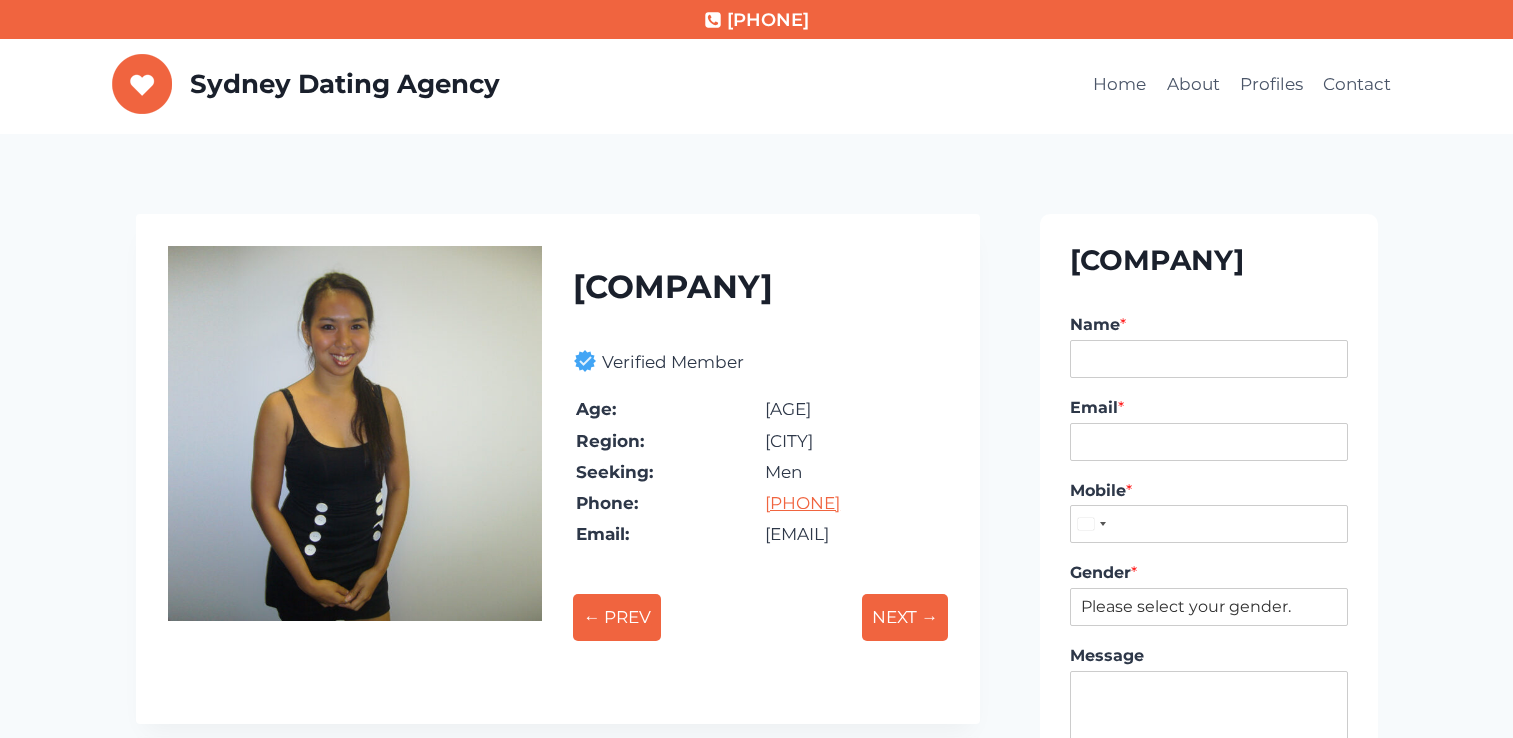 scroll, scrollTop: 0, scrollLeft: 0, axis: both 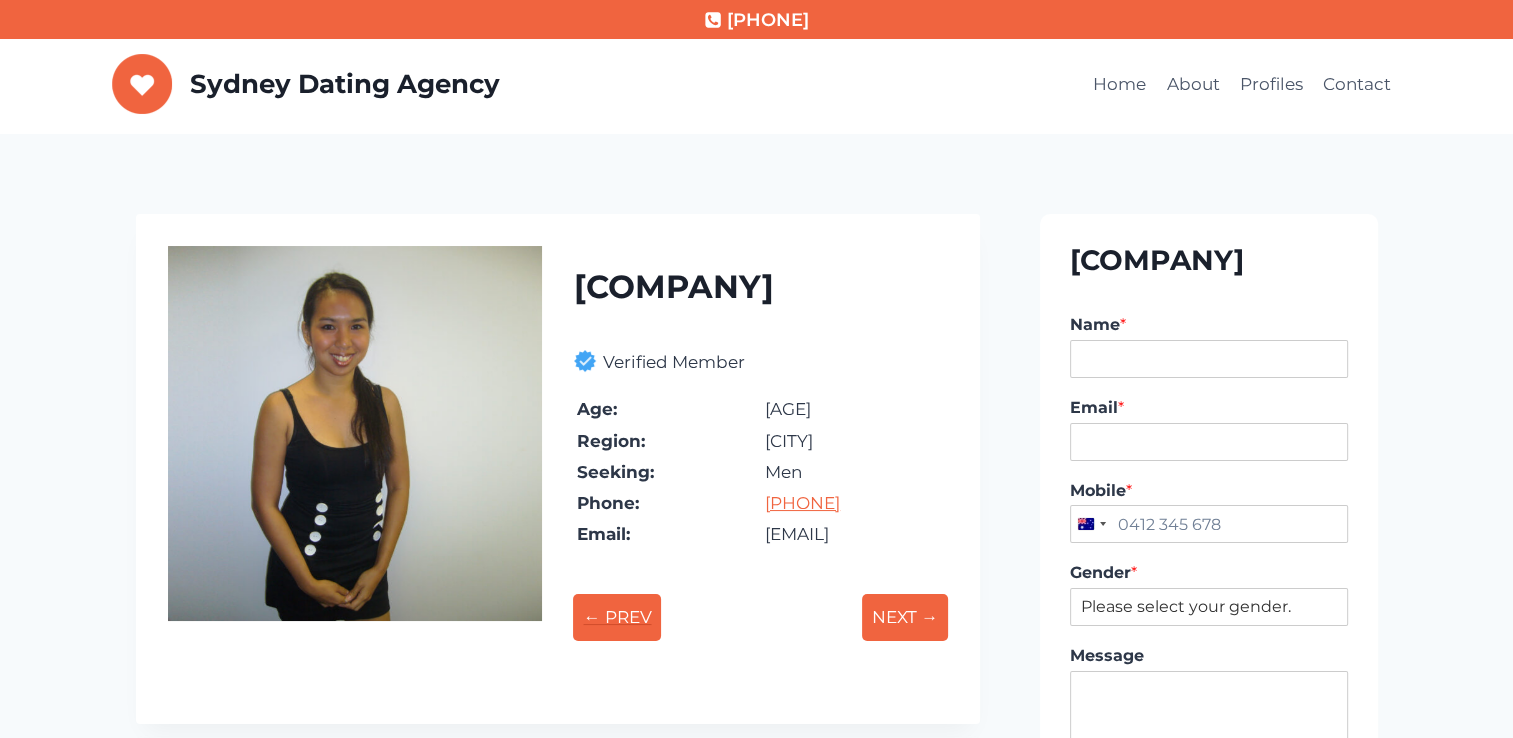 click on "← PREV" at bounding box center [617, 617] 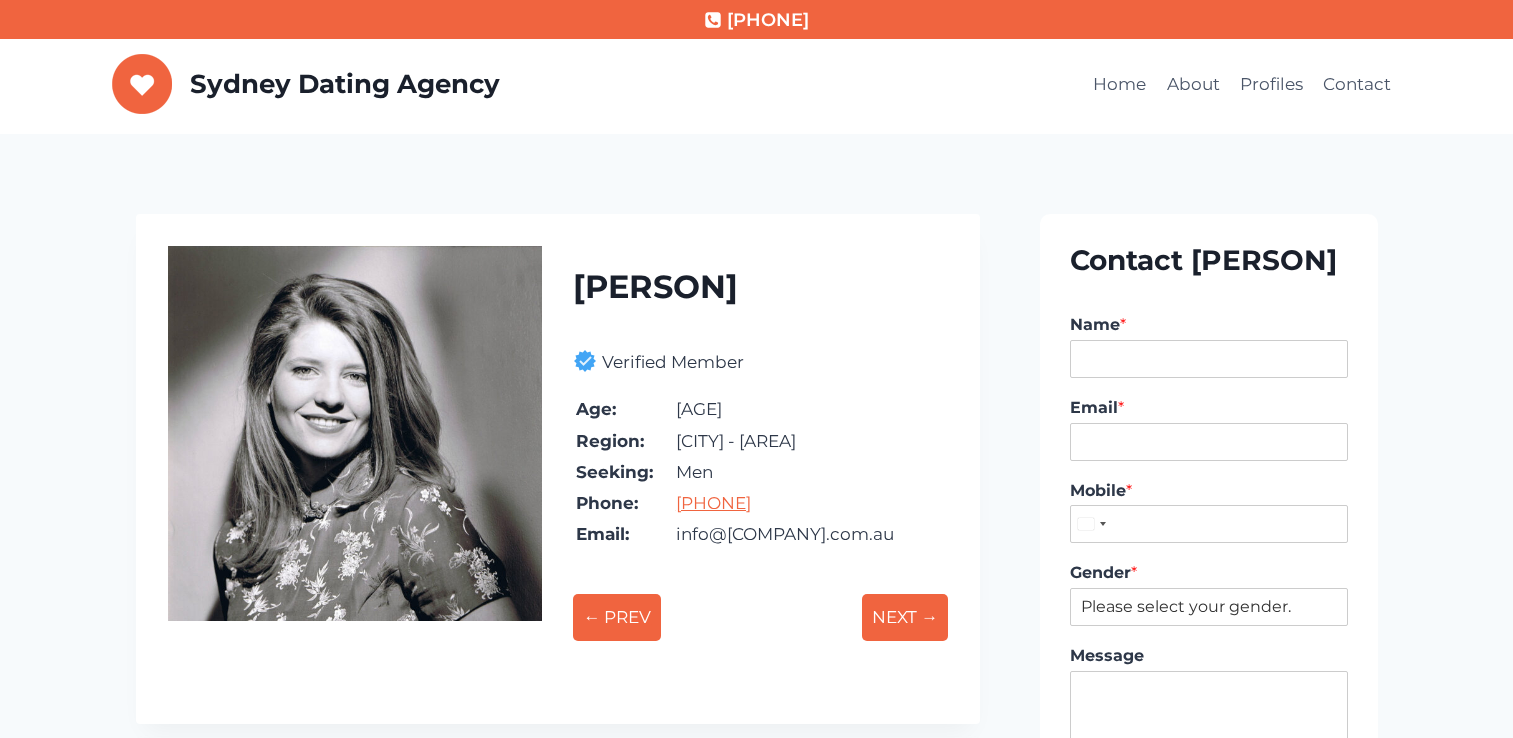 scroll, scrollTop: 0, scrollLeft: 0, axis: both 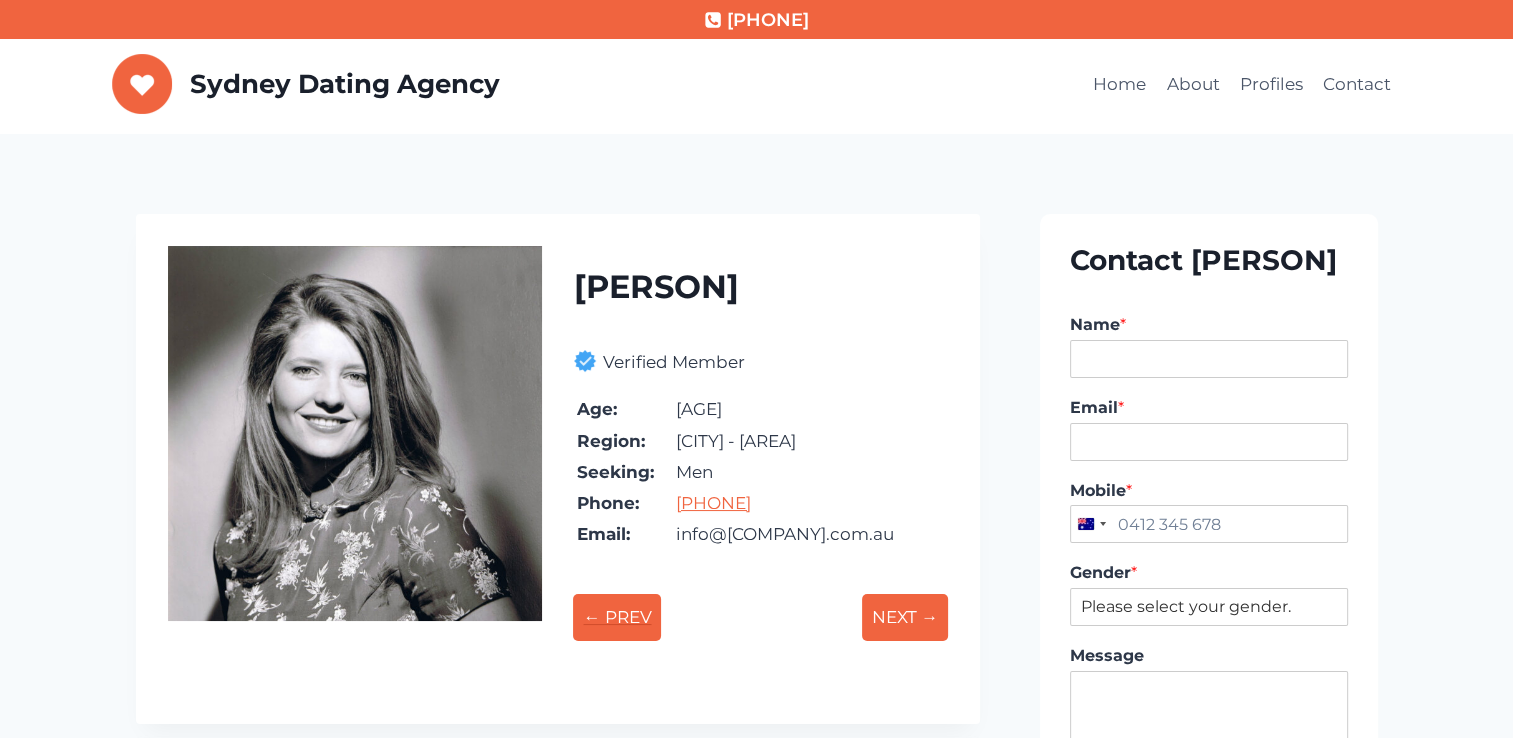 click on "← PREV" at bounding box center (617, 617) 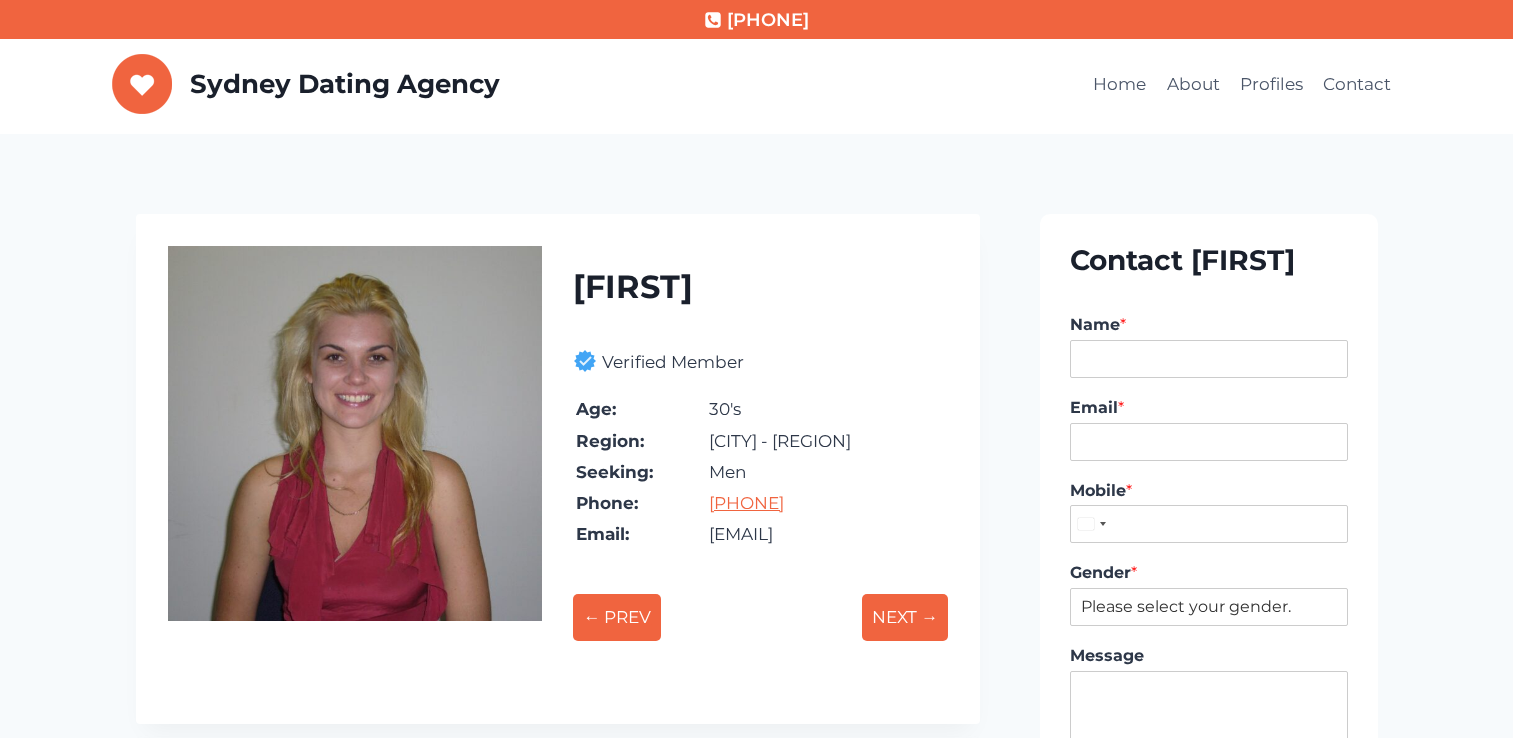 scroll, scrollTop: 0, scrollLeft: 0, axis: both 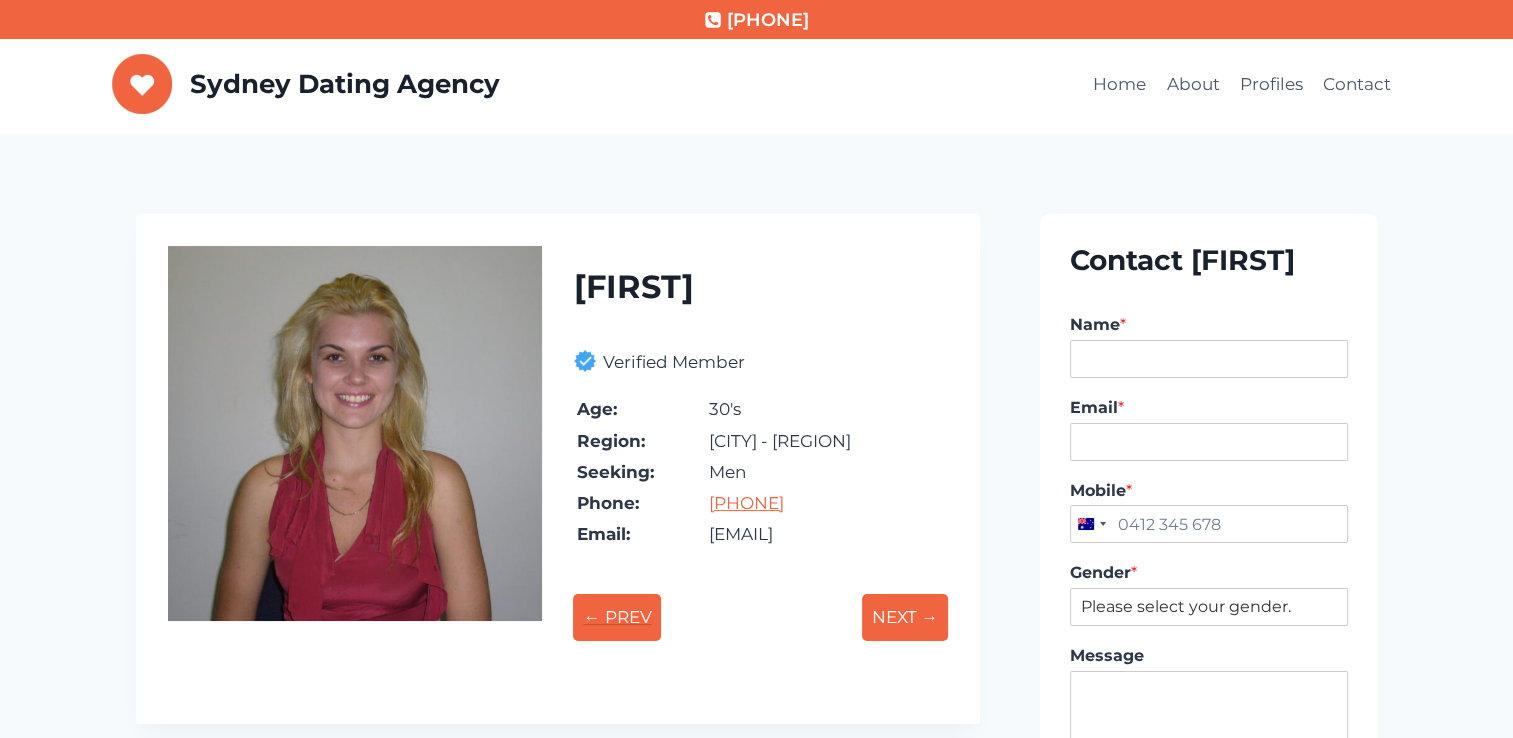 drag, startPoint x: 0, startPoint y: 0, endPoint x: 600, endPoint y: 610, distance: 855.6284 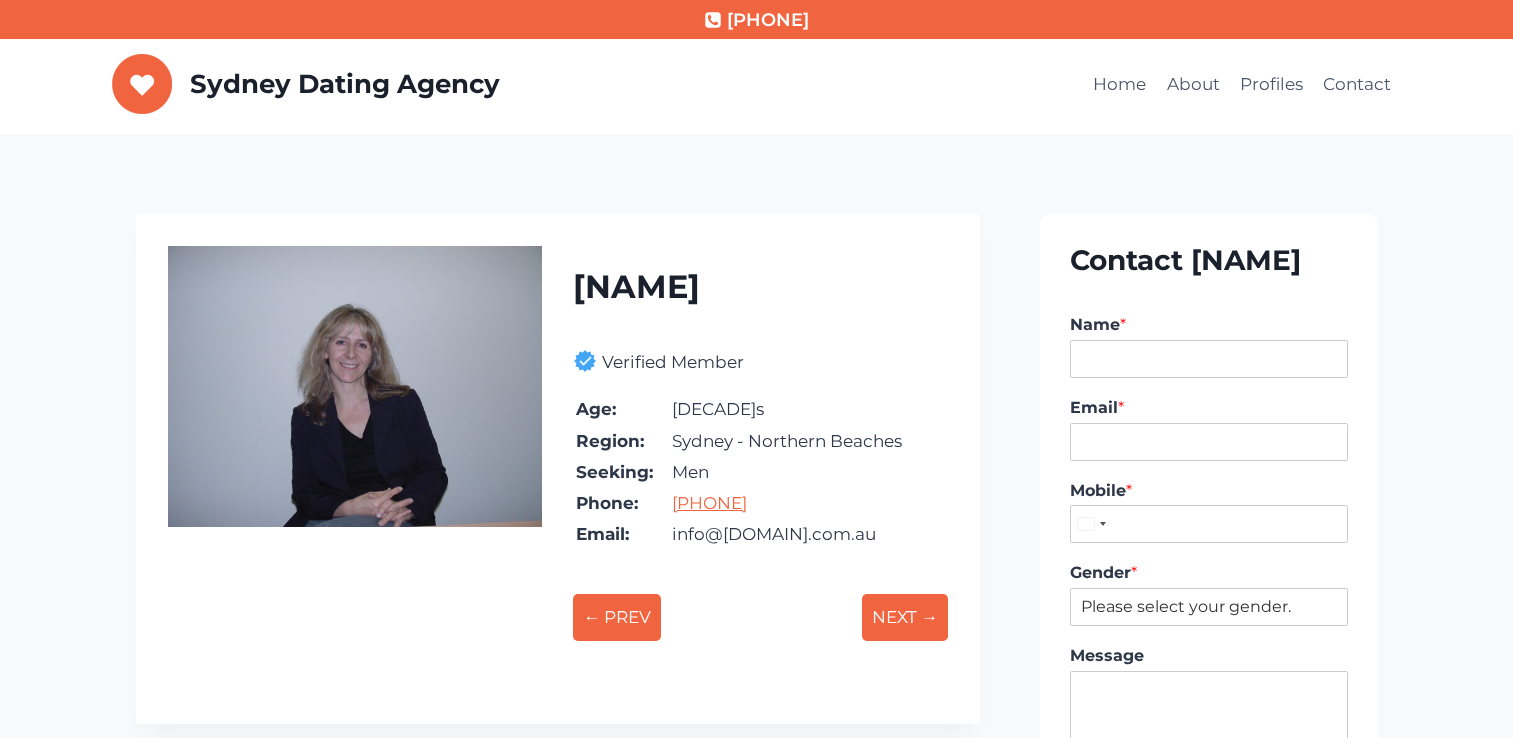 scroll, scrollTop: 0, scrollLeft: 0, axis: both 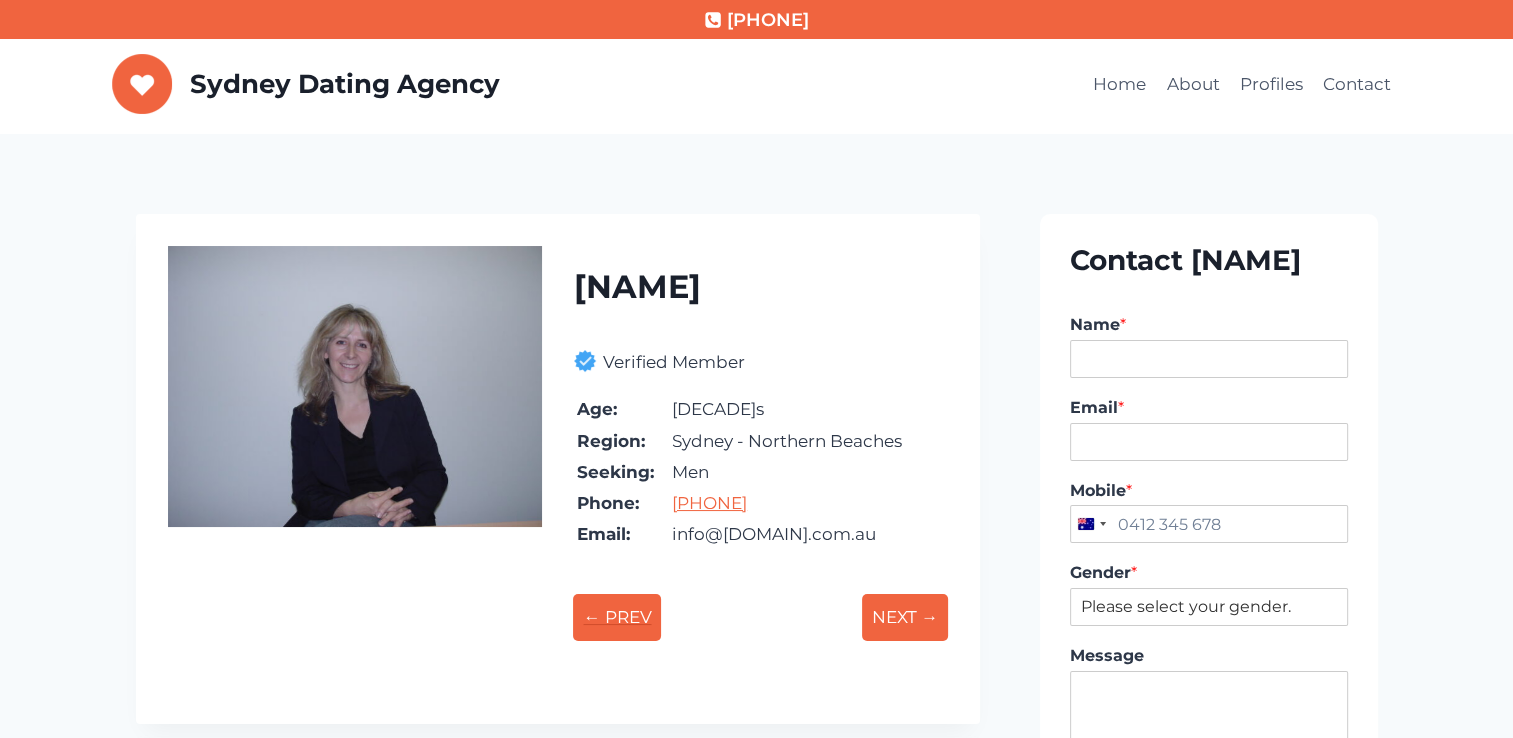 click on "← PREV" at bounding box center (617, 617) 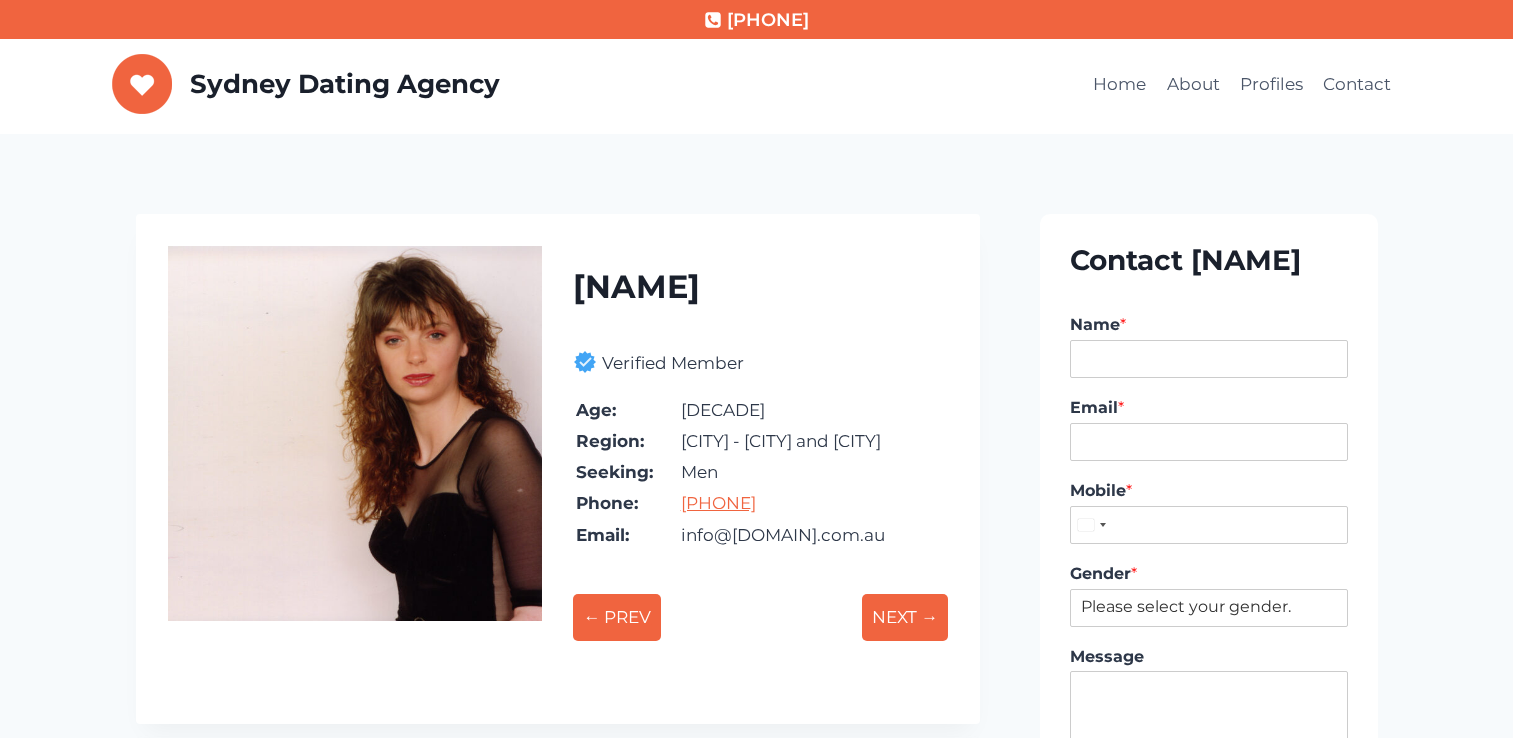 scroll, scrollTop: 0, scrollLeft: 0, axis: both 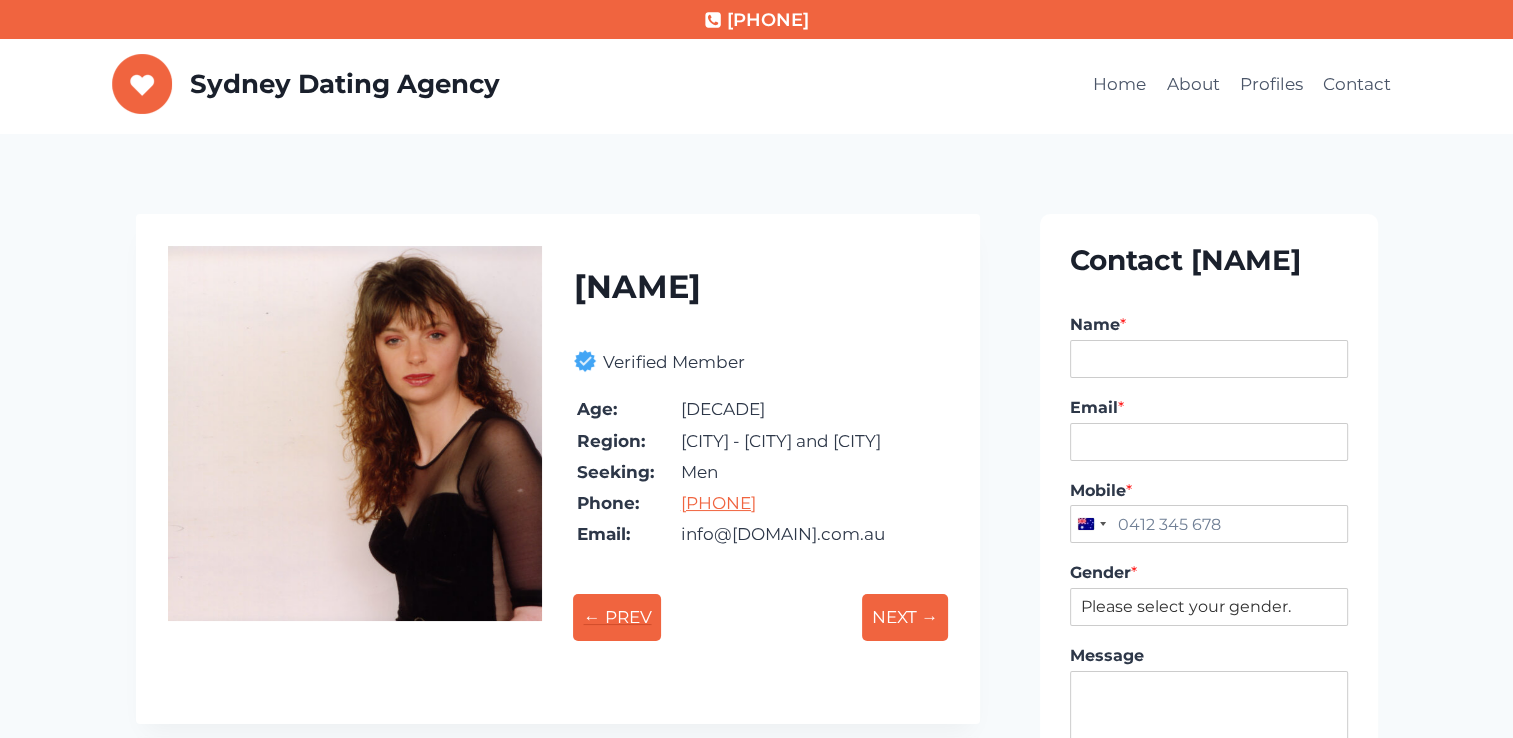 click on "← PREV" at bounding box center [617, 617] 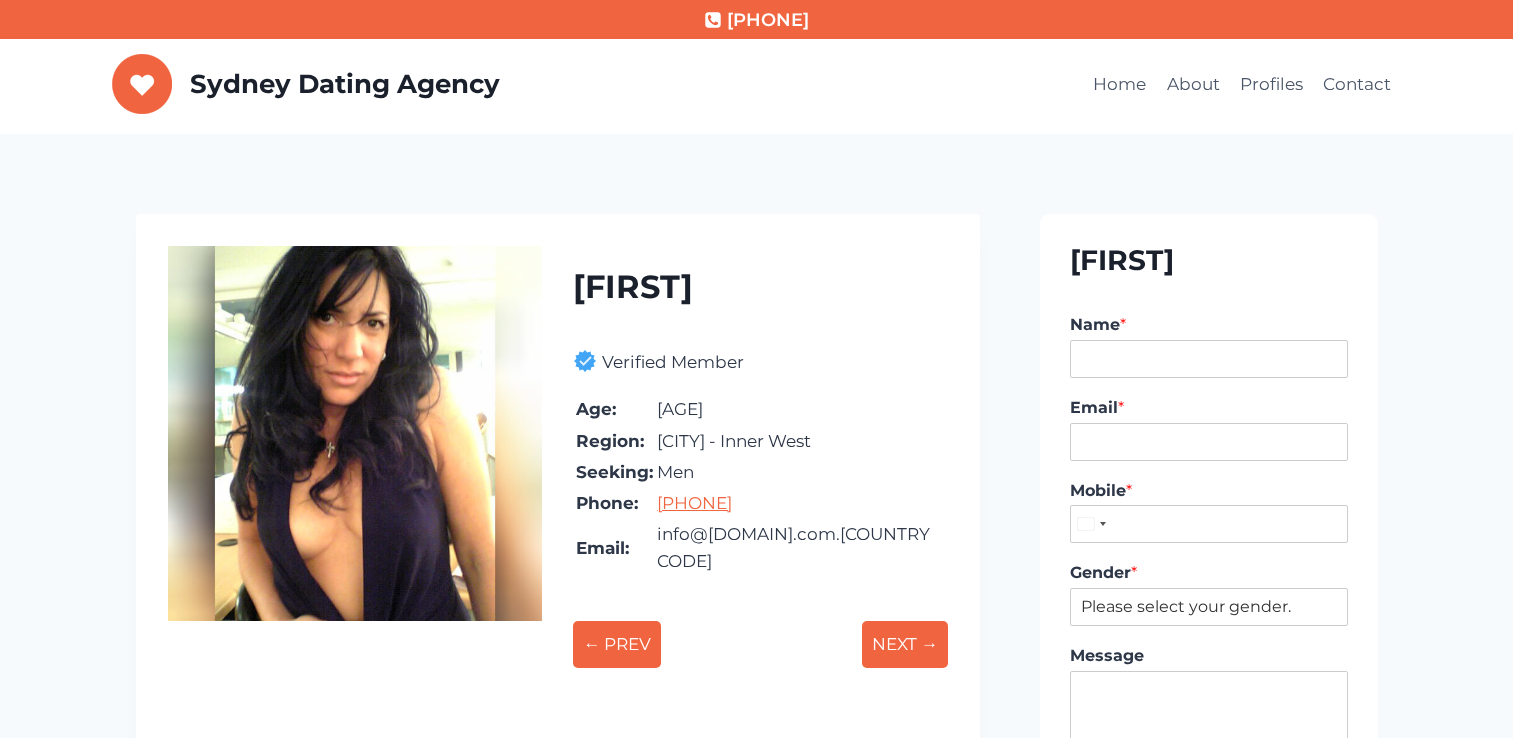 scroll, scrollTop: 0, scrollLeft: 0, axis: both 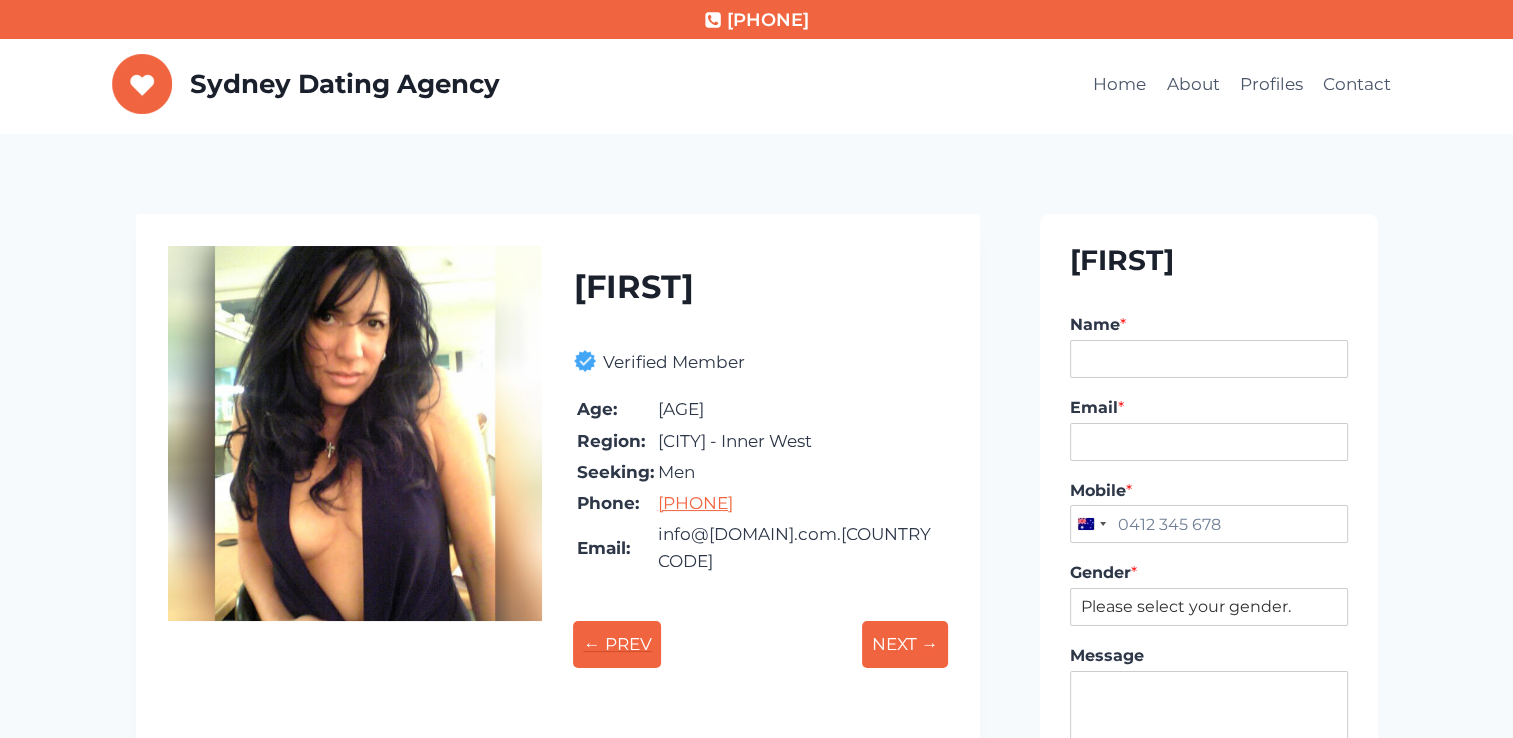 drag, startPoint x: 0, startPoint y: 0, endPoint x: 600, endPoint y: 610, distance: 855.6284 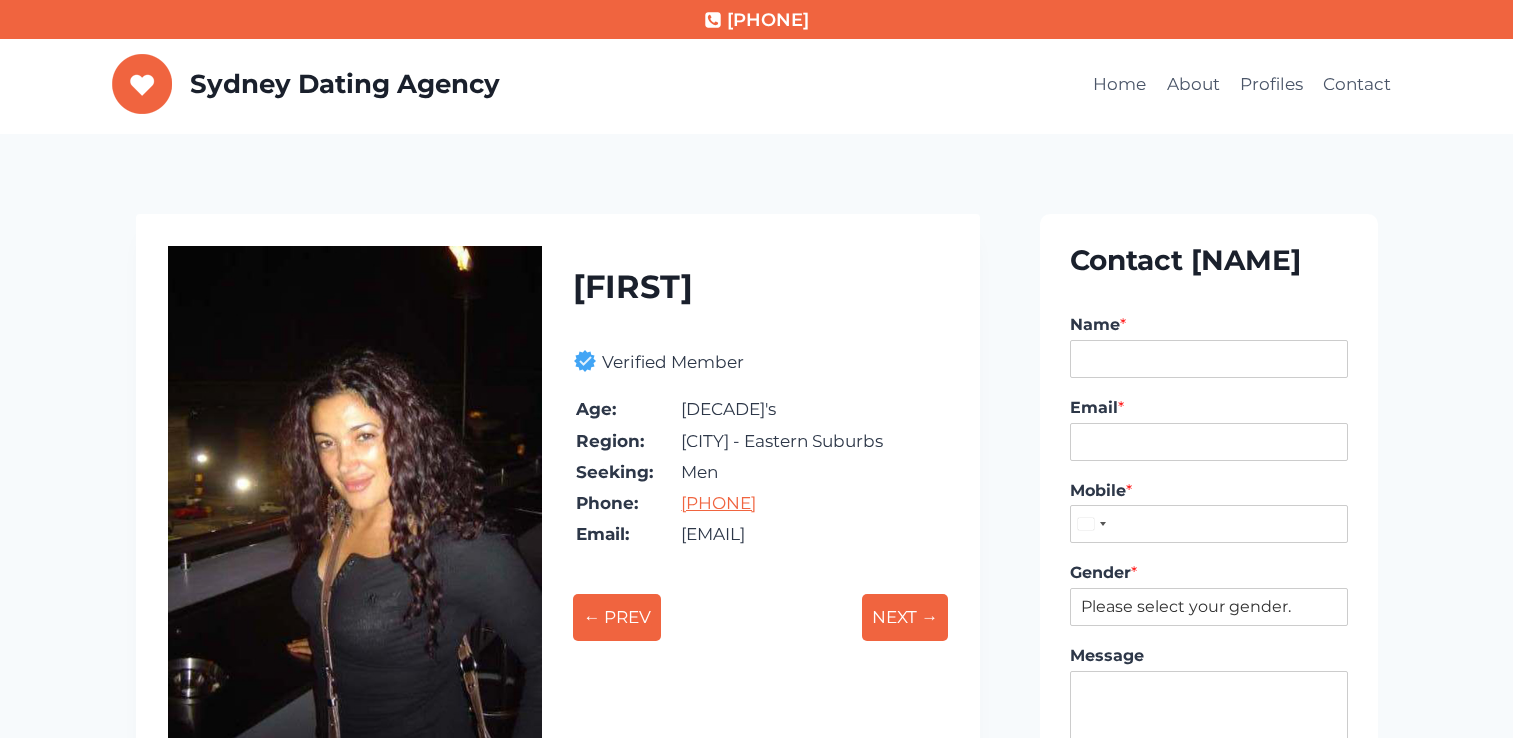scroll, scrollTop: 0, scrollLeft: 0, axis: both 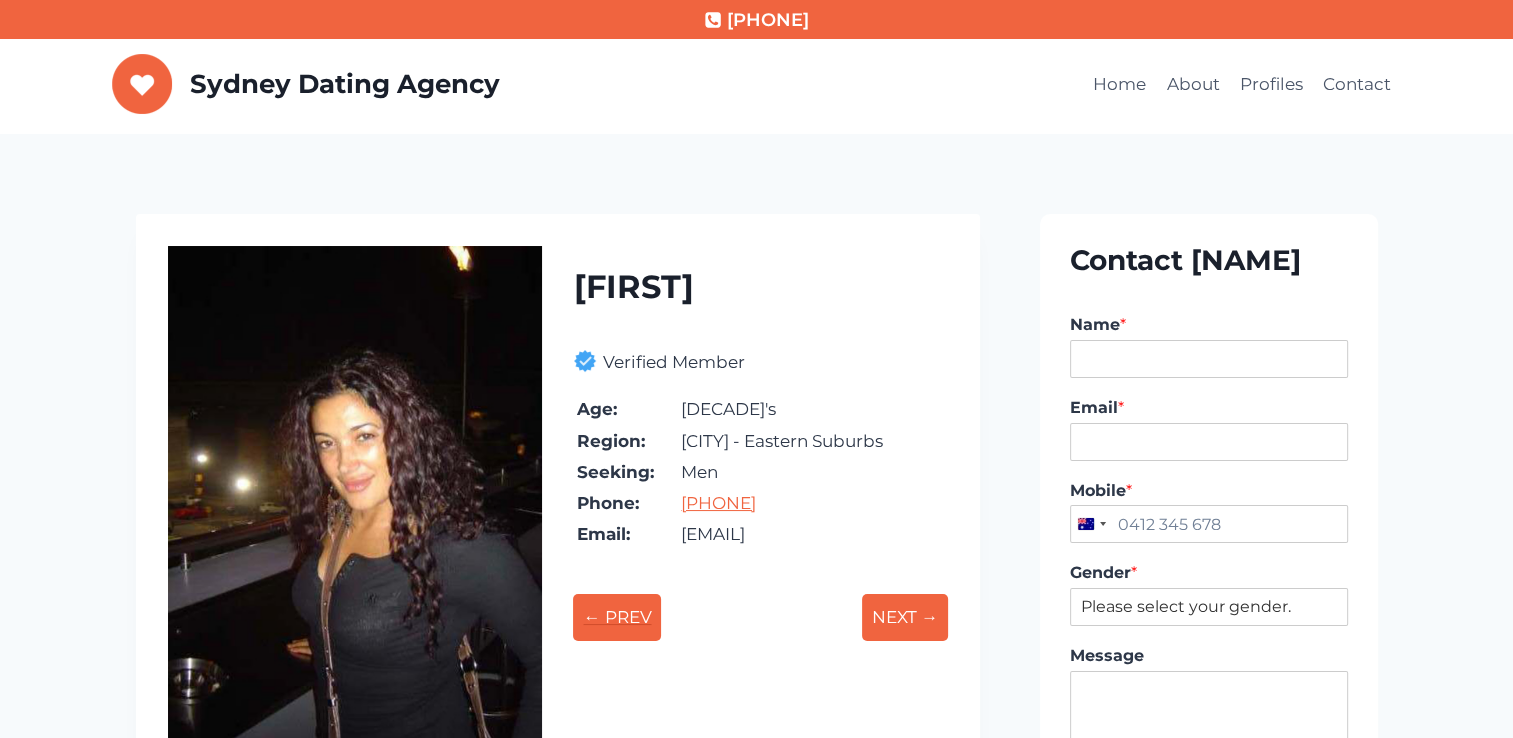 click on "← PREV" at bounding box center (617, 617) 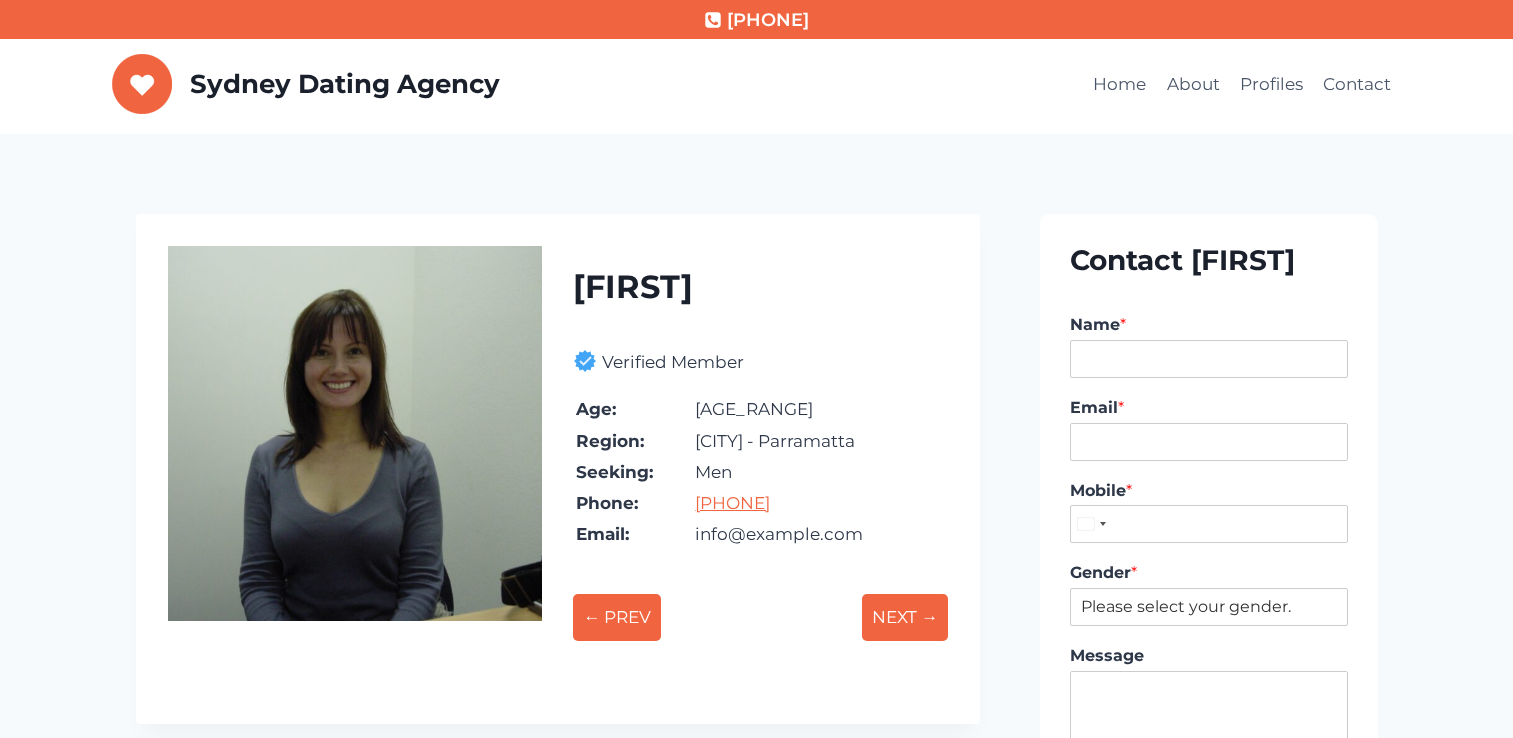 scroll, scrollTop: 0, scrollLeft: 0, axis: both 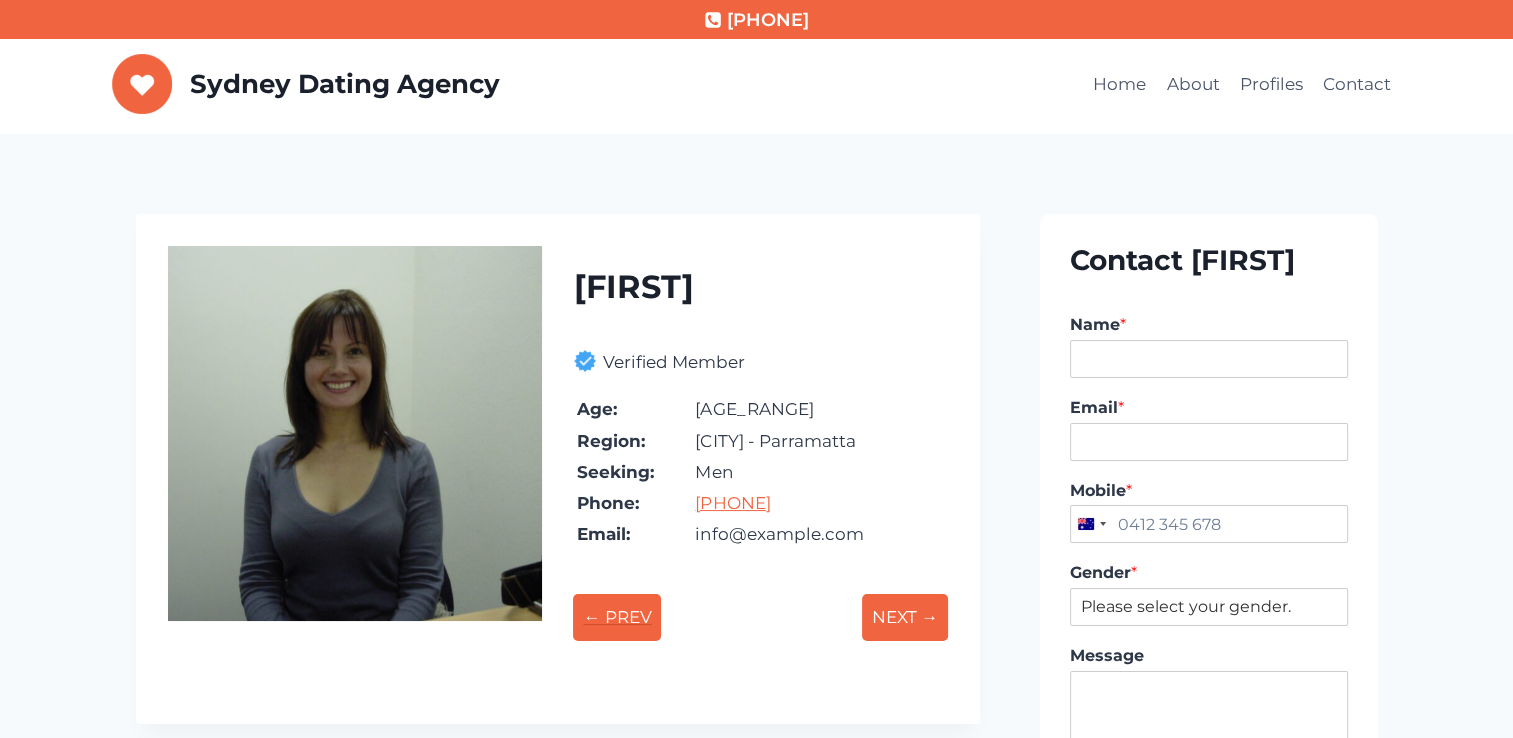 drag, startPoint x: 0, startPoint y: 0, endPoint x: 600, endPoint y: 610, distance: 855.6284 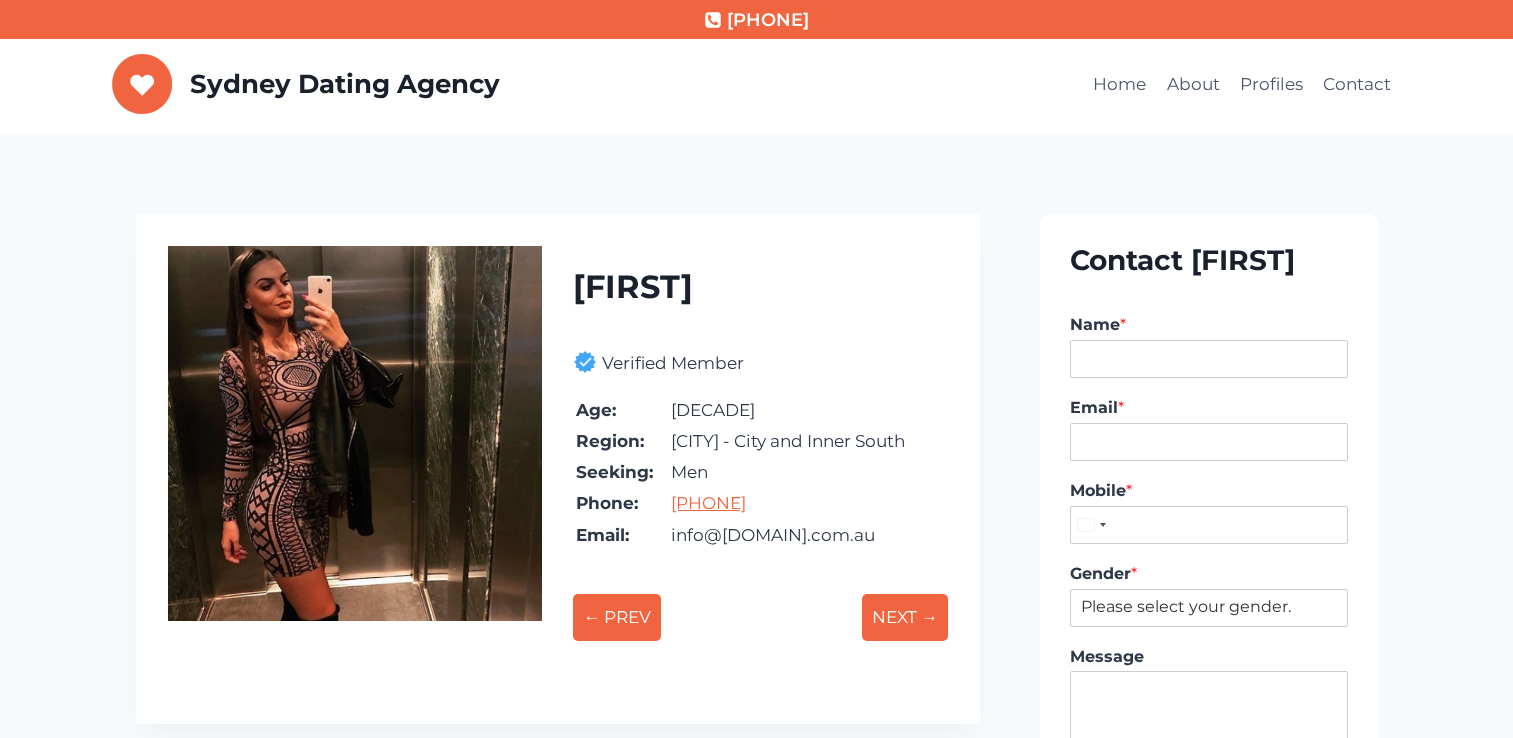 scroll, scrollTop: 0, scrollLeft: 0, axis: both 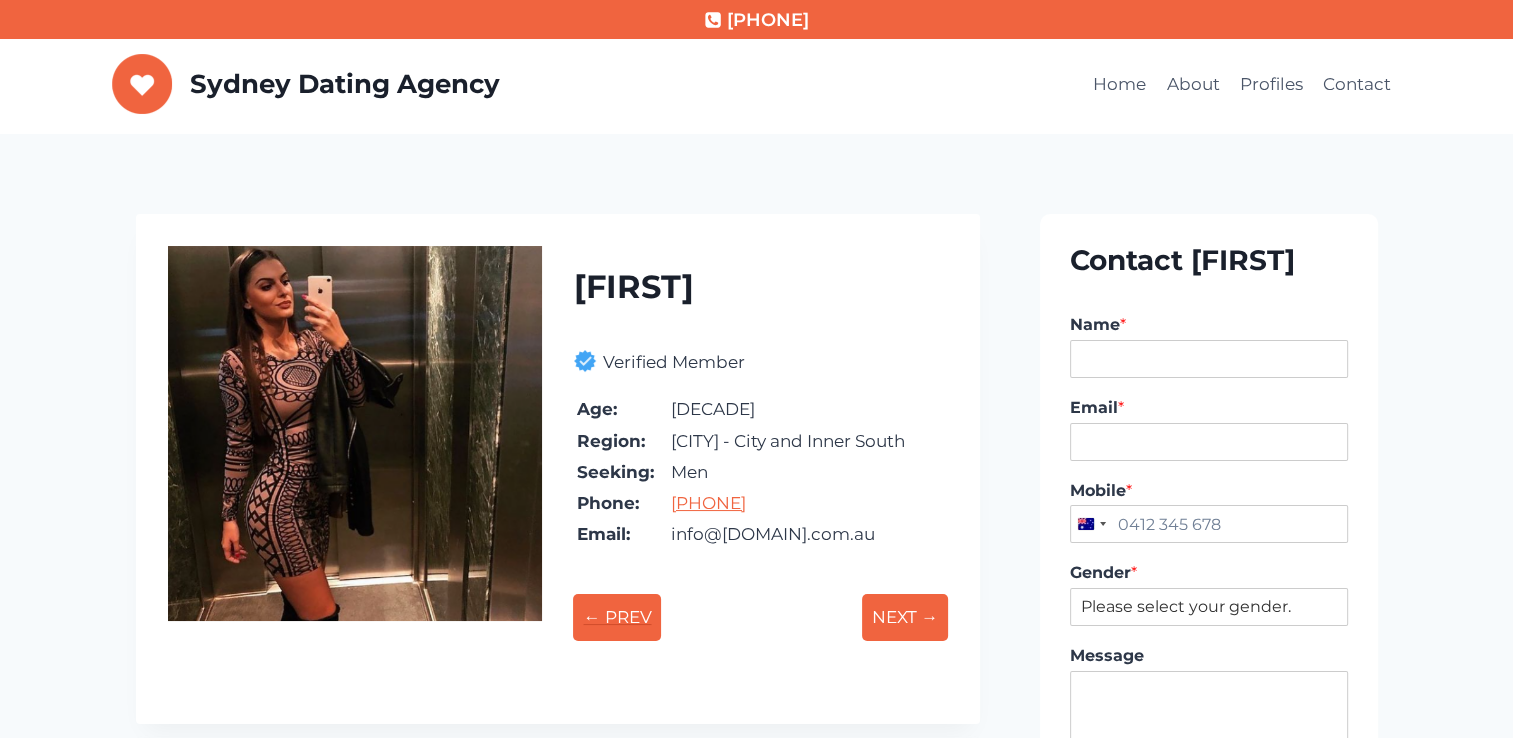 drag, startPoint x: 0, startPoint y: 0, endPoint x: 600, endPoint y: 610, distance: 855.6284 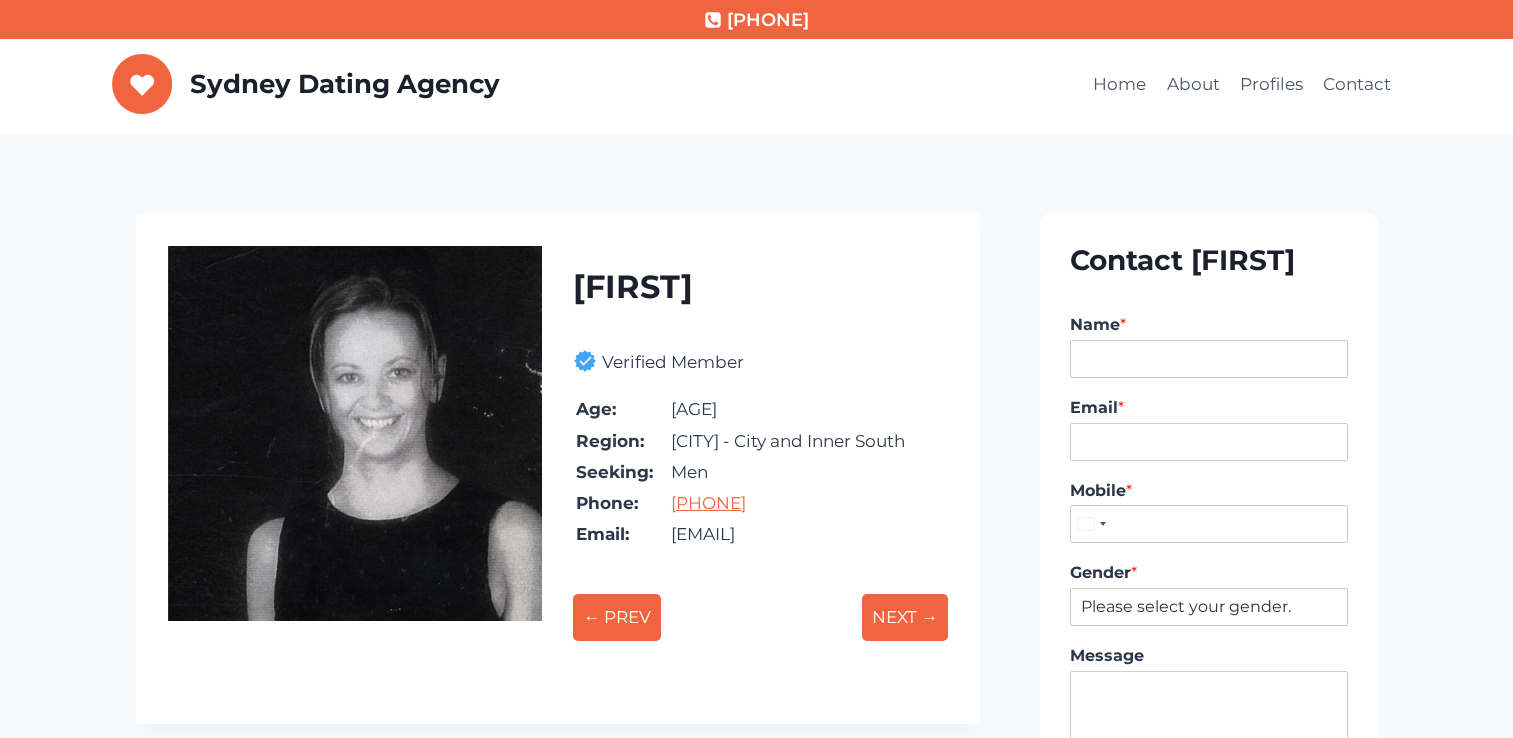 scroll, scrollTop: 0, scrollLeft: 0, axis: both 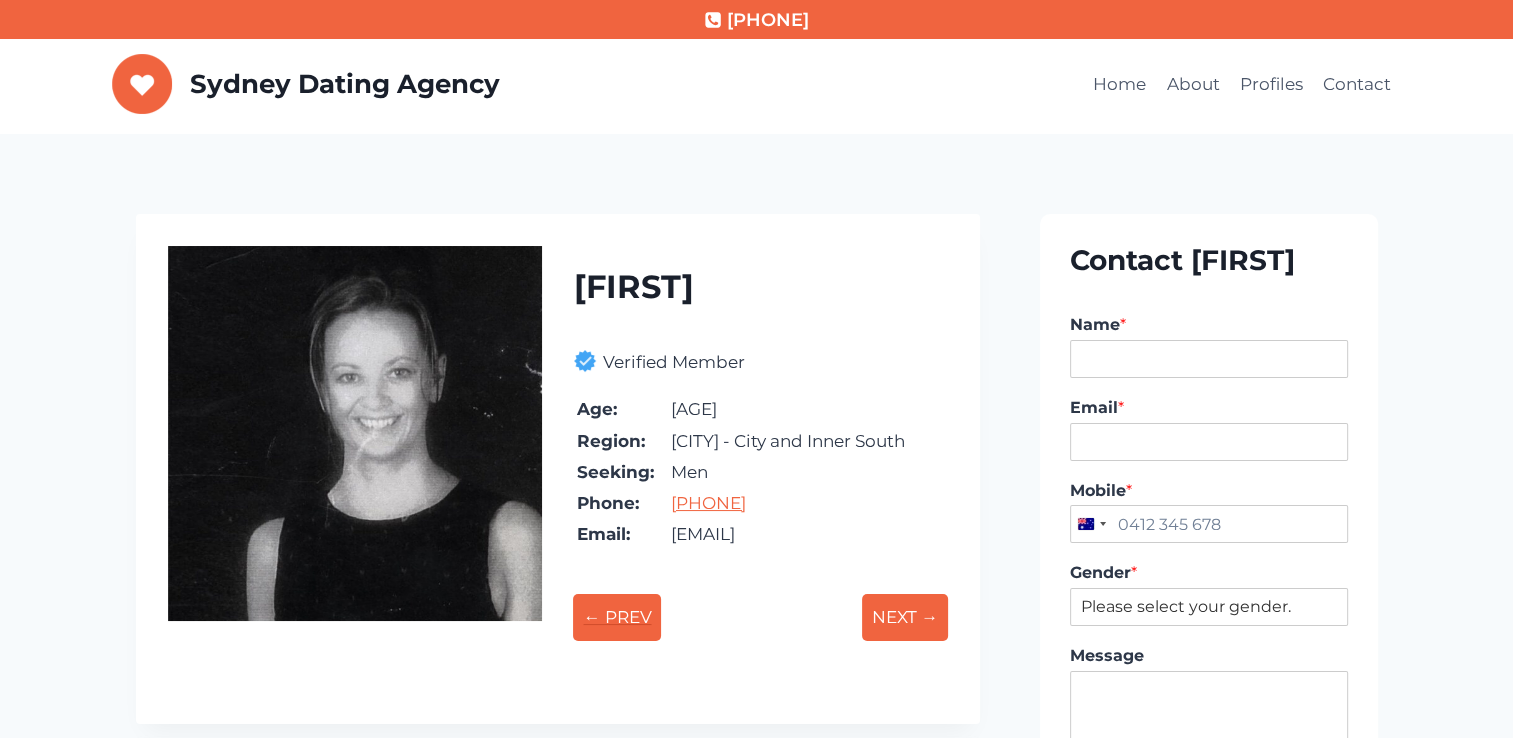 click on "← PREV" at bounding box center (617, 617) 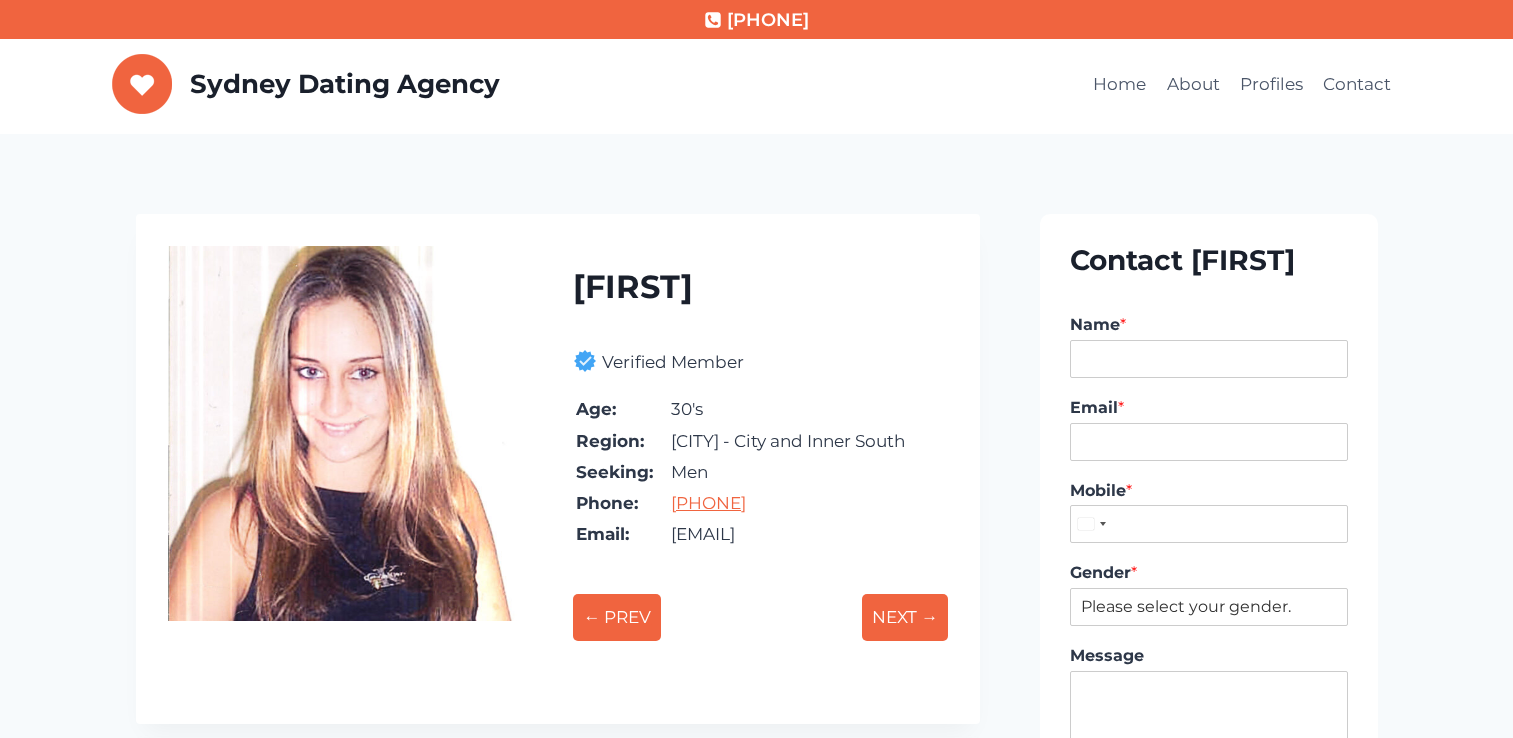 scroll, scrollTop: 0, scrollLeft: 0, axis: both 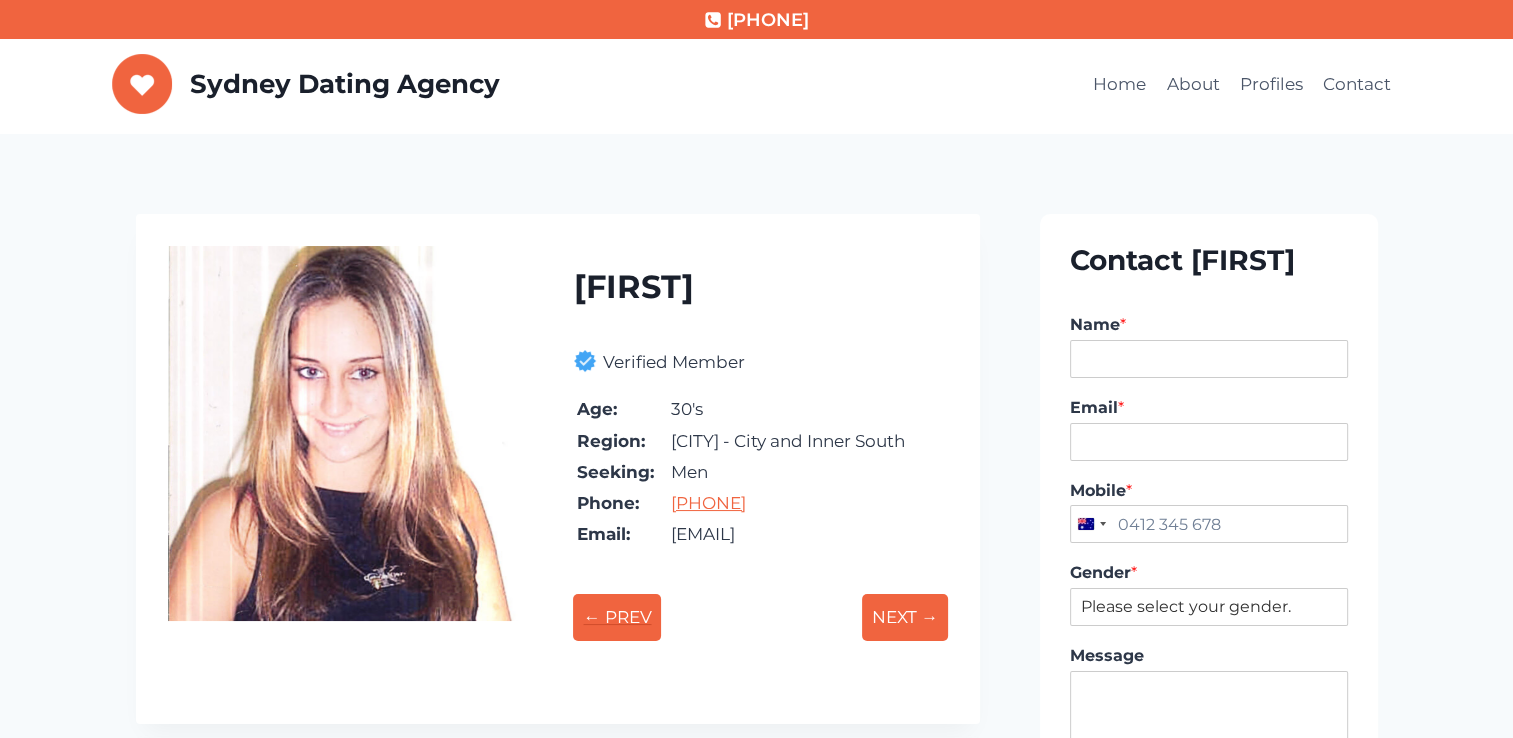 drag, startPoint x: 0, startPoint y: 0, endPoint x: 600, endPoint y: 610, distance: 855.6284 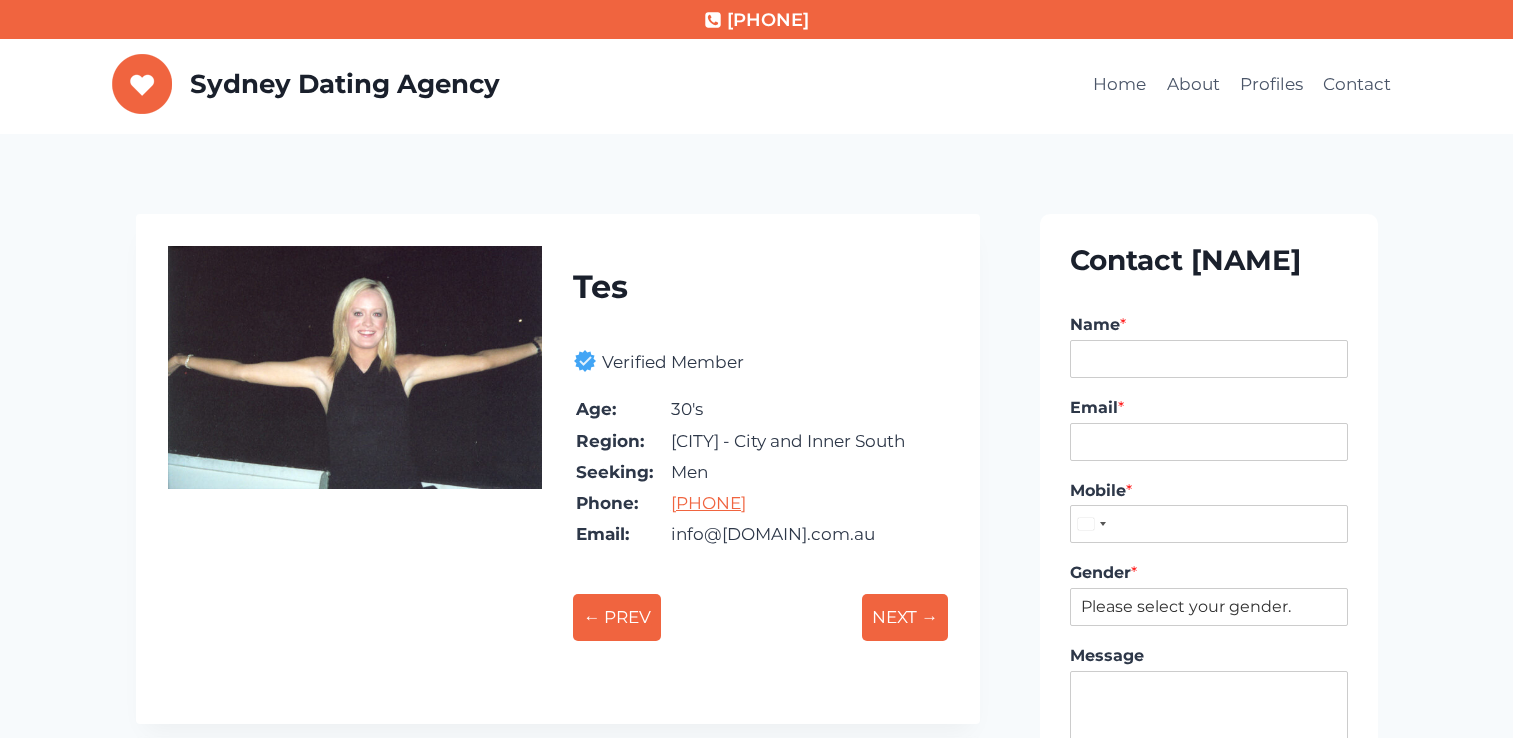 scroll, scrollTop: 0, scrollLeft: 0, axis: both 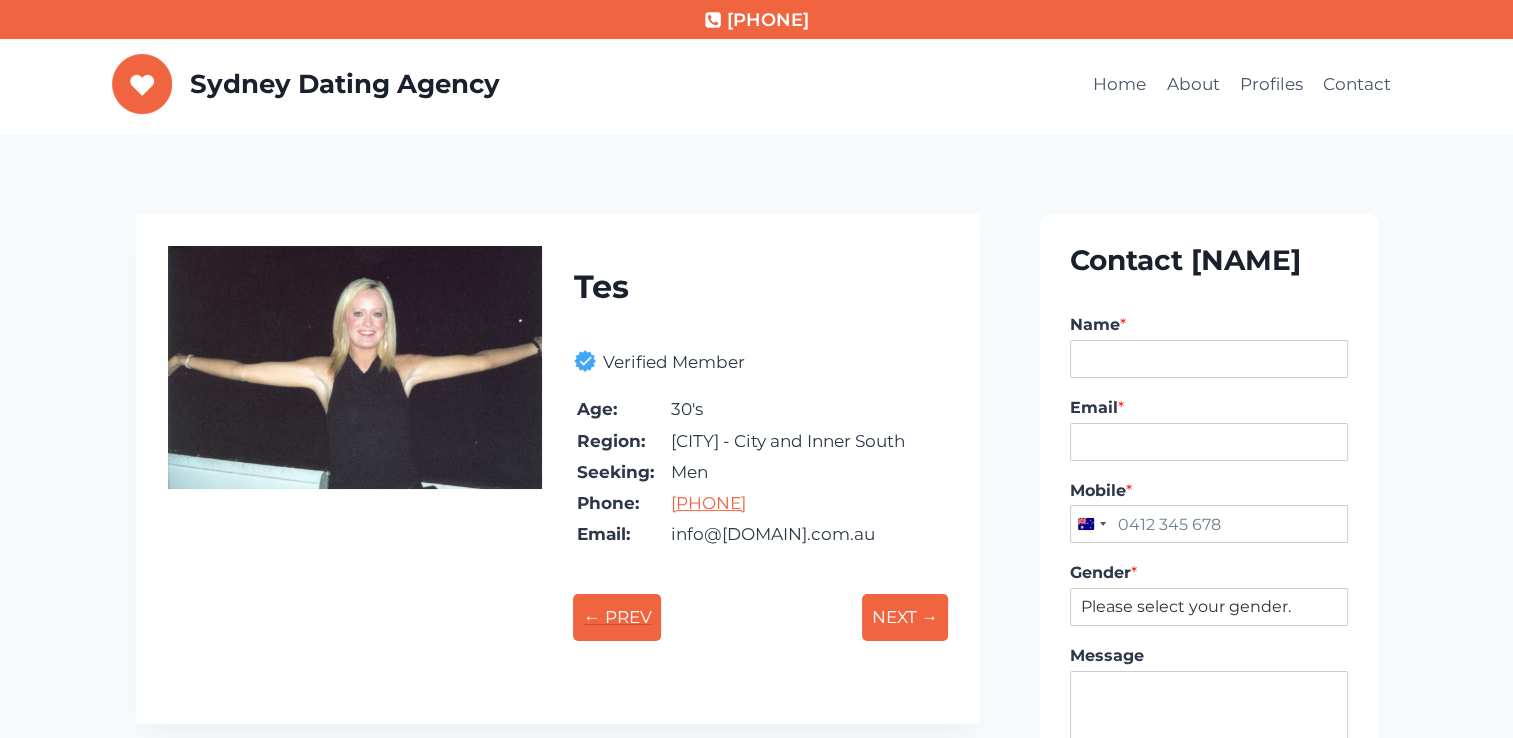 click on "← PREV" at bounding box center (617, 617) 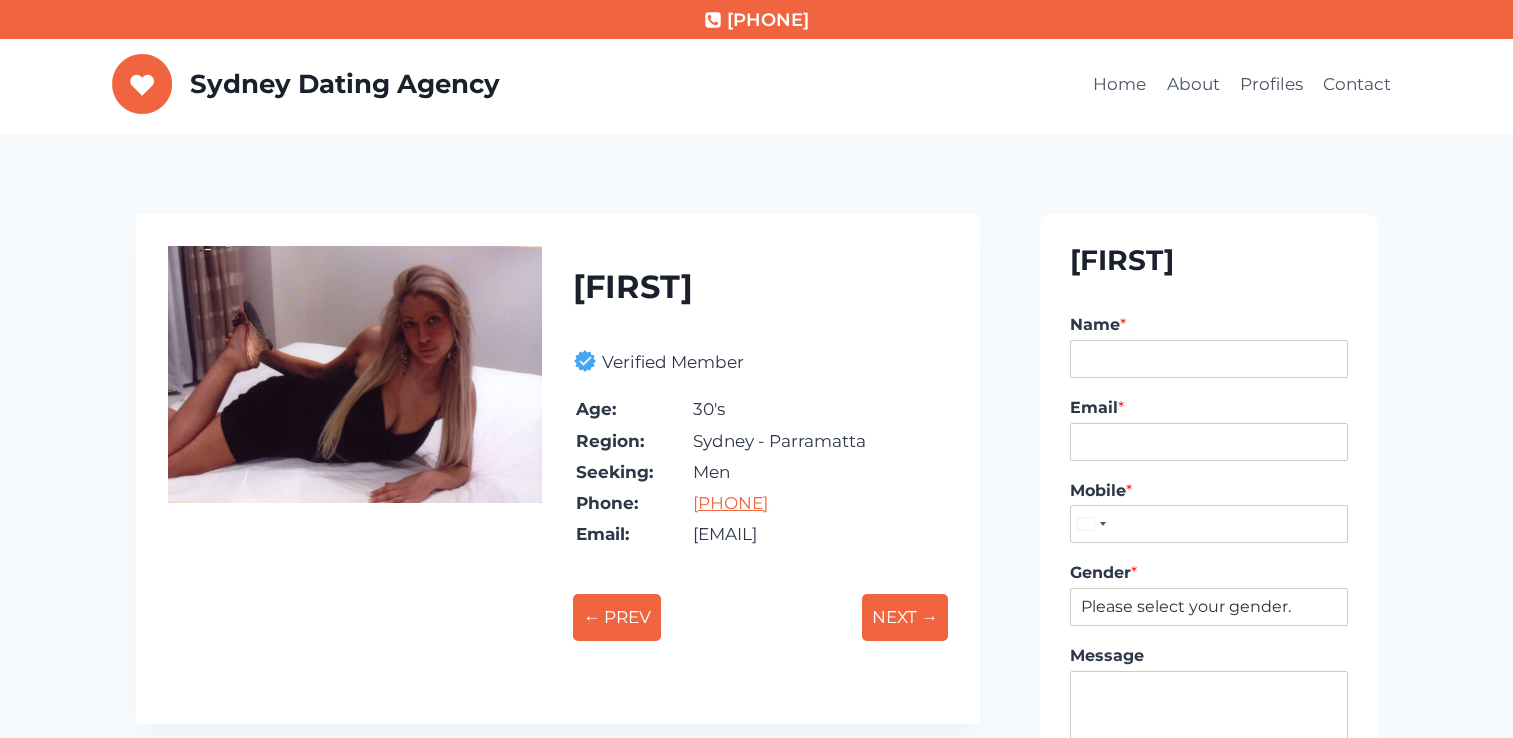 scroll, scrollTop: 0, scrollLeft: 0, axis: both 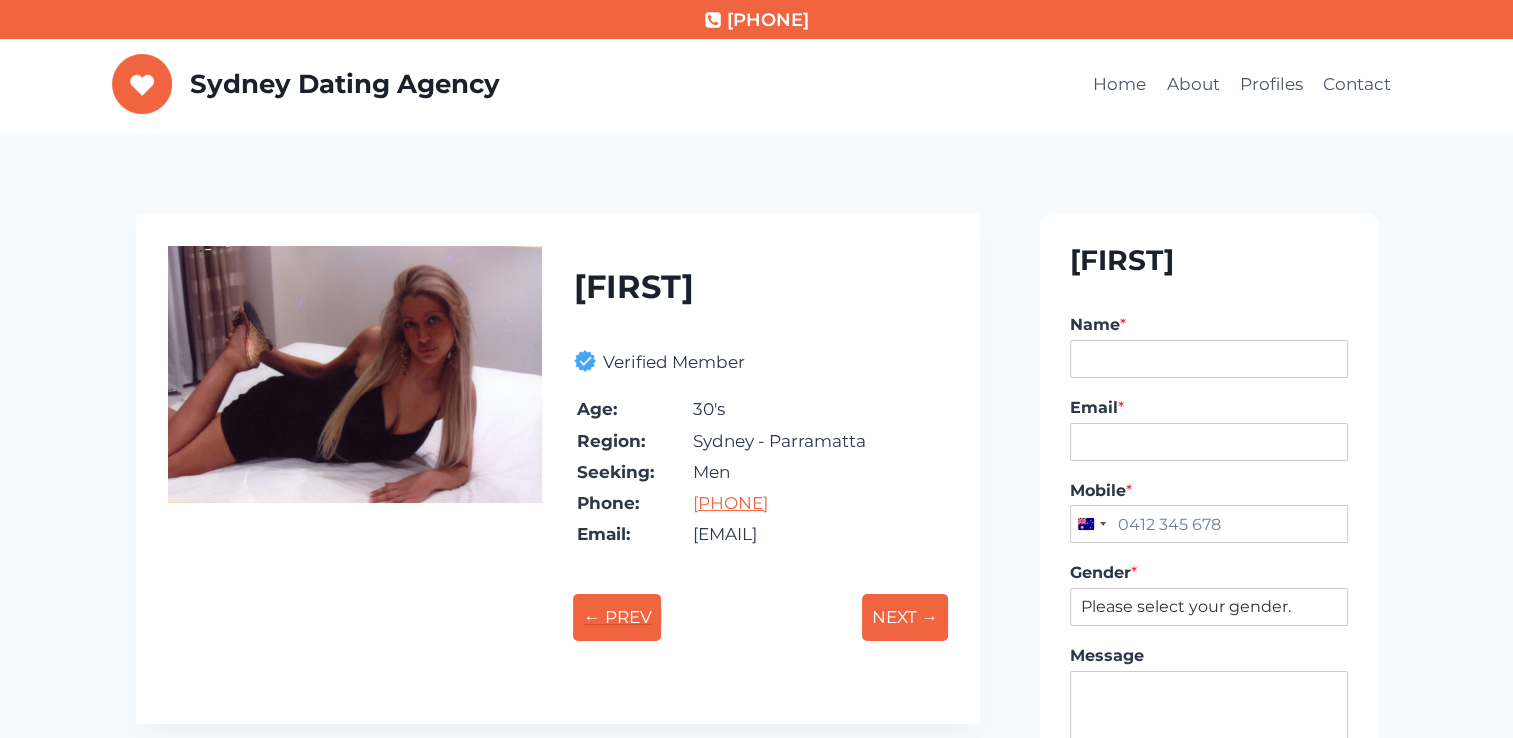 drag, startPoint x: 0, startPoint y: 0, endPoint x: 600, endPoint y: 610, distance: 855.6284 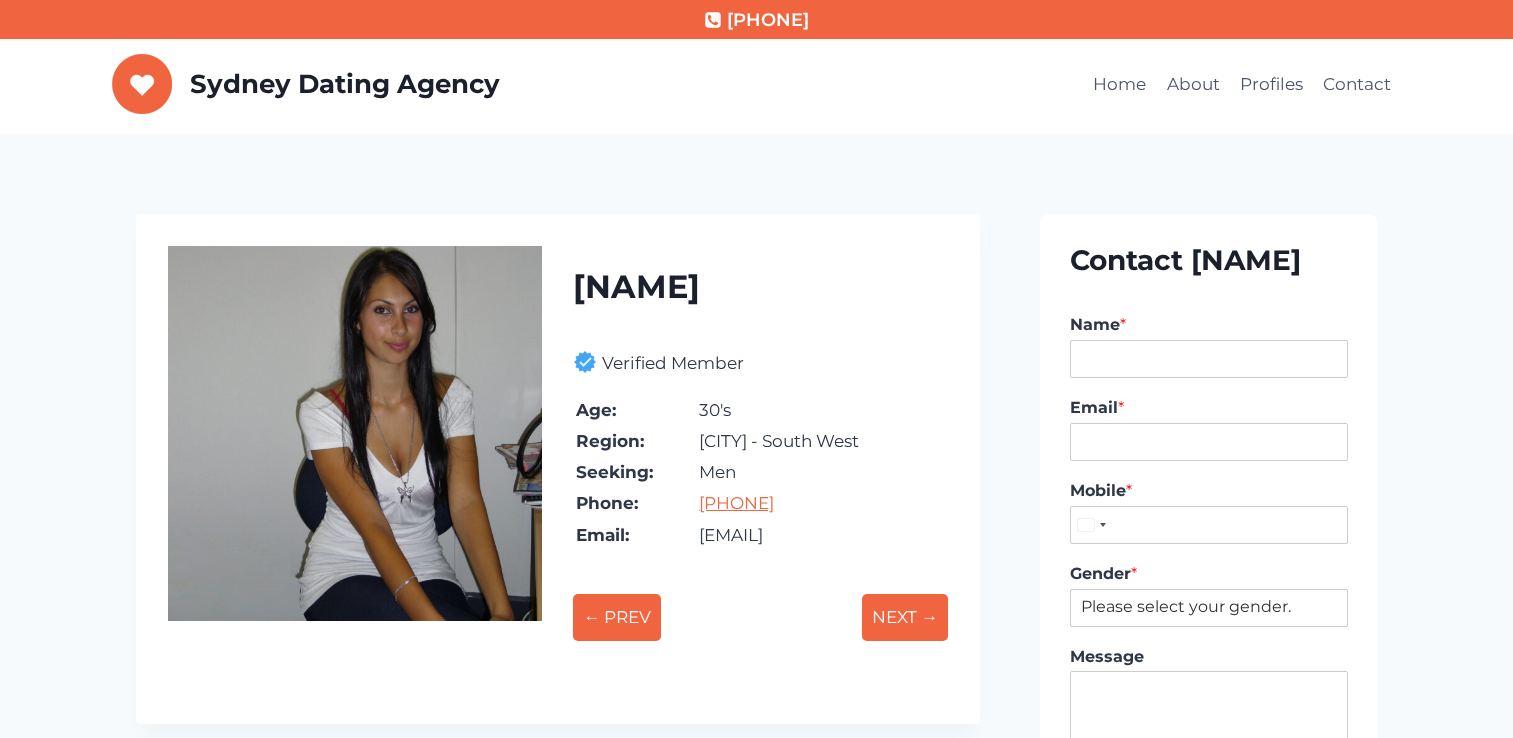 scroll, scrollTop: 0, scrollLeft: 0, axis: both 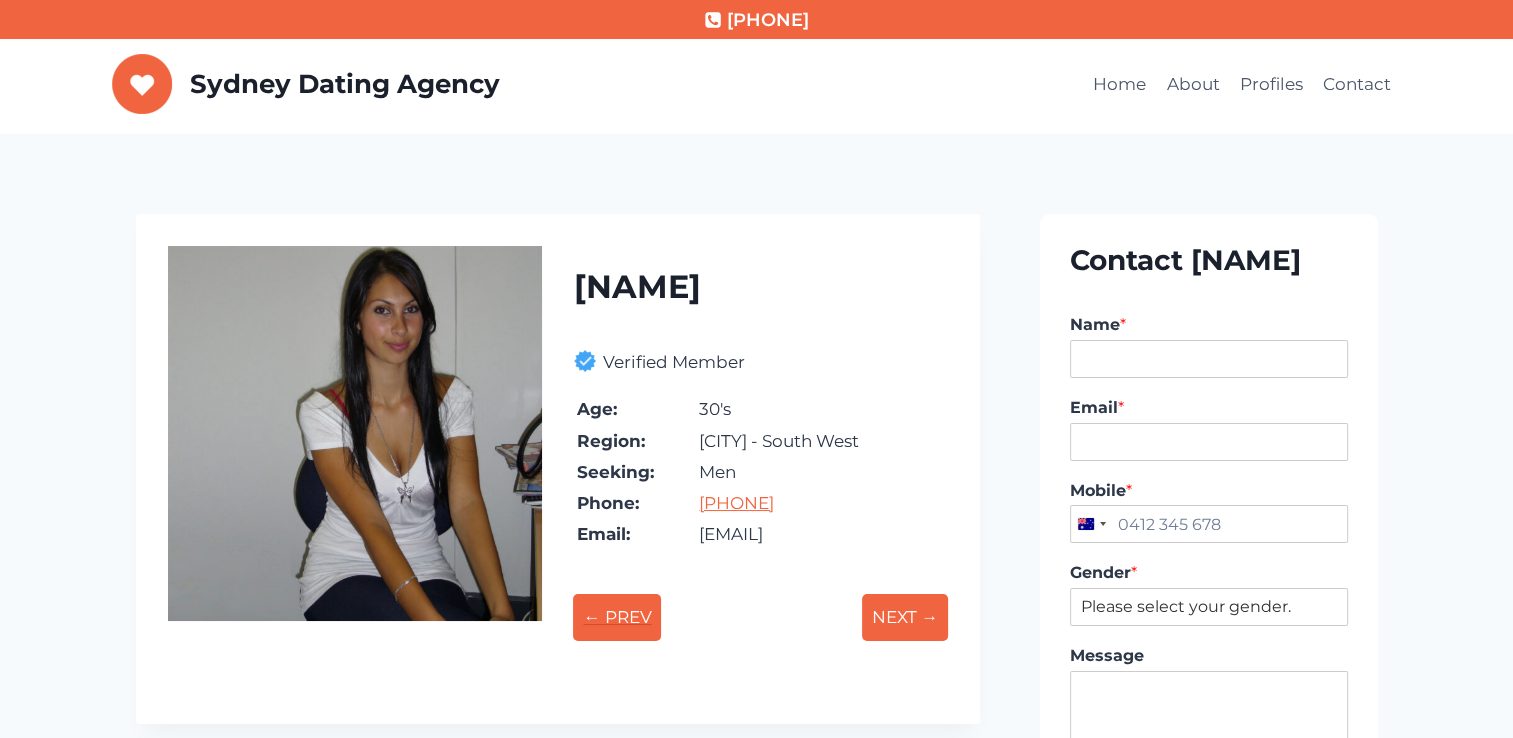 click on "← PREV" at bounding box center [617, 617] 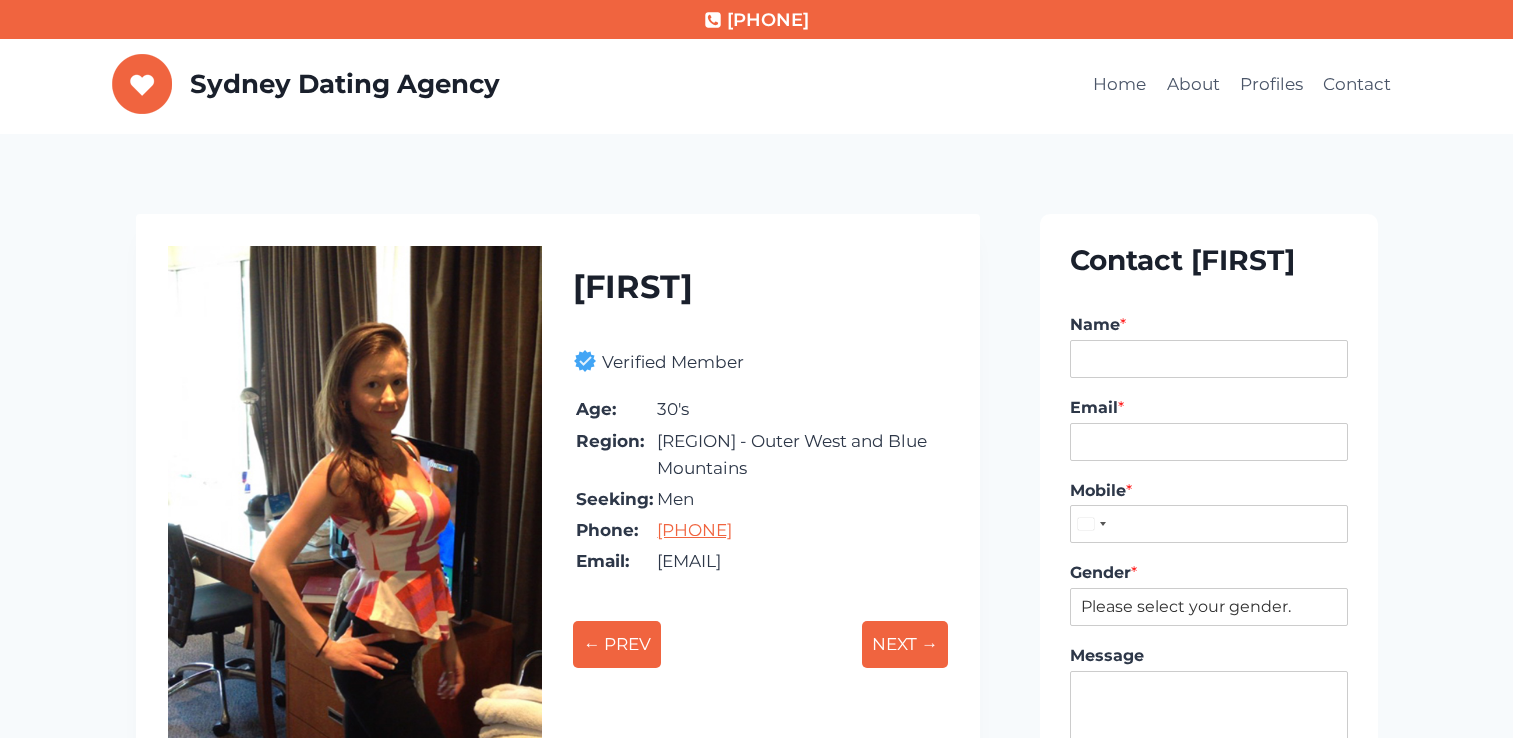 scroll, scrollTop: 0, scrollLeft: 0, axis: both 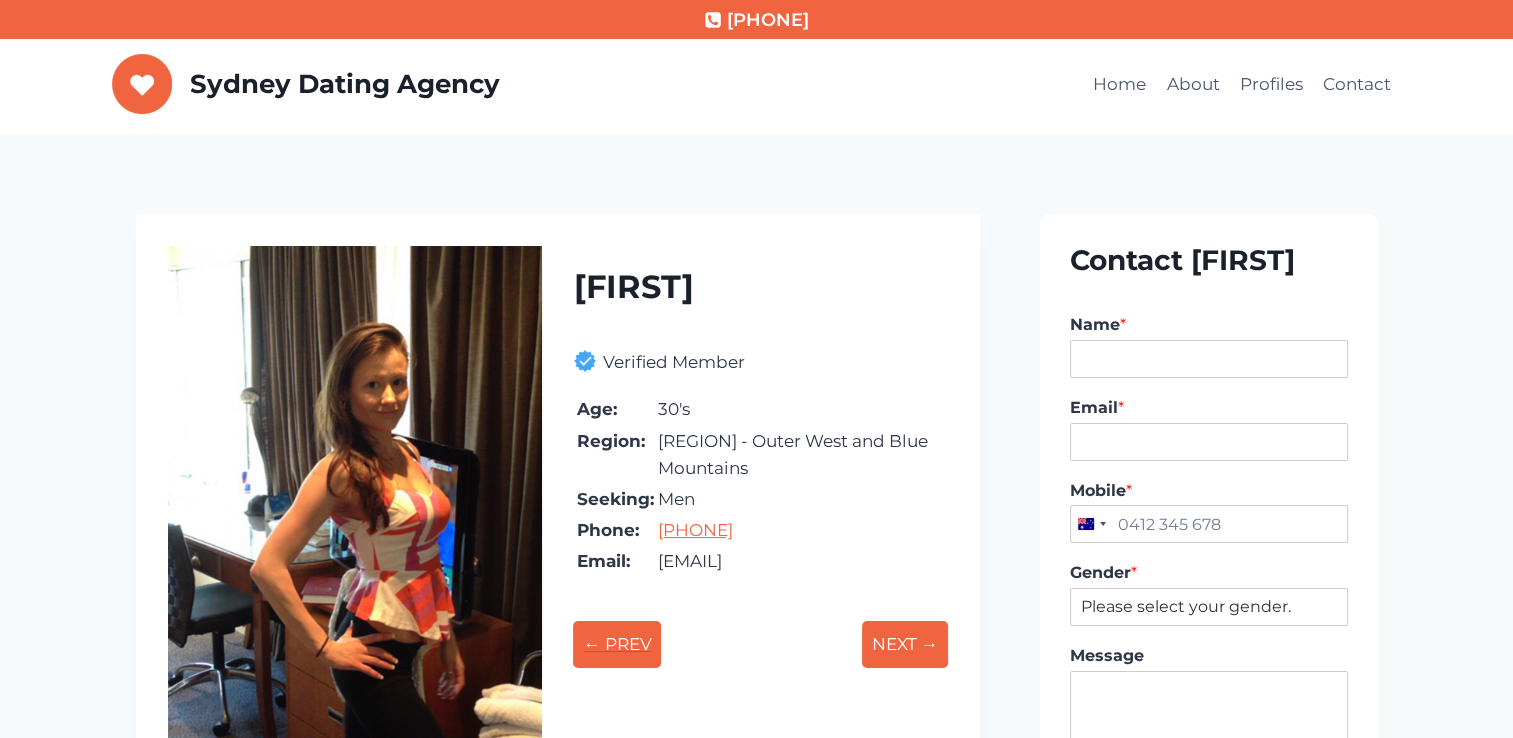 drag, startPoint x: 0, startPoint y: 0, endPoint x: 600, endPoint y: 610, distance: 855.6284 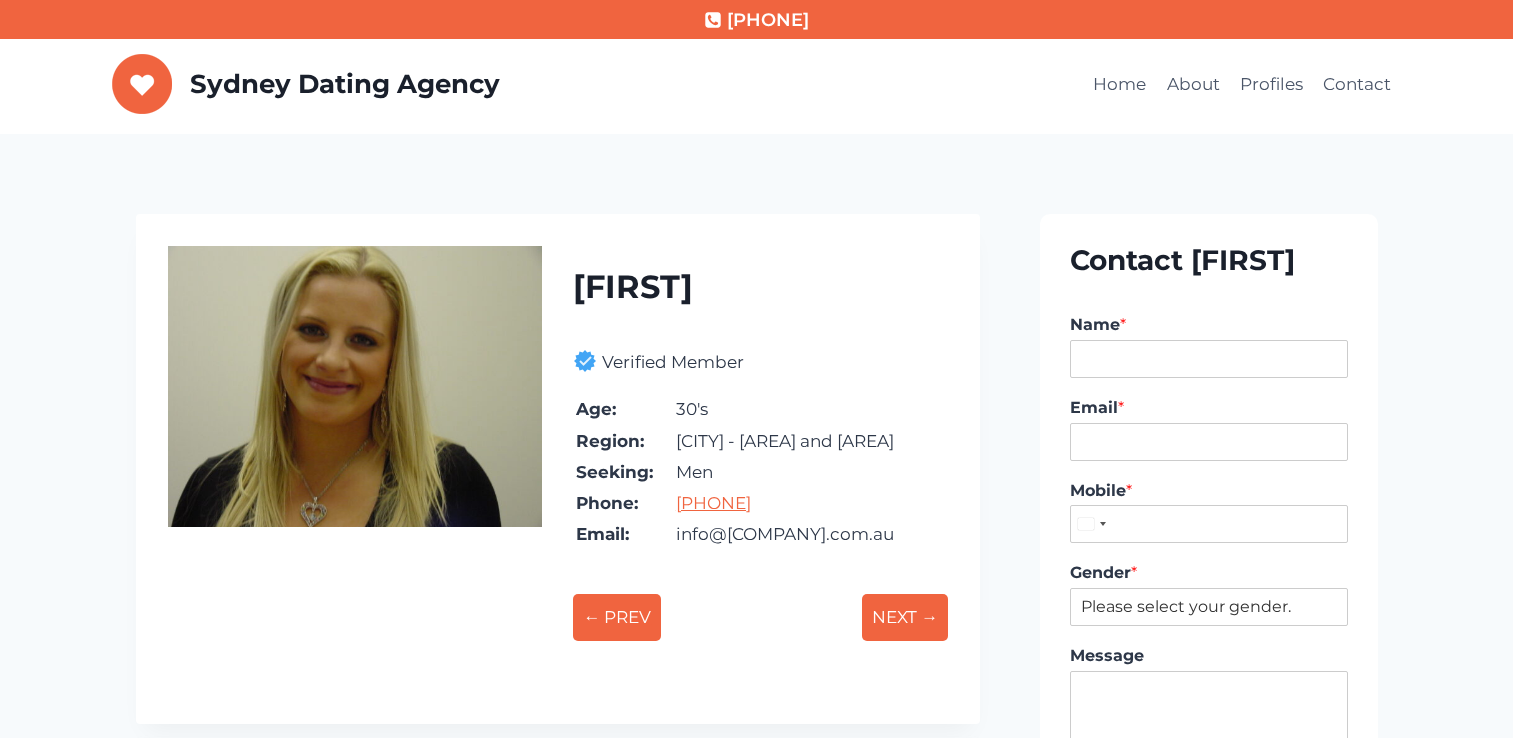 scroll, scrollTop: 0, scrollLeft: 0, axis: both 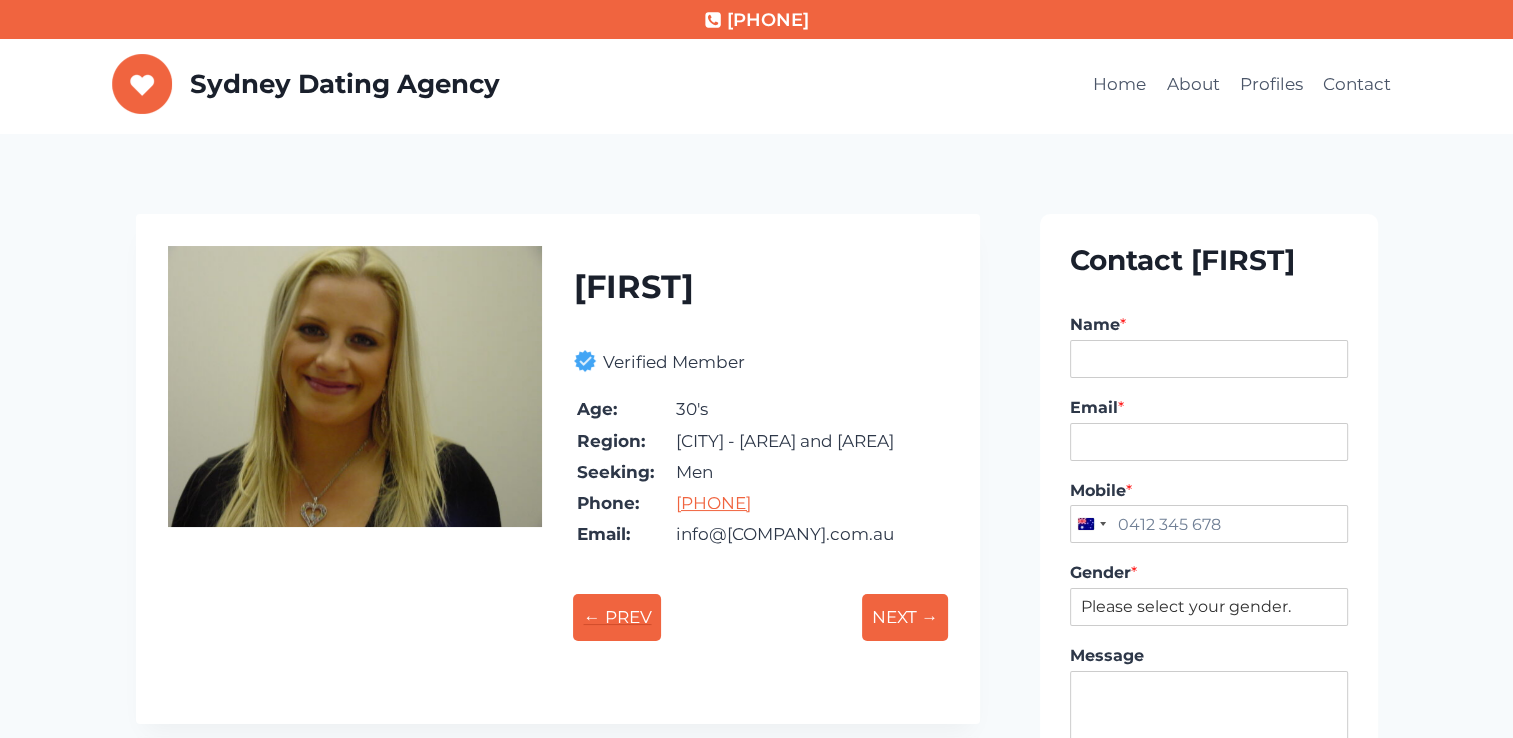 click on "← PREV" at bounding box center (617, 617) 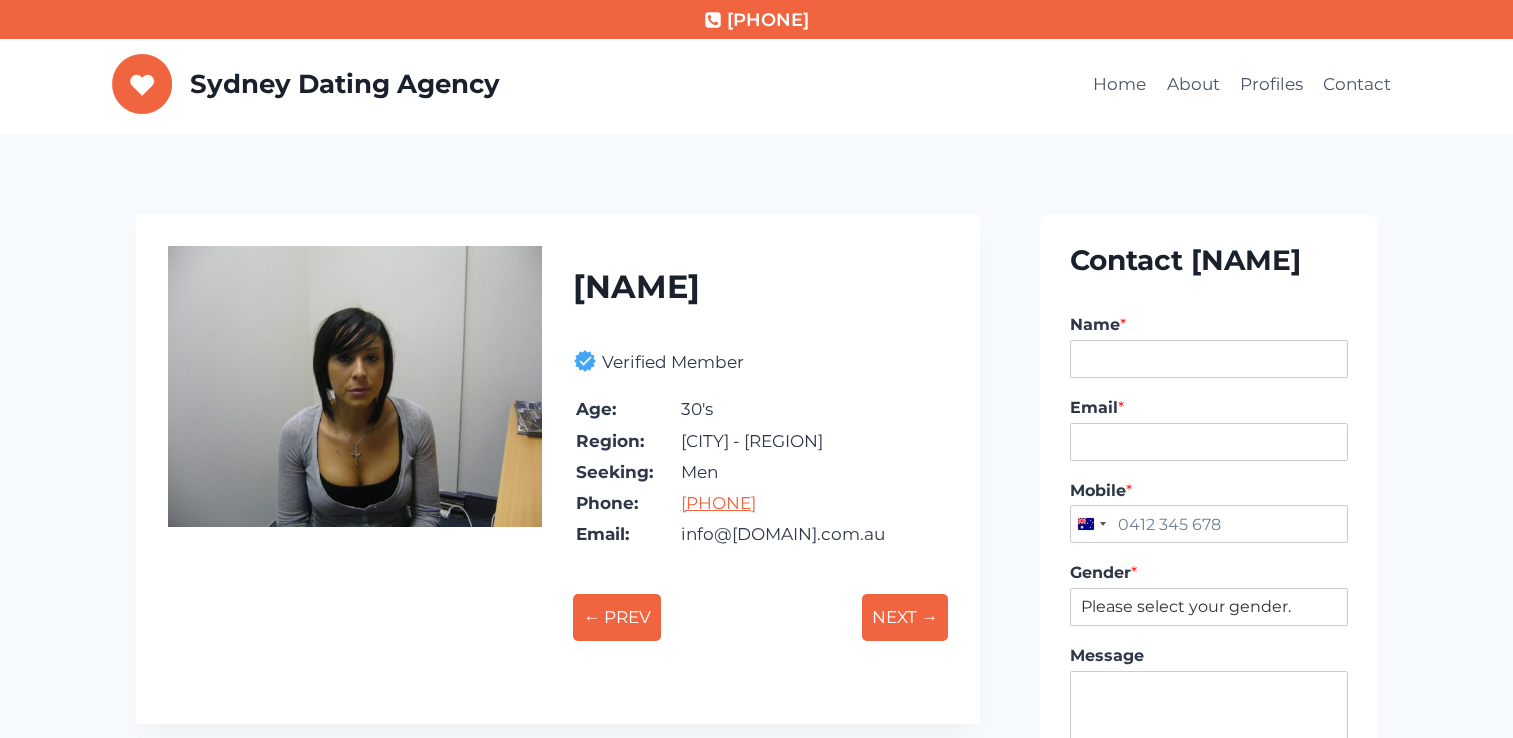 scroll, scrollTop: 0, scrollLeft: 0, axis: both 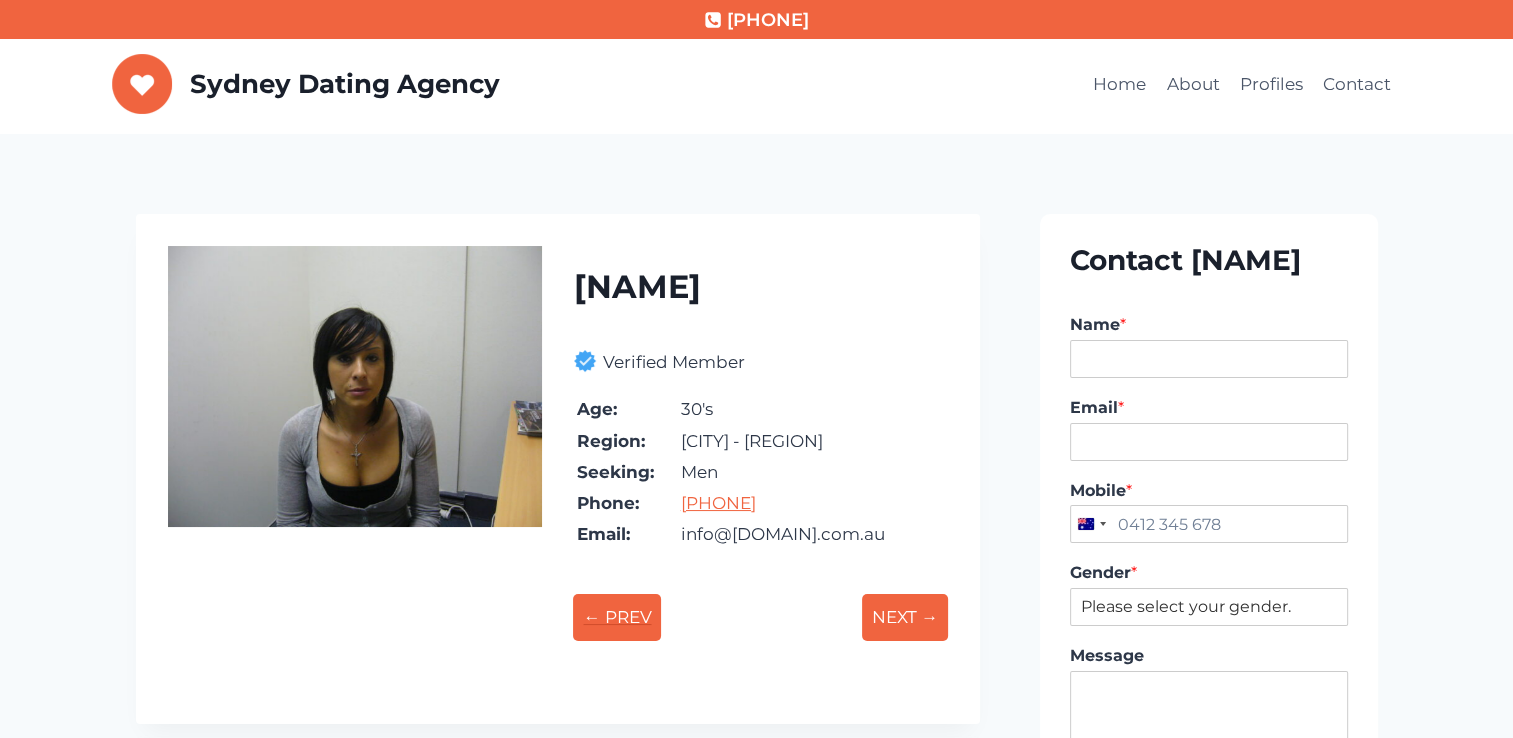 drag, startPoint x: 0, startPoint y: 0, endPoint x: 604, endPoint y: 638, distance: 878.5556 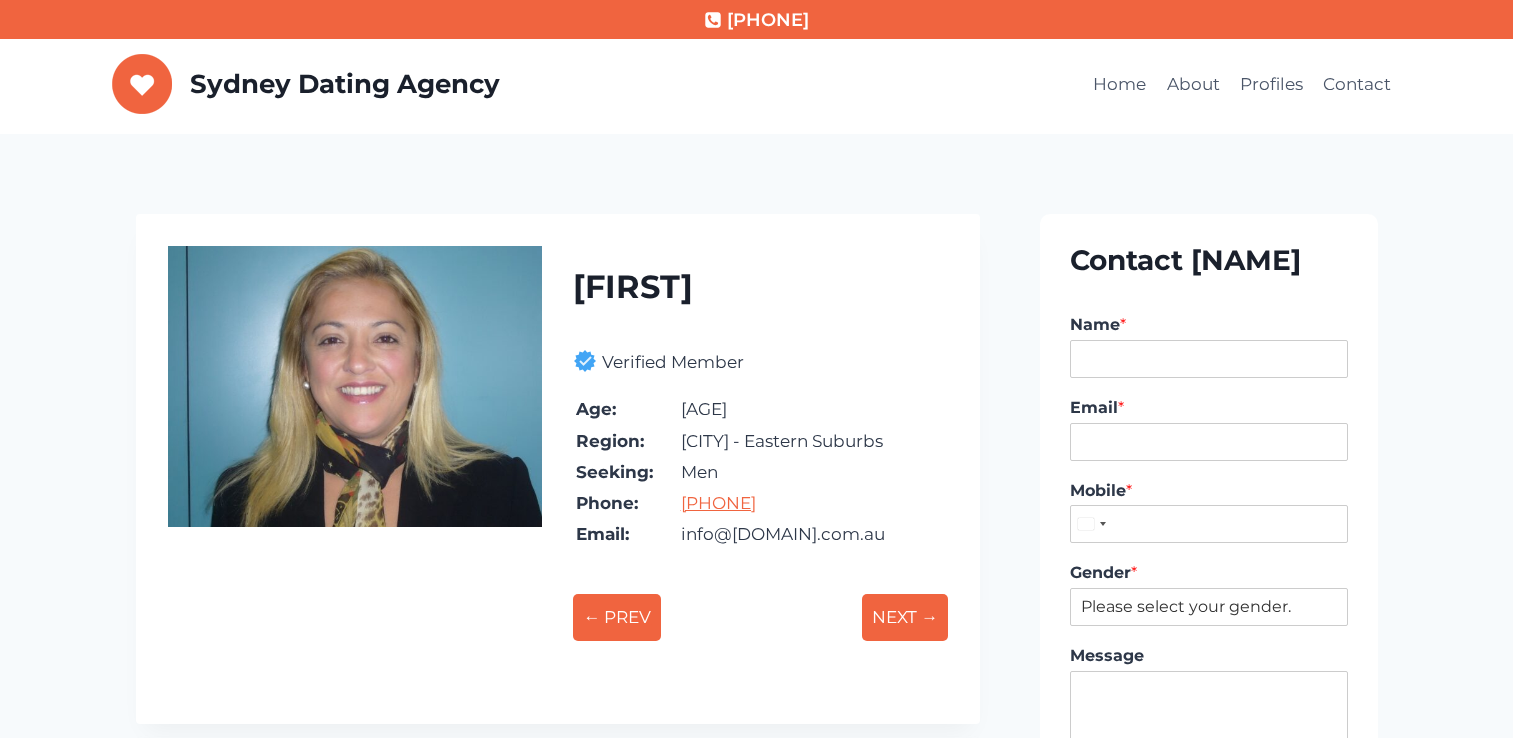scroll, scrollTop: 0, scrollLeft: 0, axis: both 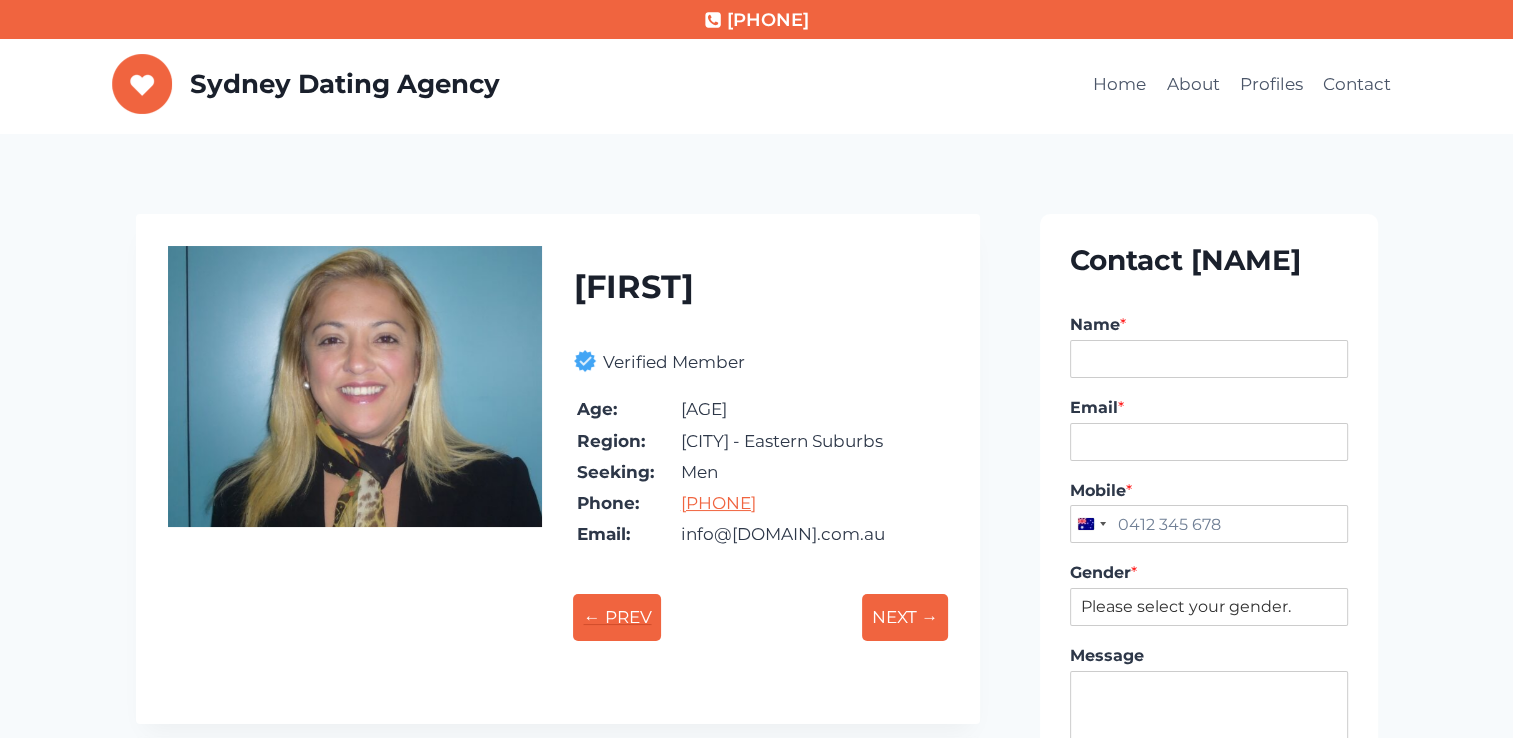 click on "← PREV" at bounding box center [617, 617] 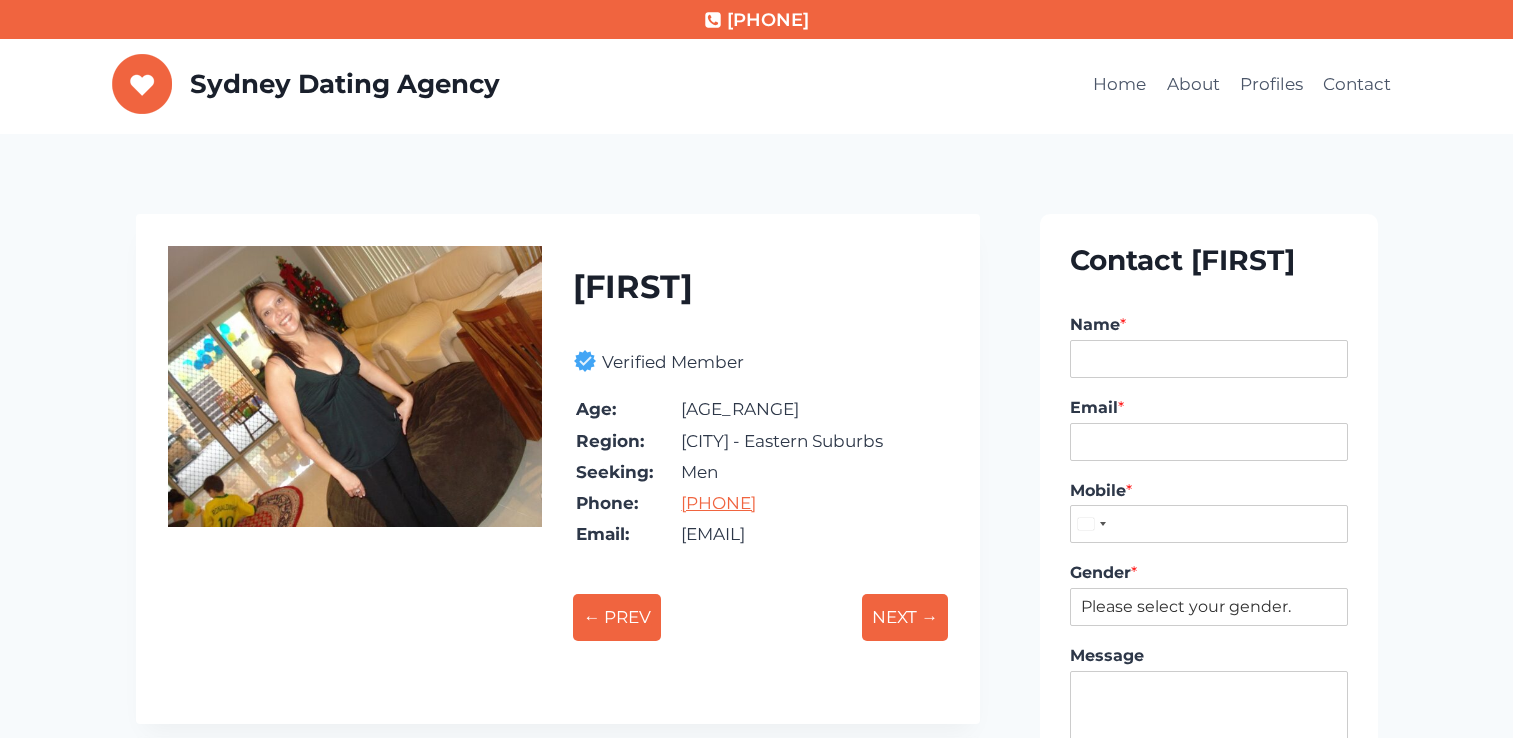 scroll, scrollTop: 0, scrollLeft: 0, axis: both 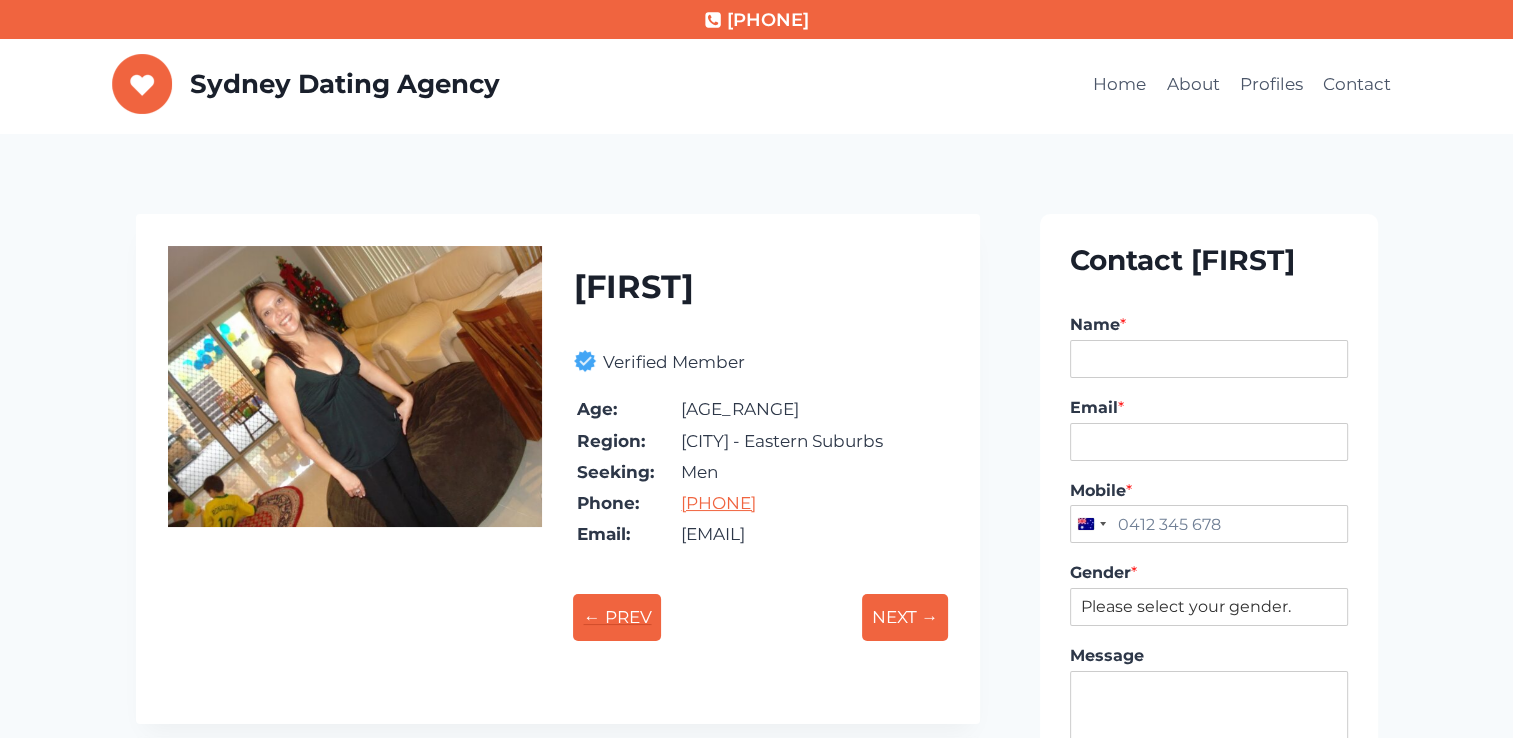 click on "← PREV" at bounding box center [617, 617] 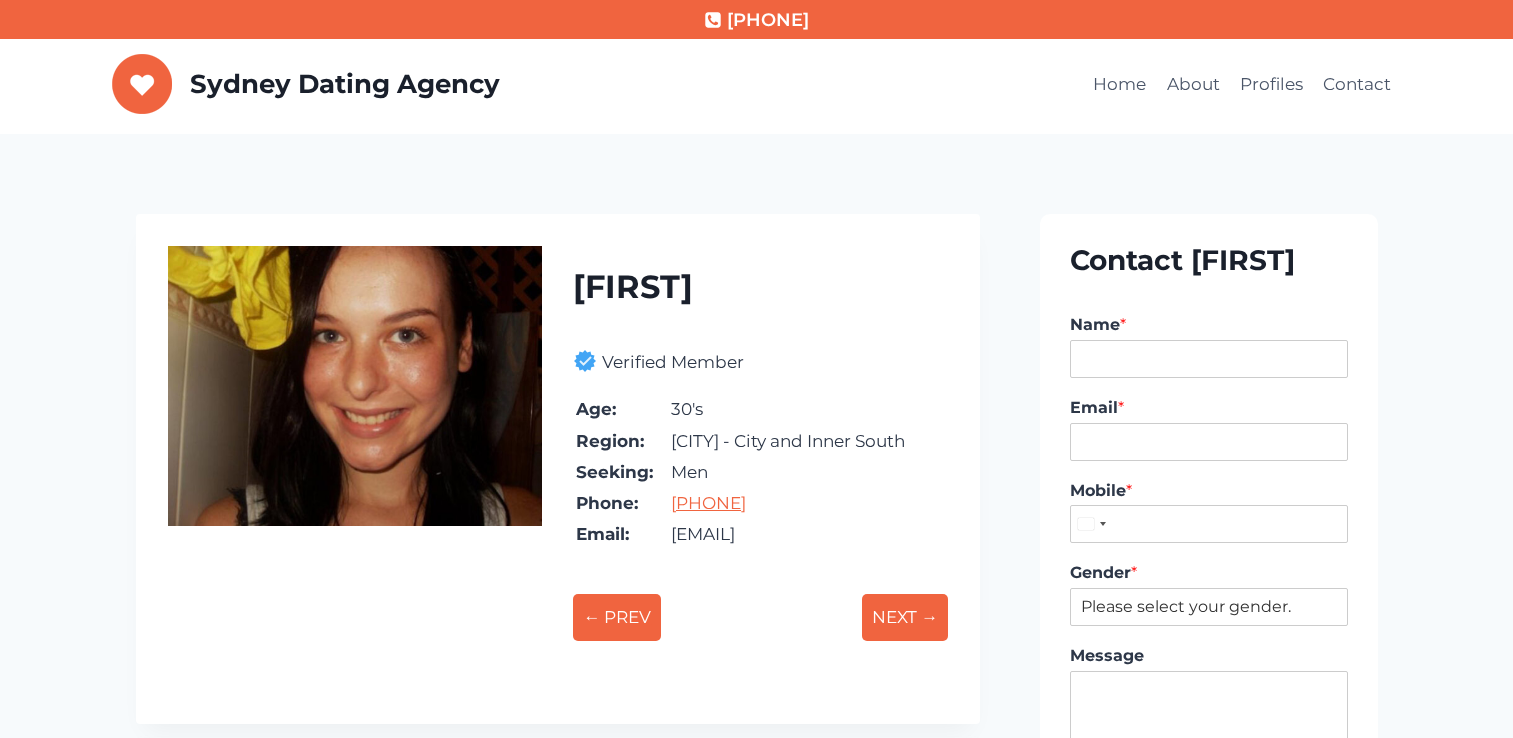 scroll, scrollTop: 0, scrollLeft: 0, axis: both 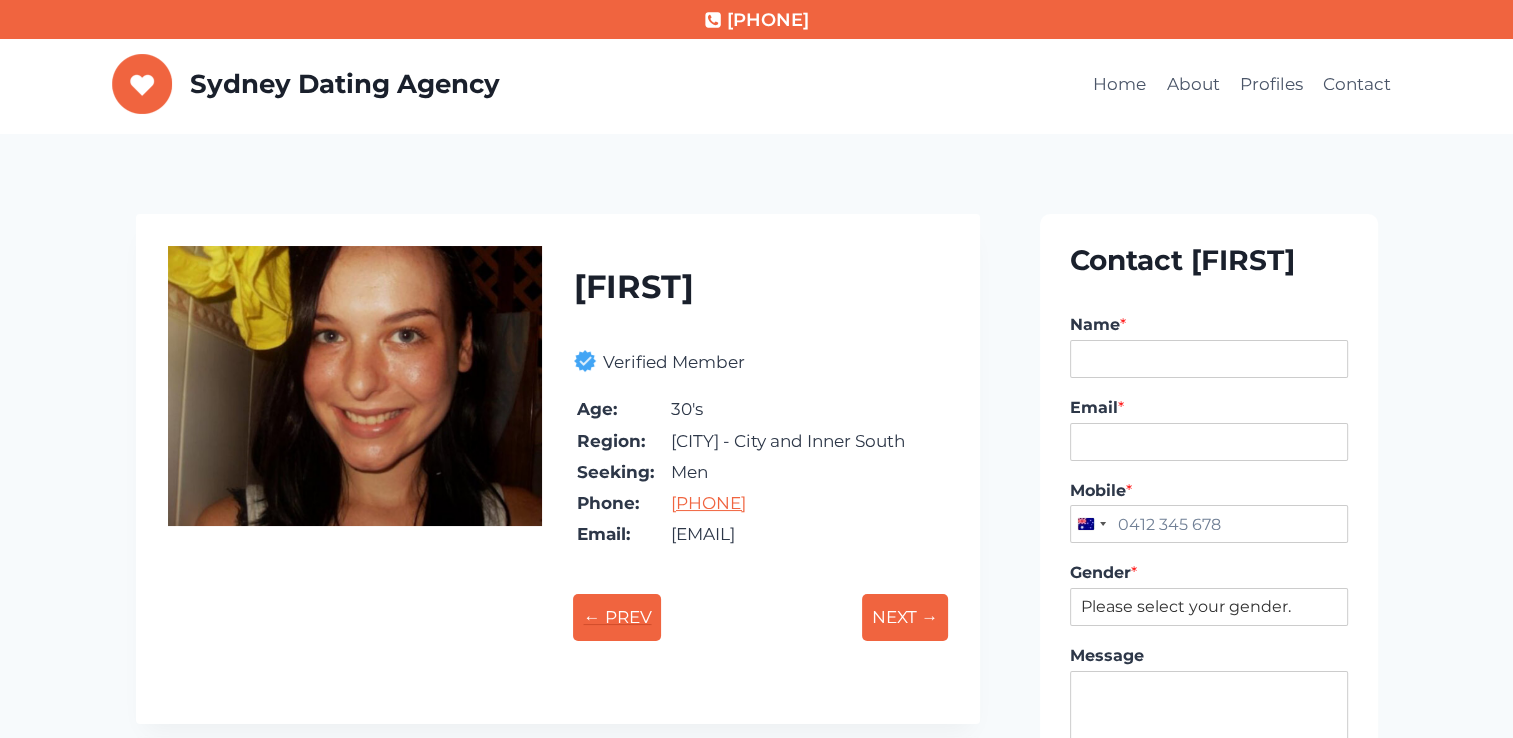 drag, startPoint x: 0, startPoint y: 0, endPoint x: 604, endPoint y: 638, distance: 878.5556 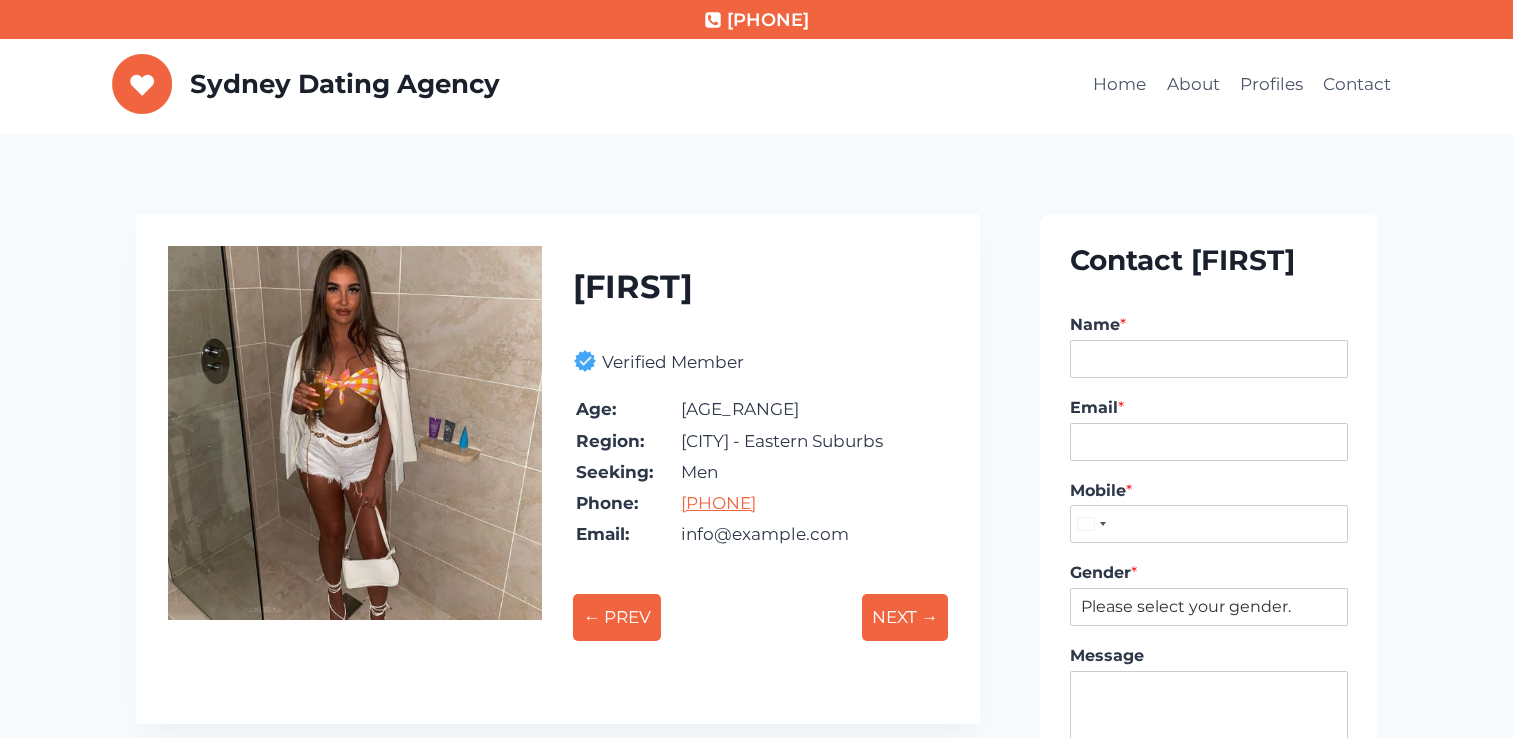 scroll, scrollTop: 0, scrollLeft: 0, axis: both 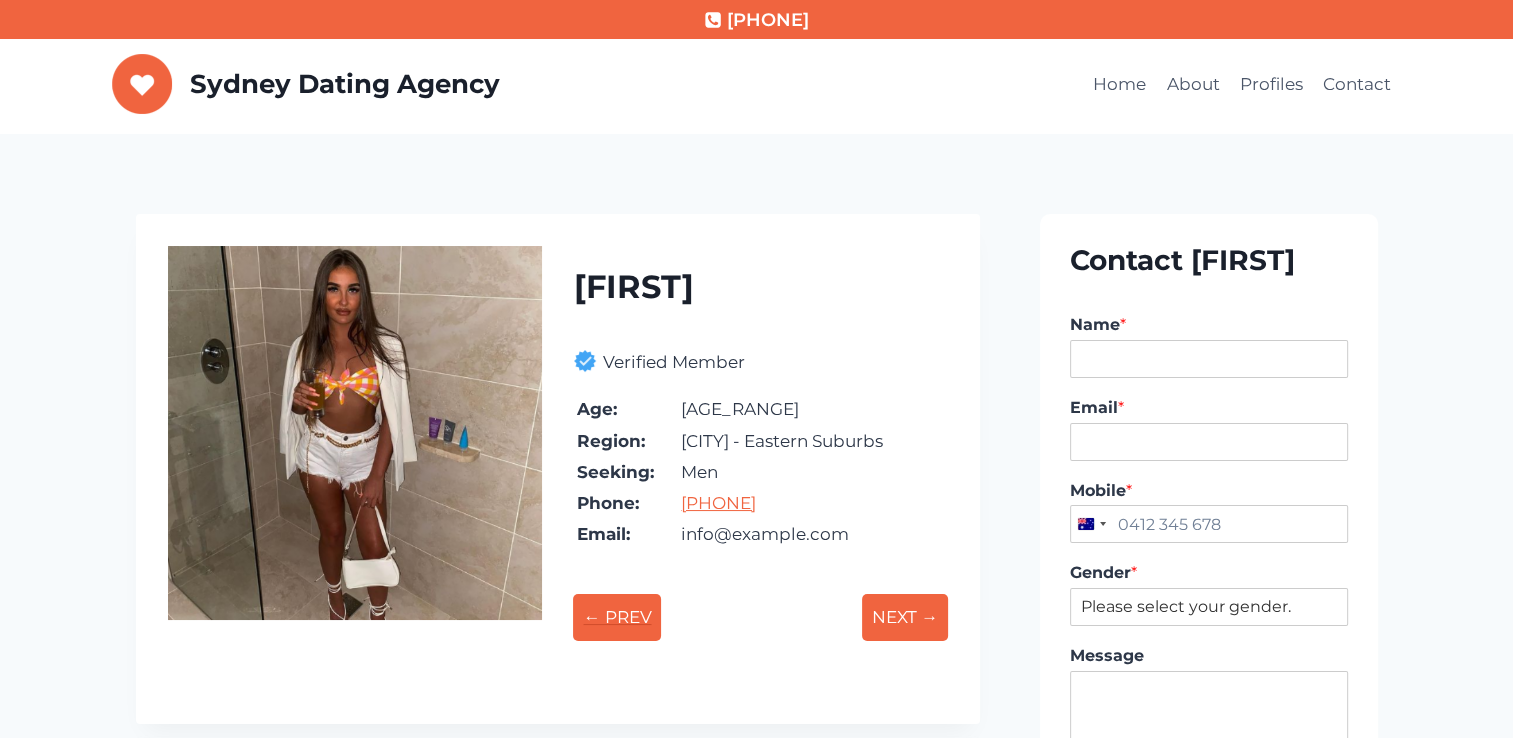 click on "← PREV" at bounding box center (617, 617) 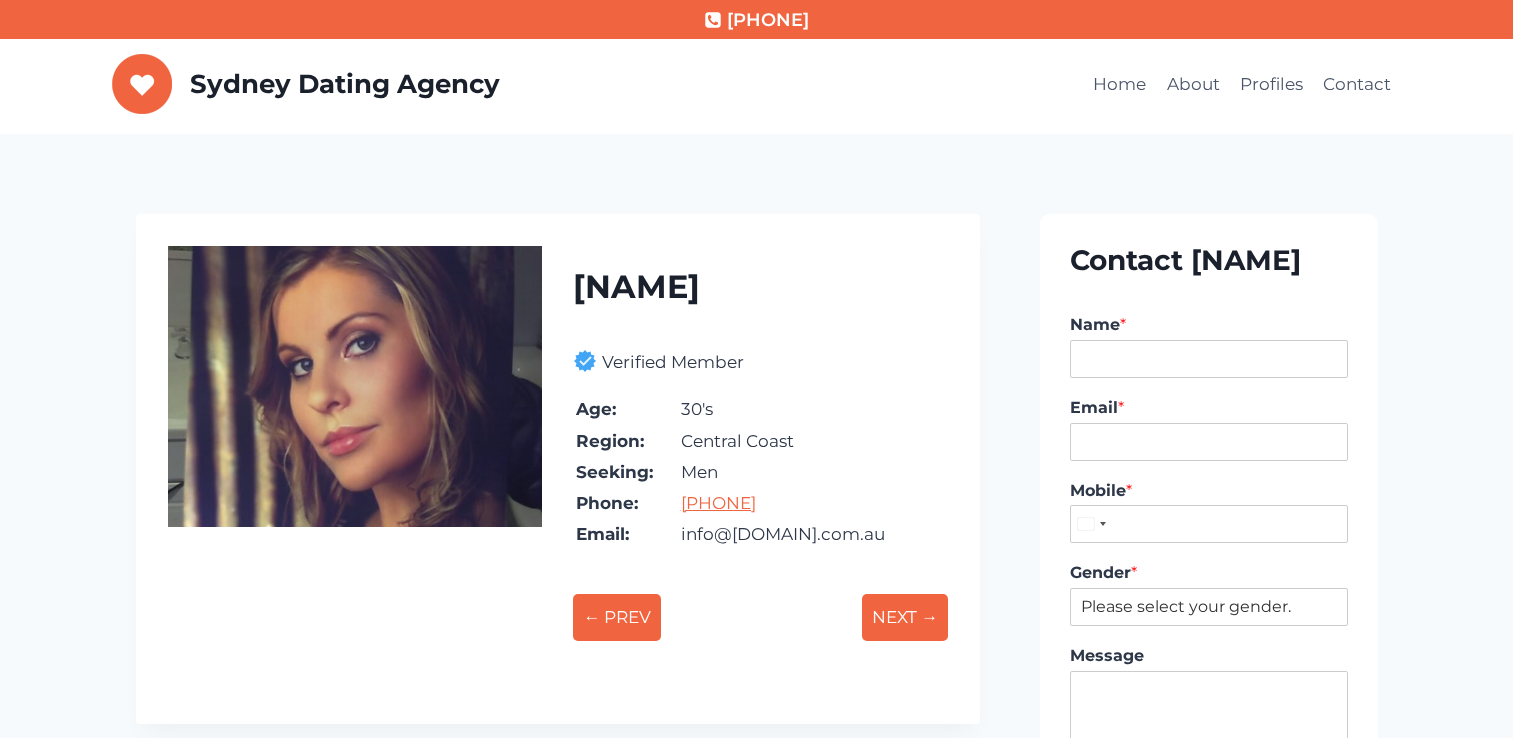 scroll, scrollTop: 0, scrollLeft: 0, axis: both 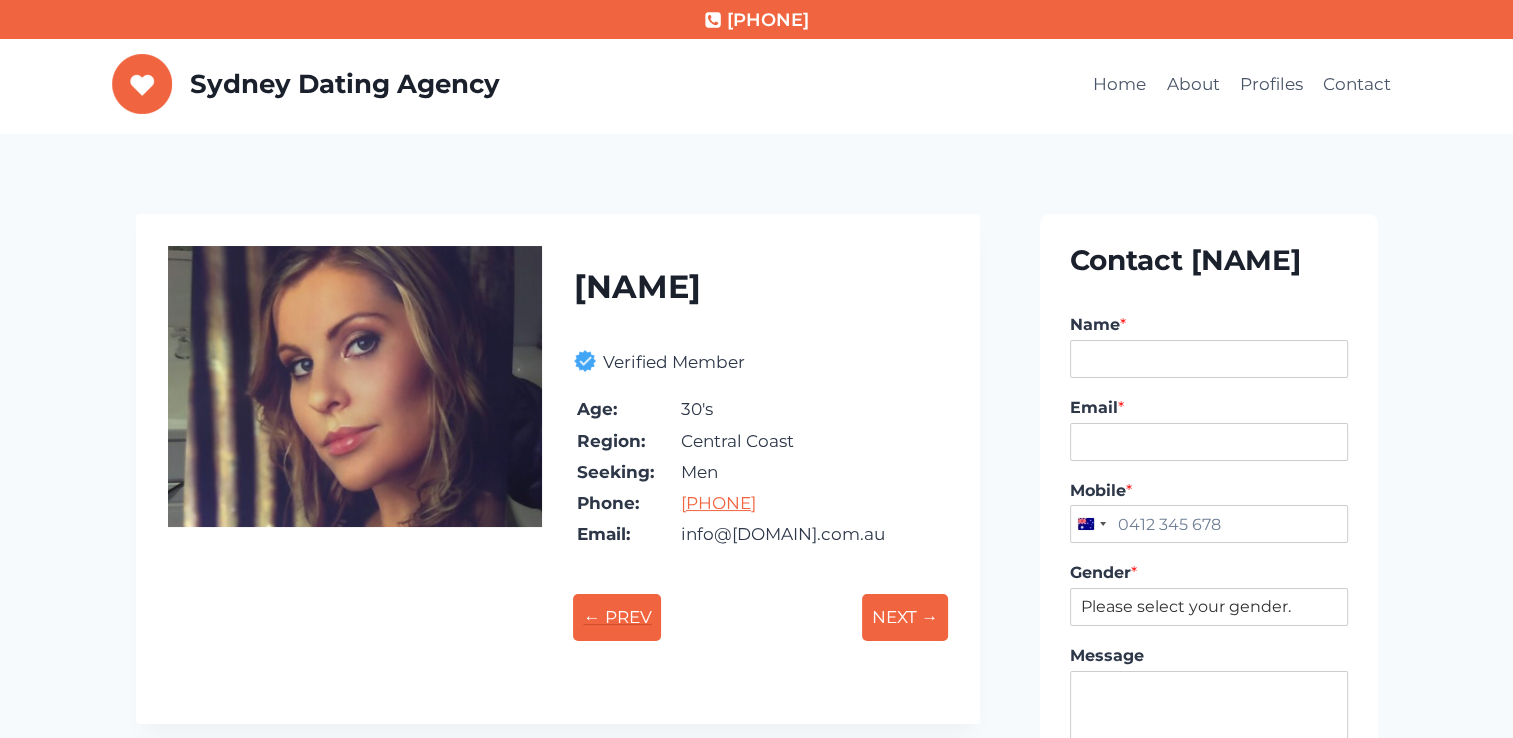 drag, startPoint x: 0, startPoint y: 0, endPoint x: 604, endPoint y: 638, distance: 878.5556 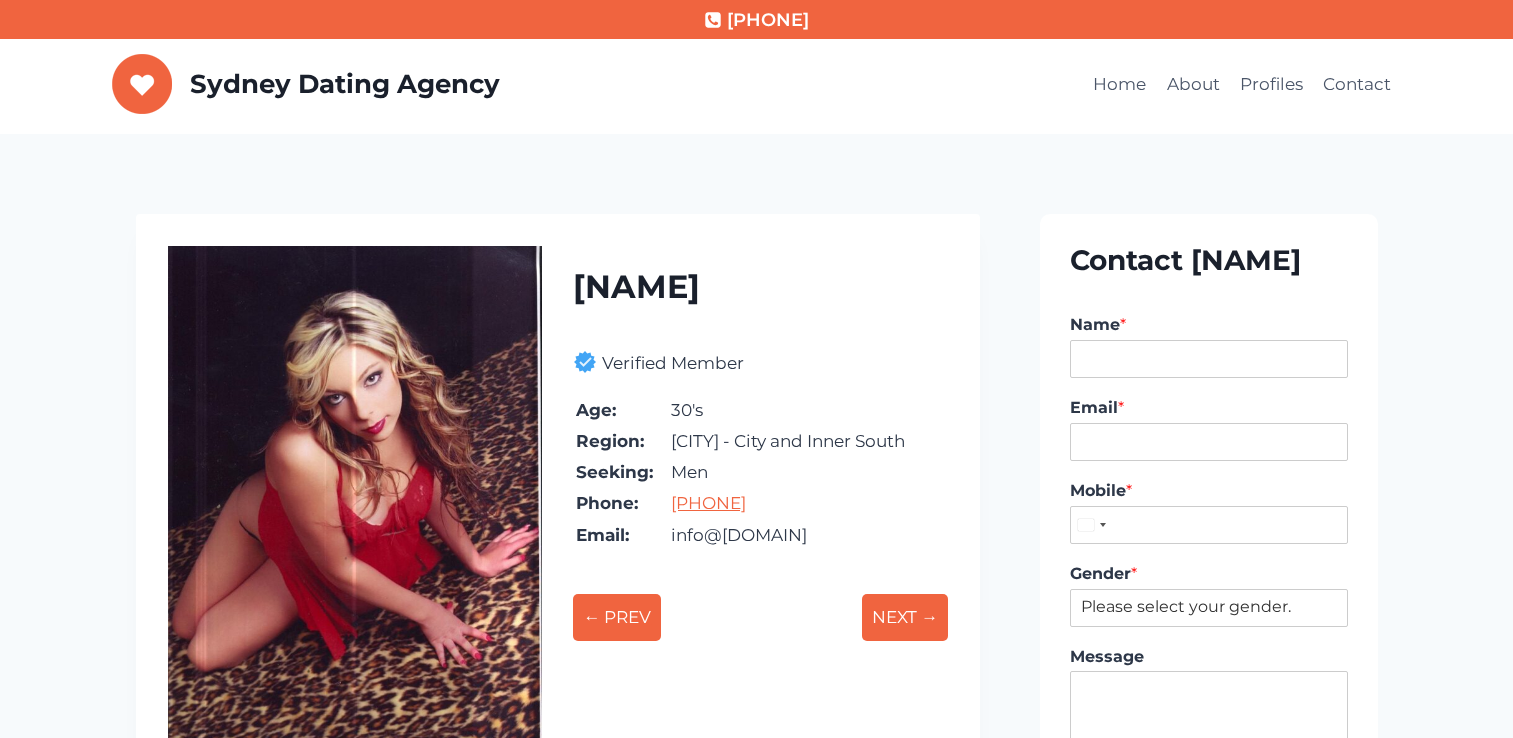 scroll, scrollTop: 0, scrollLeft: 0, axis: both 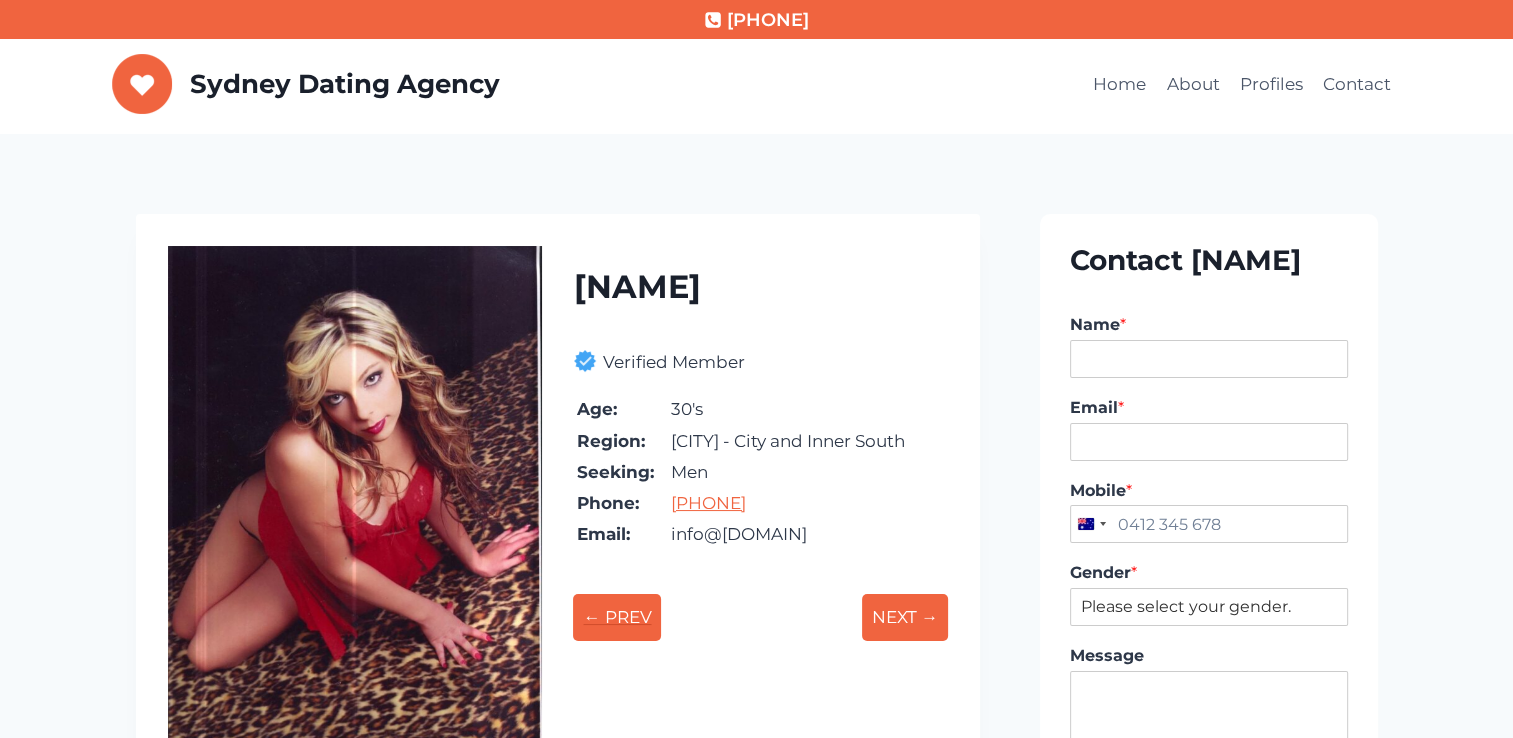 click on "← PREV" at bounding box center (617, 617) 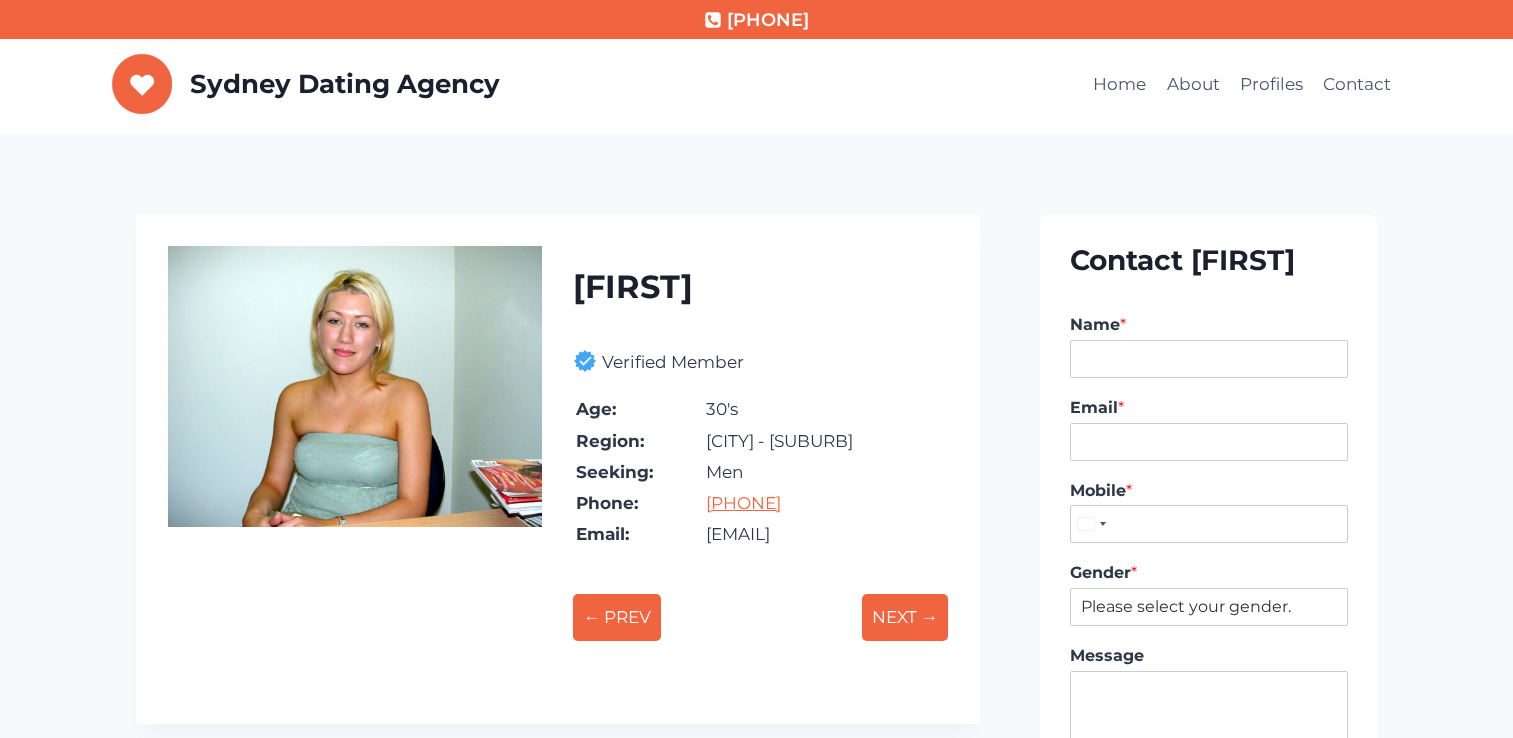 scroll, scrollTop: 0, scrollLeft: 0, axis: both 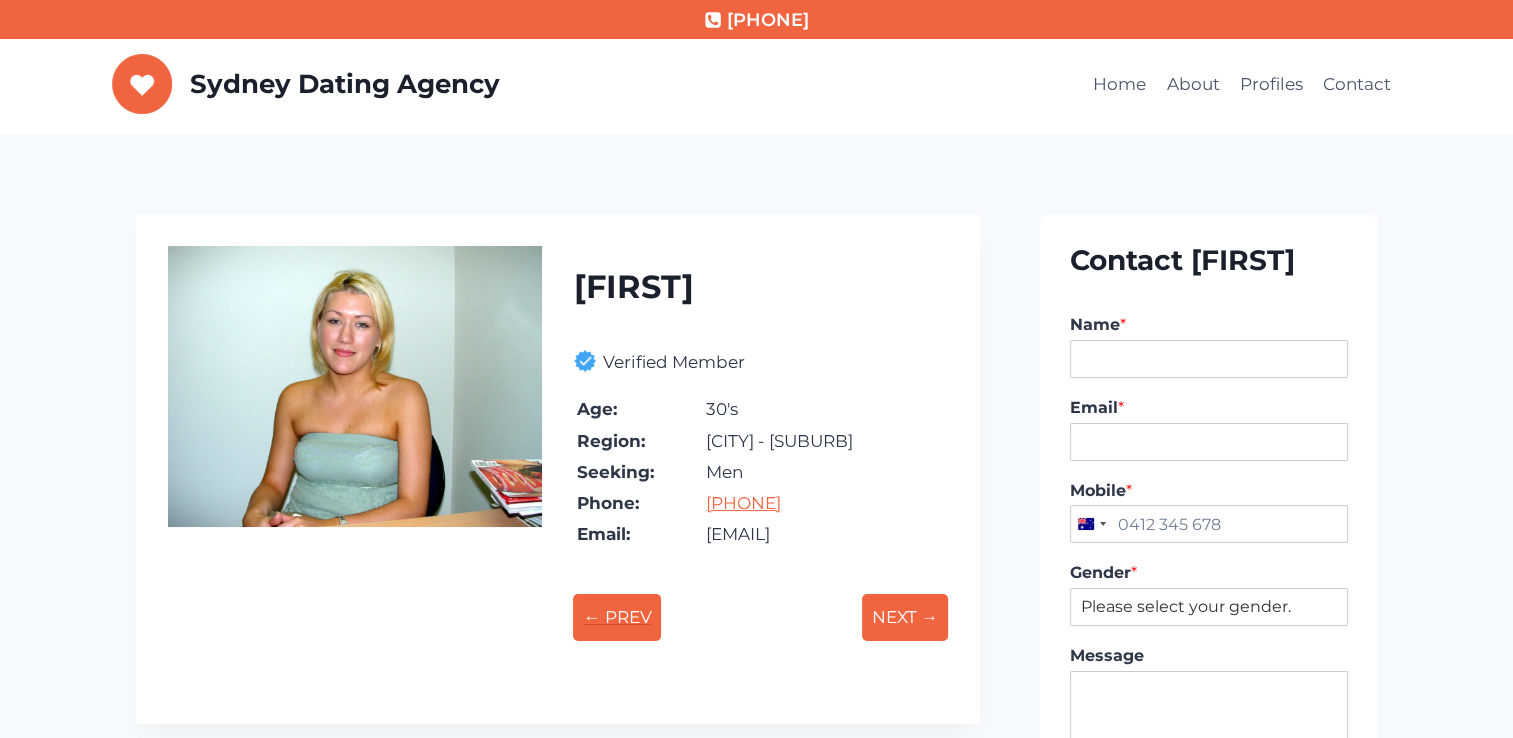 click on "← PREV" at bounding box center [617, 617] 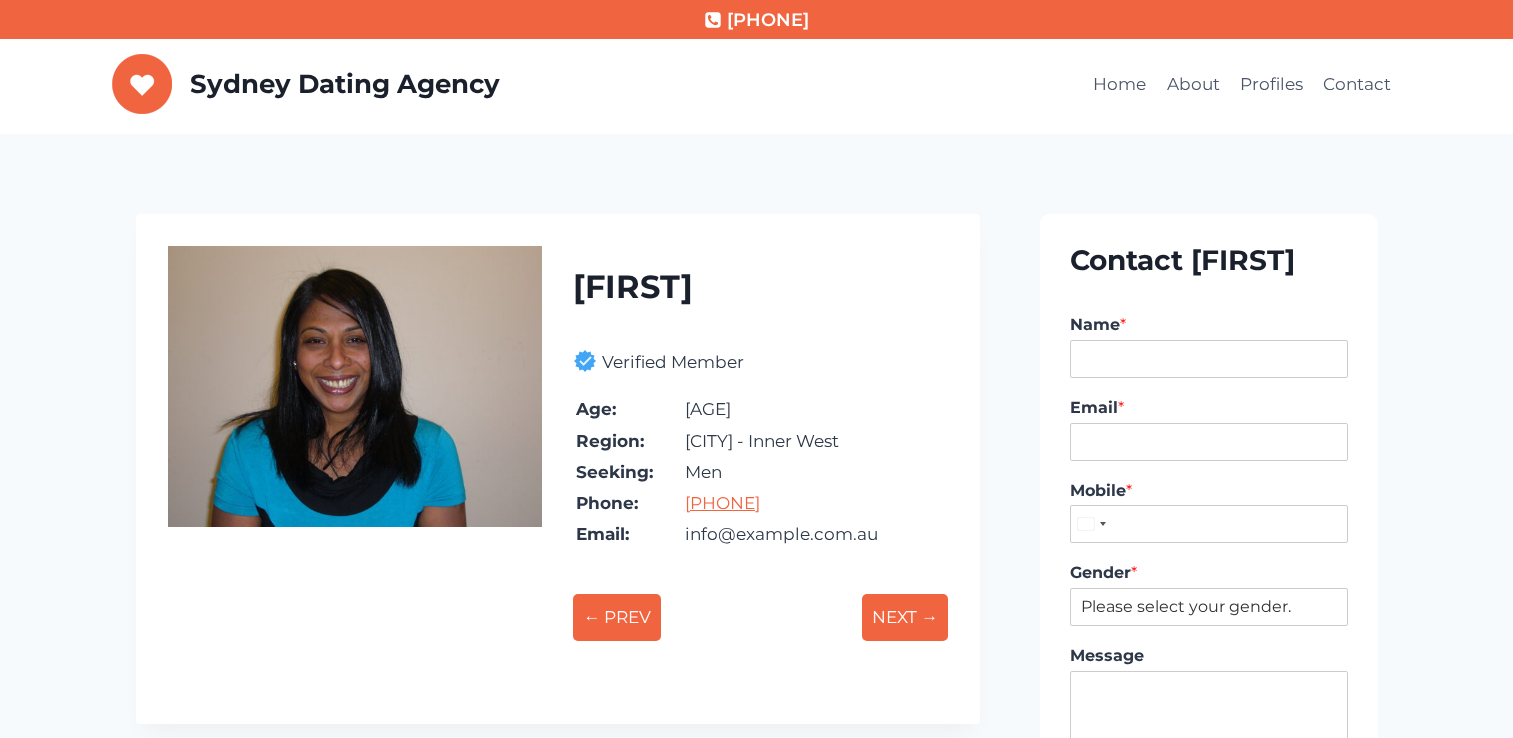 scroll, scrollTop: 0, scrollLeft: 0, axis: both 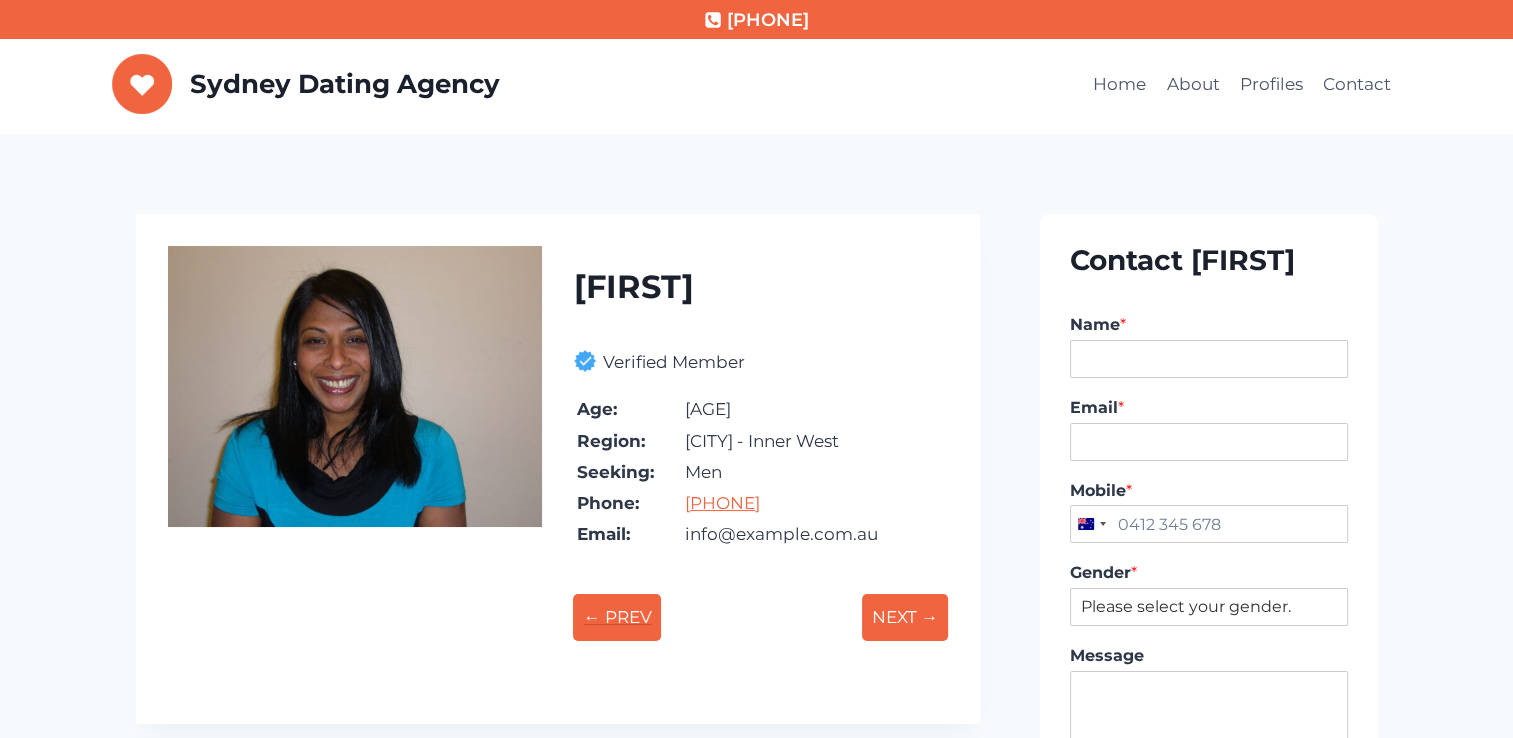click on "← PREV" at bounding box center (617, 617) 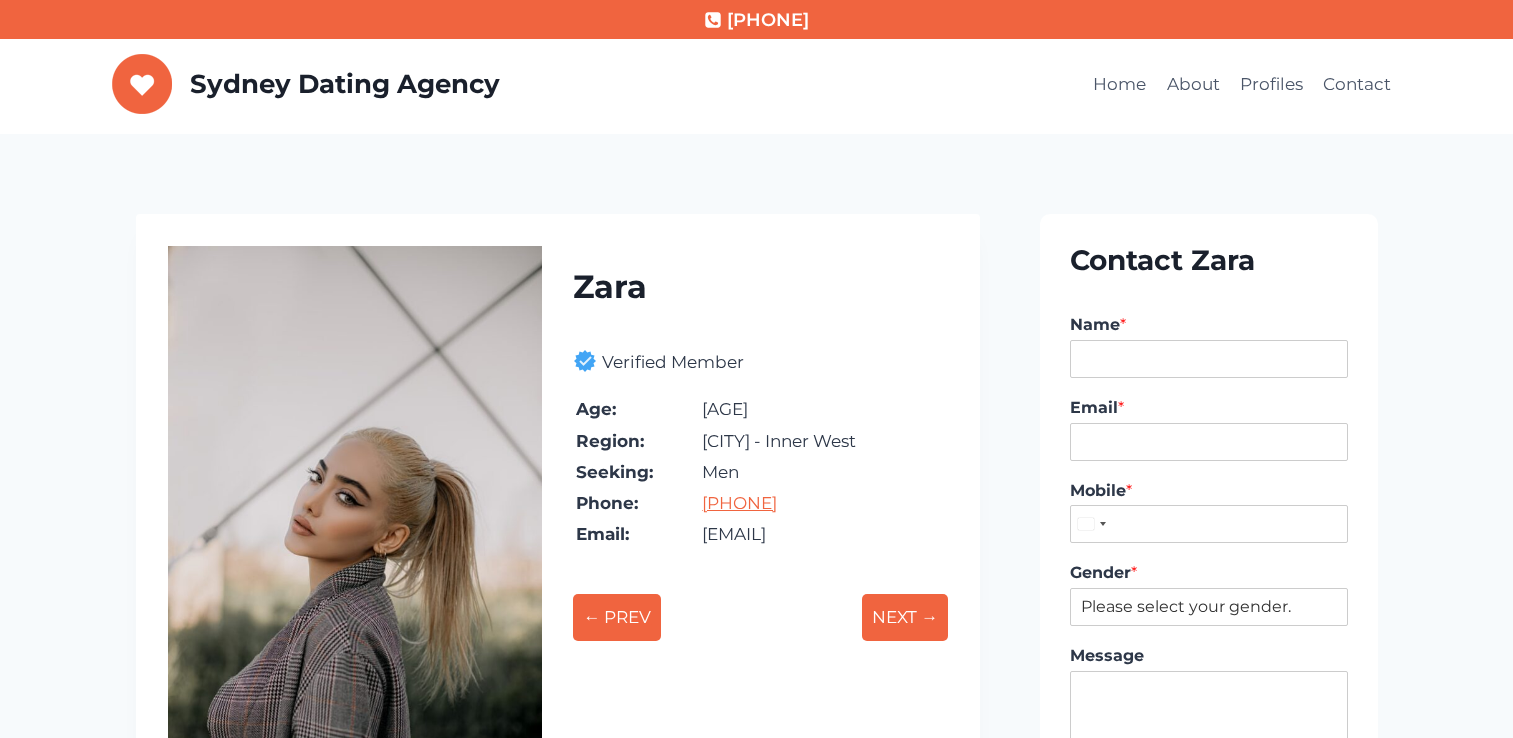 scroll, scrollTop: 0, scrollLeft: 0, axis: both 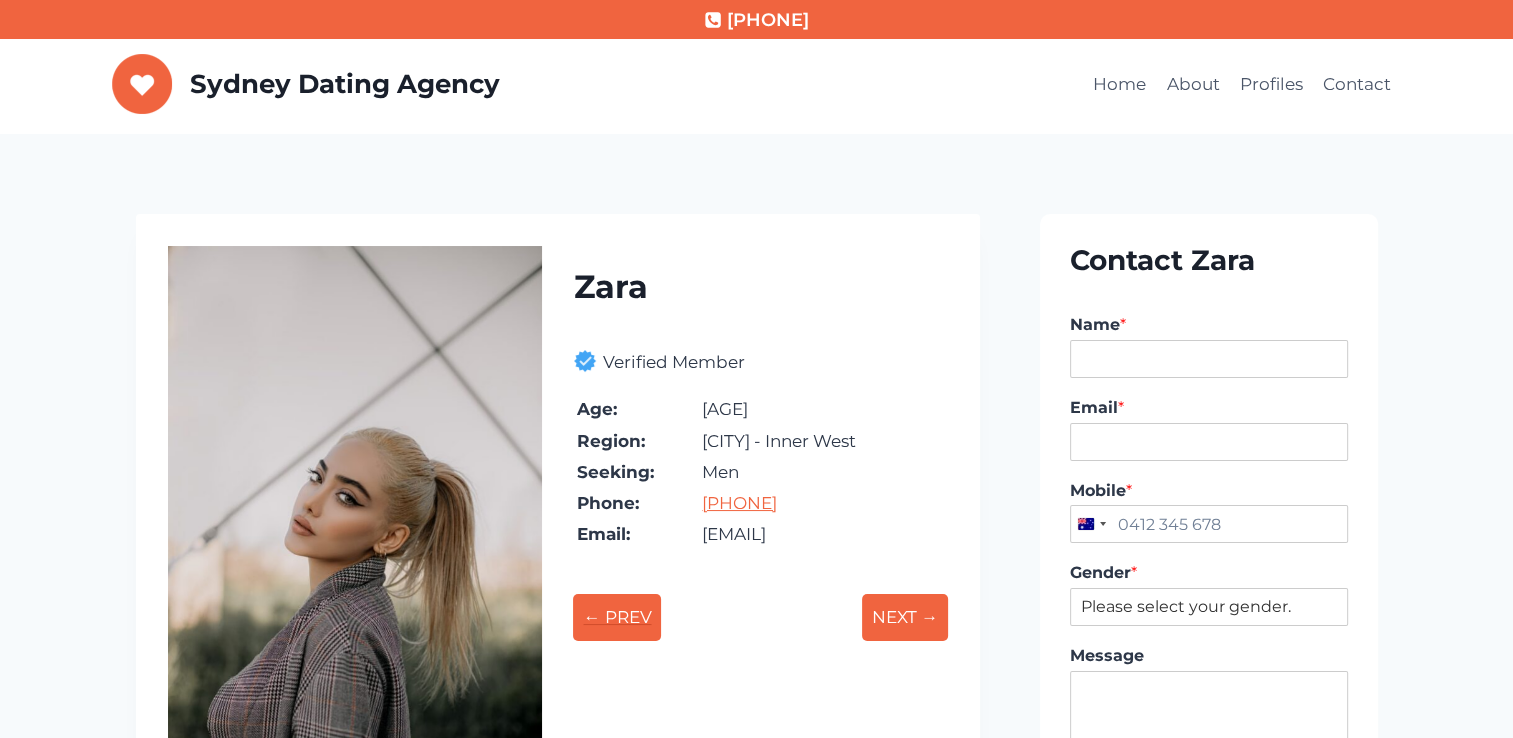 drag, startPoint x: 0, startPoint y: 0, endPoint x: 599, endPoint y: 618, distance: 860.6538 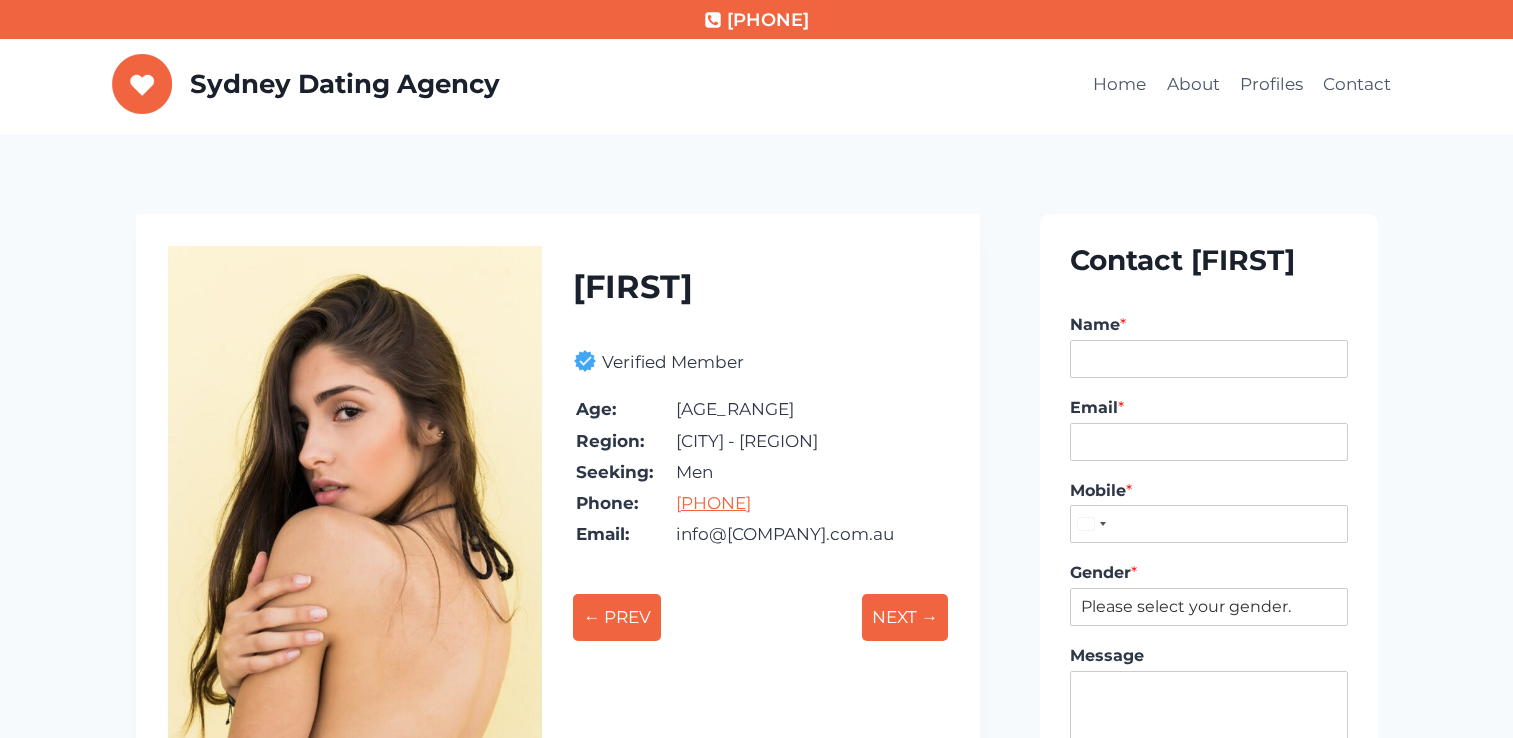scroll, scrollTop: 0, scrollLeft: 0, axis: both 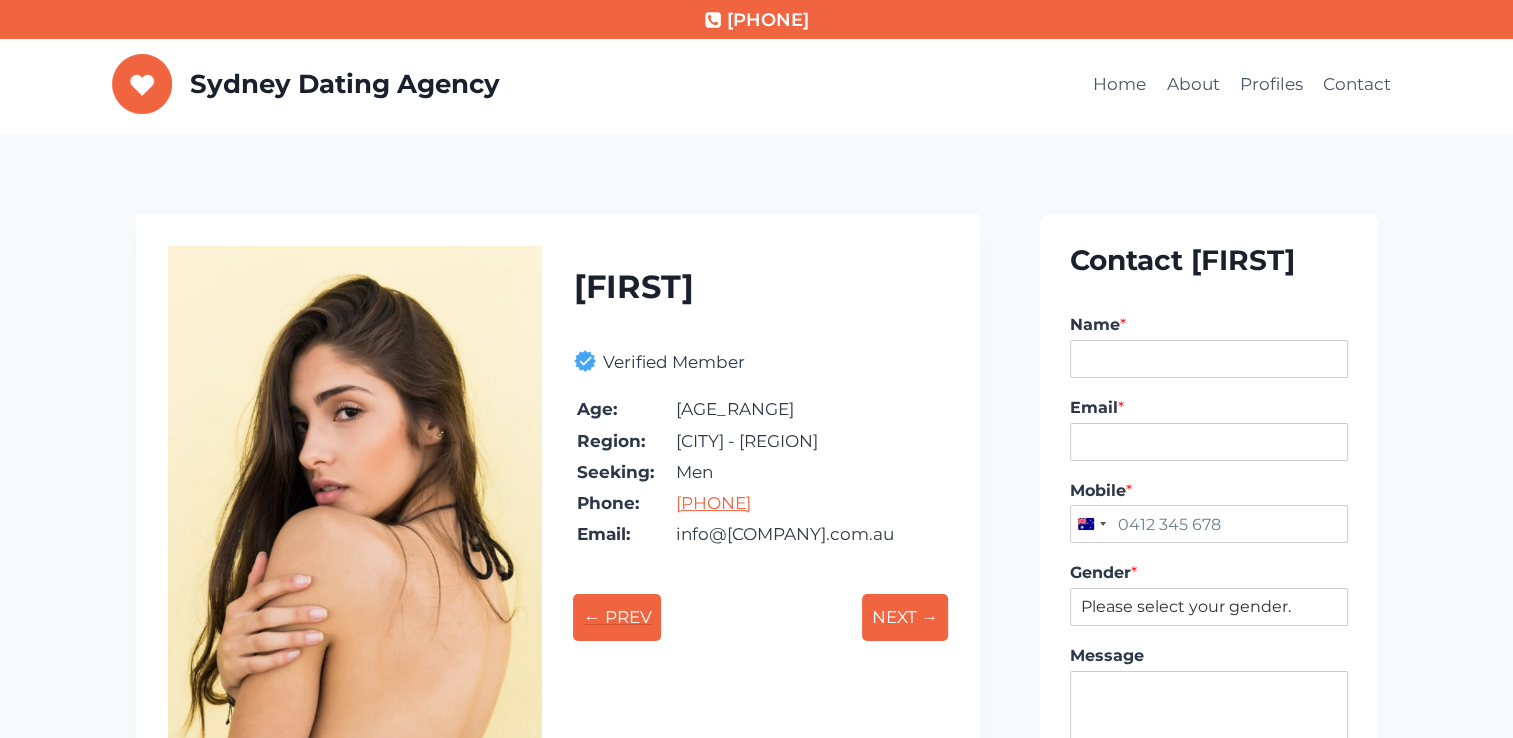 drag, startPoint x: 0, startPoint y: 0, endPoint x: 599, endPoint y: 618, distance: 860.6538 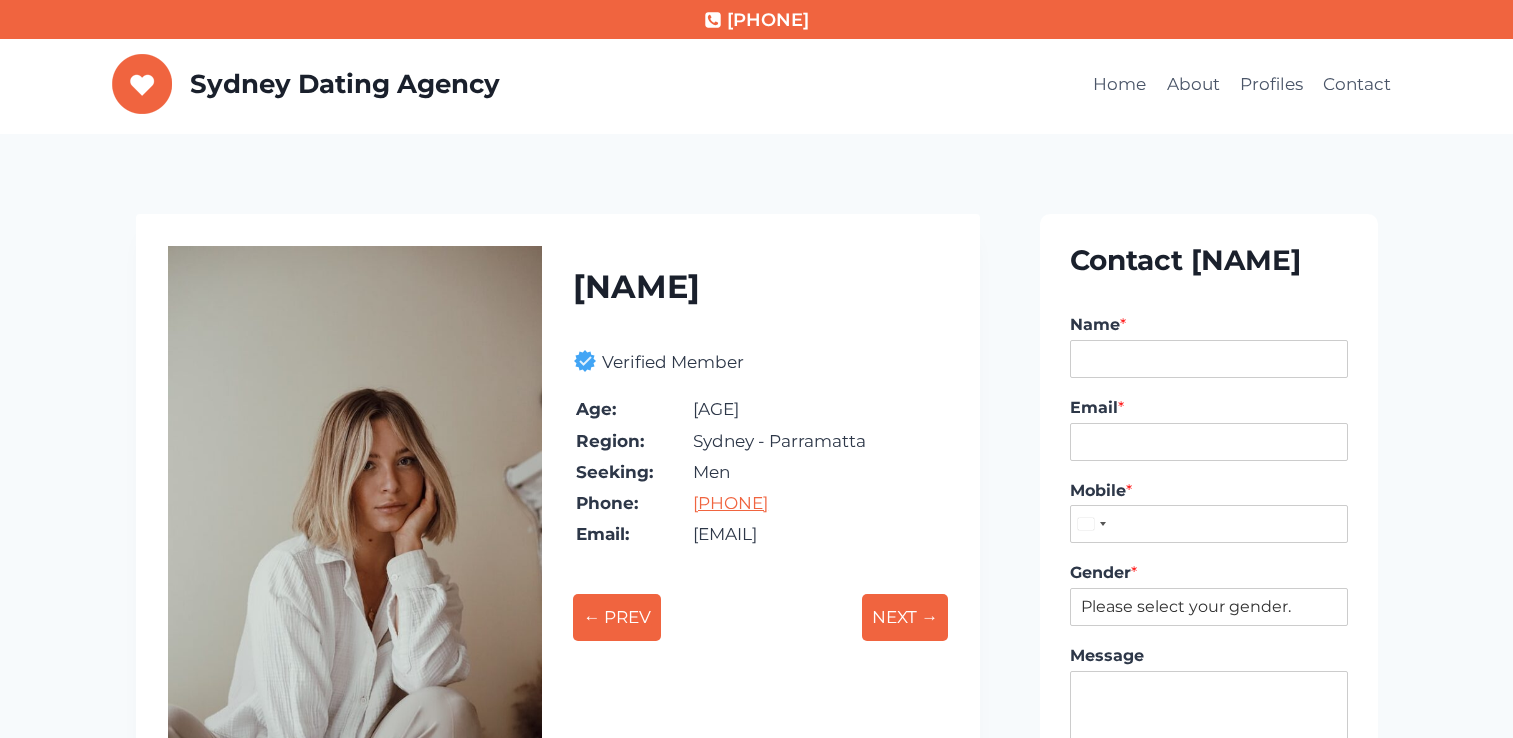 scroll, scrollTop: 0, scrollLeft: 0, axis: both 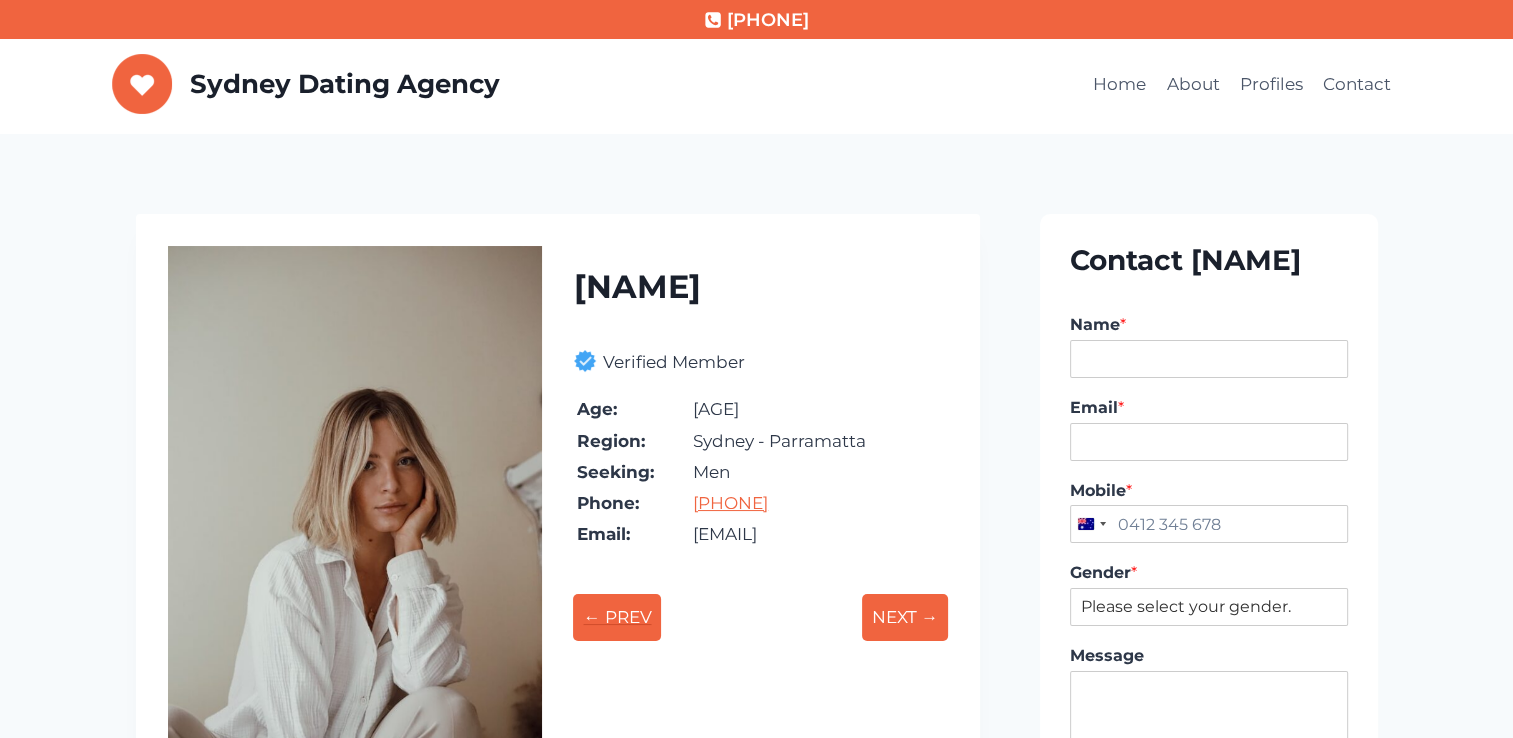 click on "← PREV" at bounding box center (617, 617) 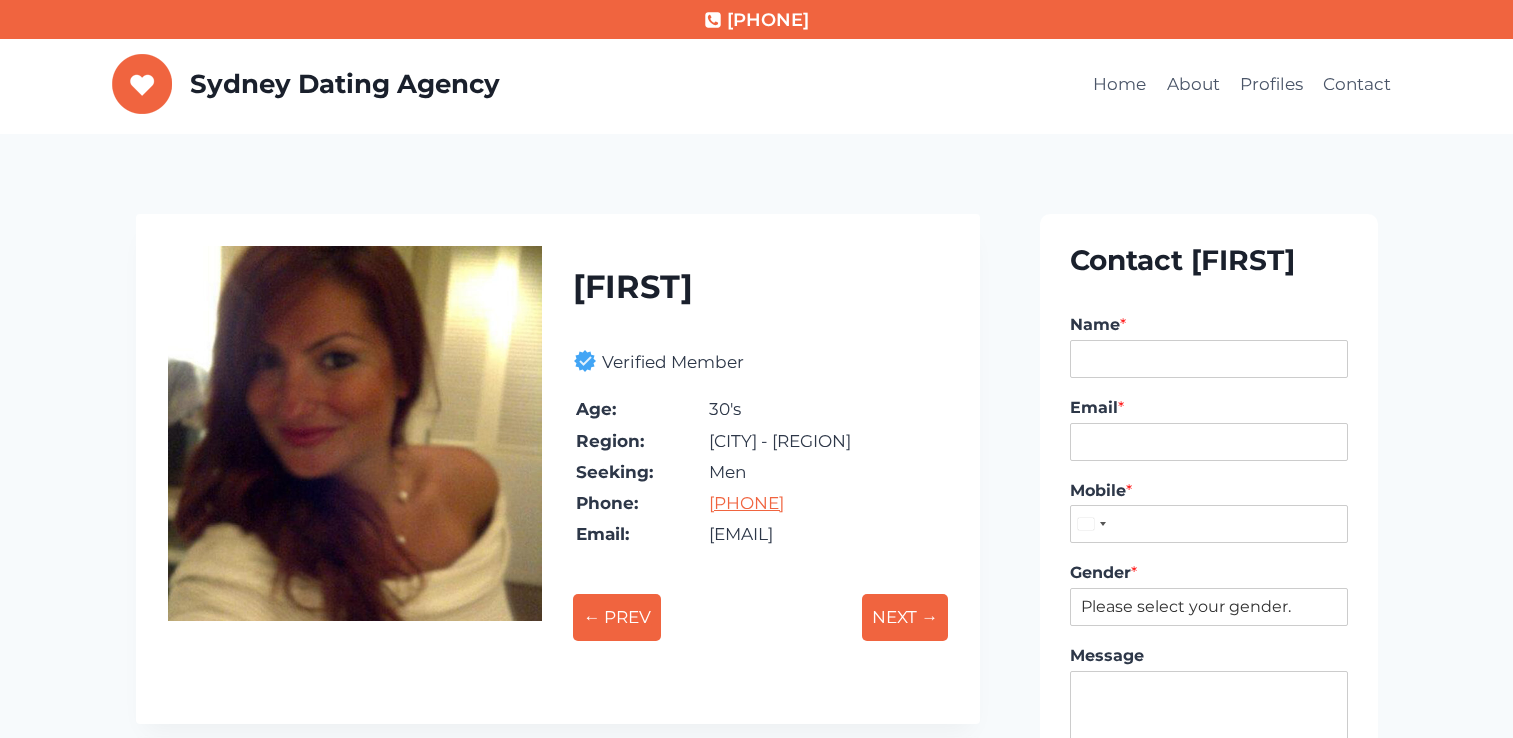 scroll, scrollTop: 0, scrollLeft: 0, axis: both 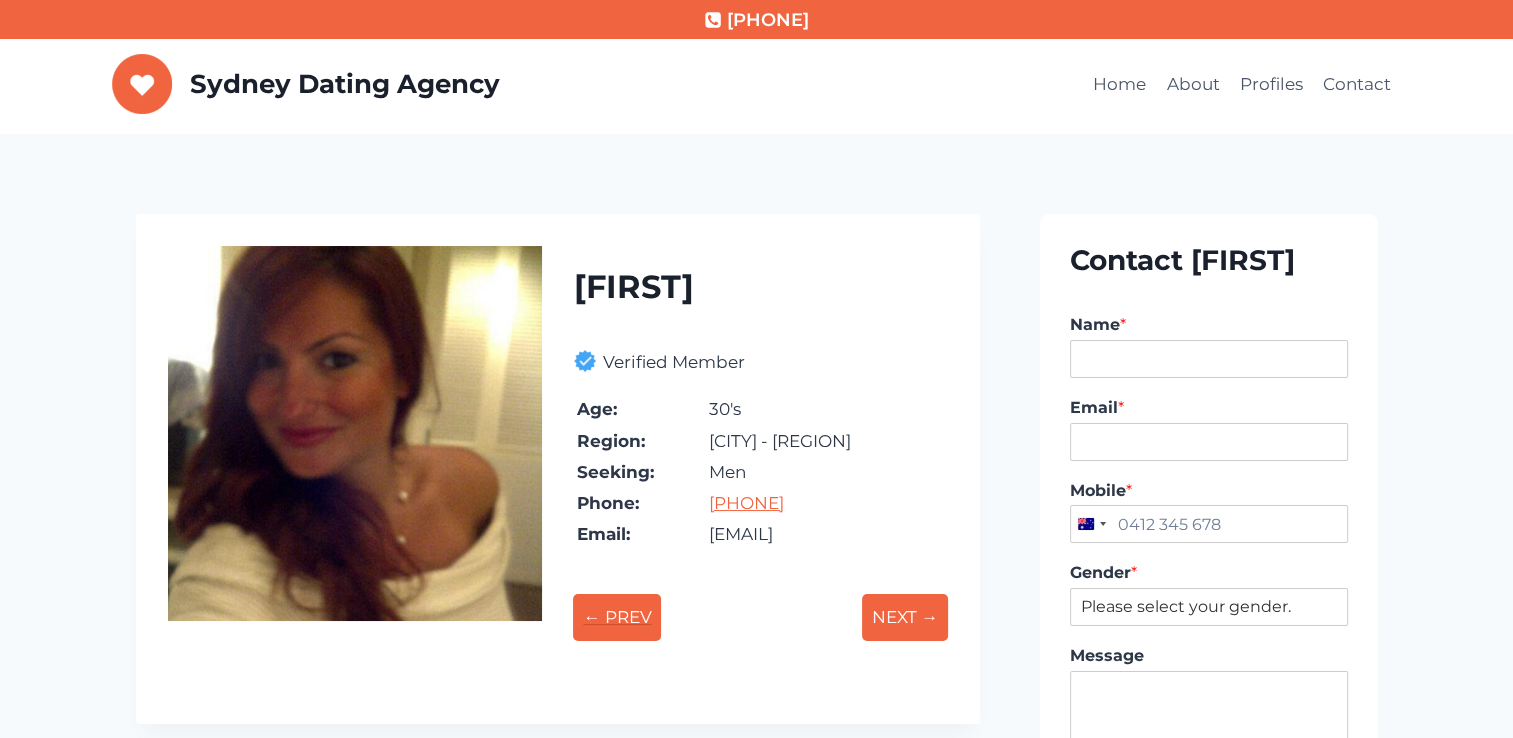 drag, startPoint x: 0, startPoint y: 0, endPoint x: 599, endPoint y: 618, distance: 860.6538 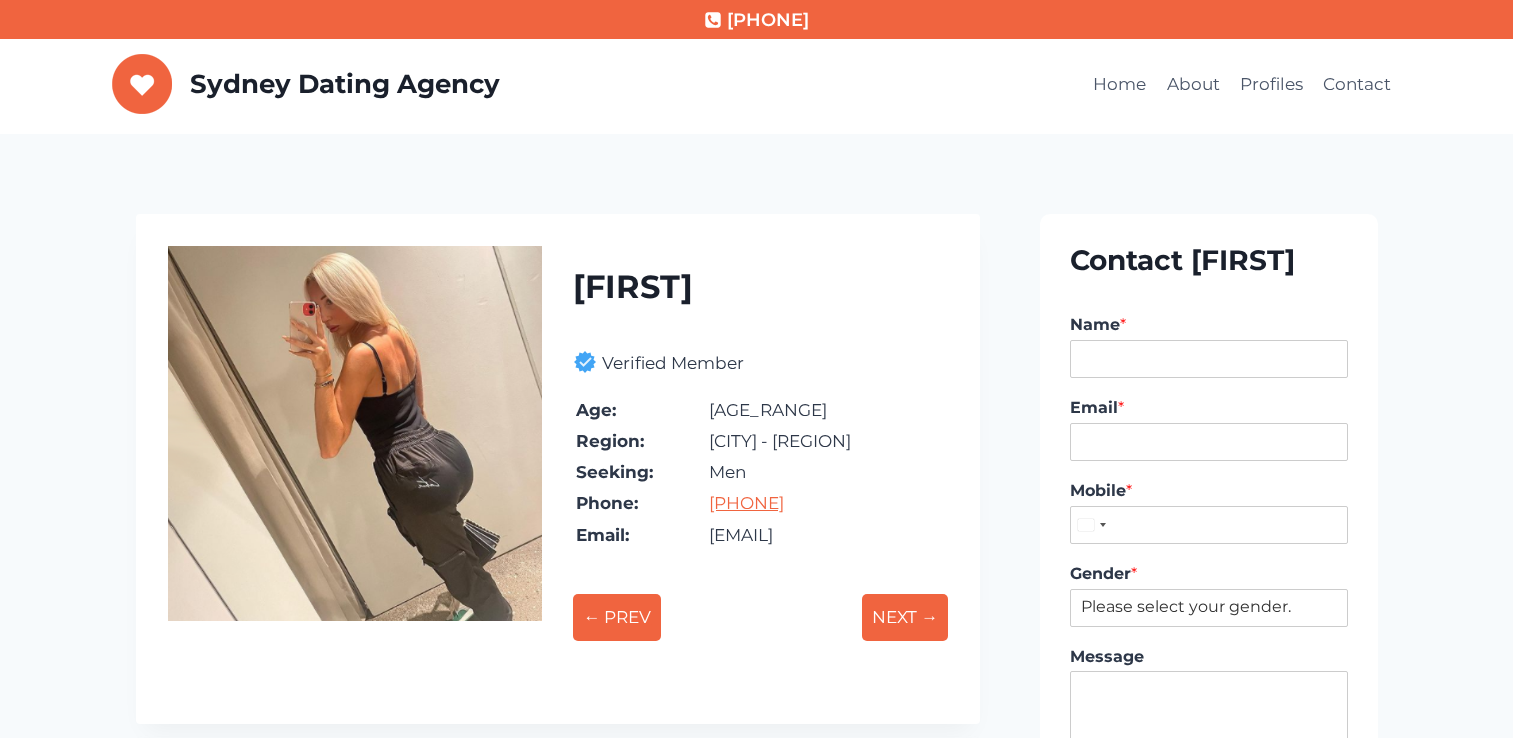 scroll, scrollTop: 0, scrollLeft: 0, axis: both 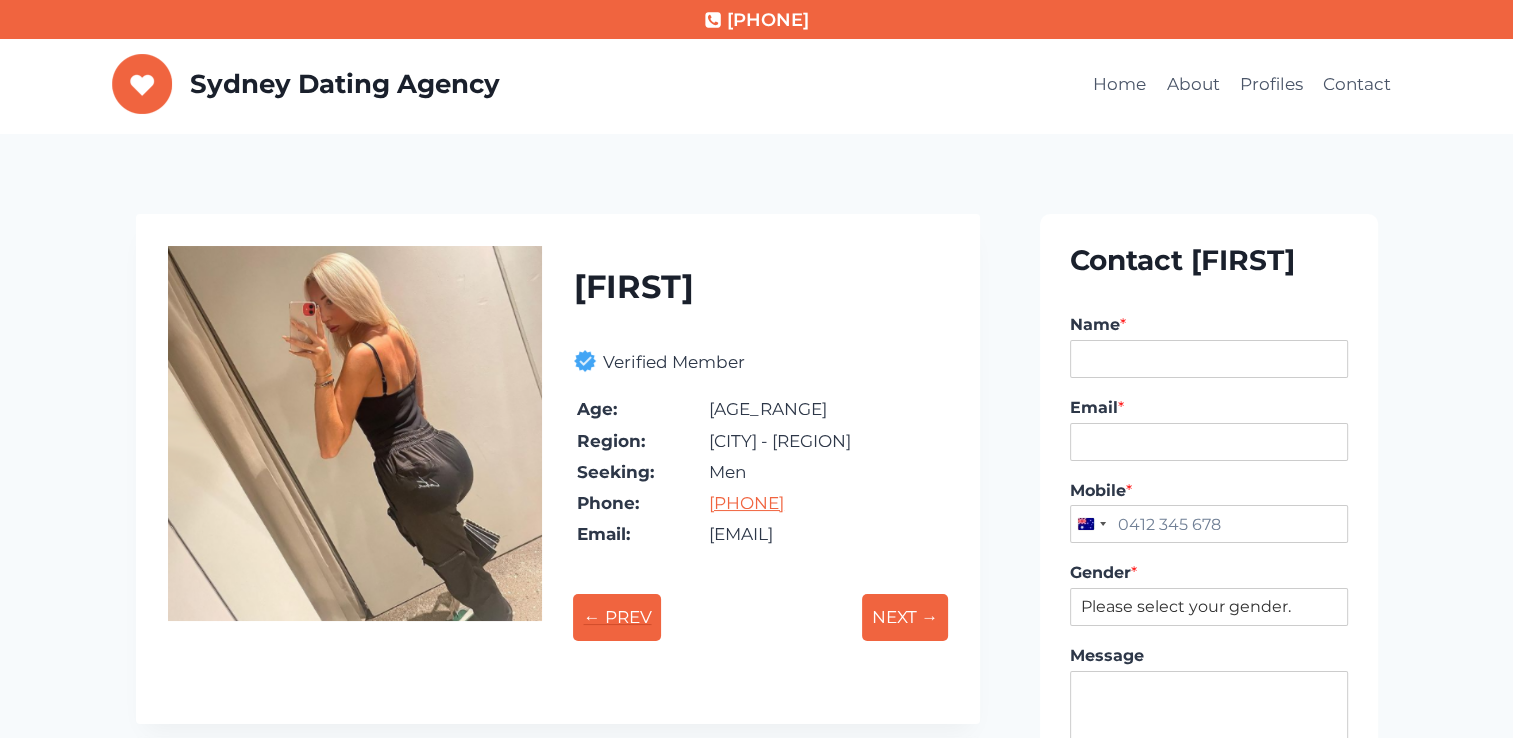 drag, startPoint x: 0, startPoint y: 0, endPoint x: 599, endPoint y: 618, distance: 860.6538 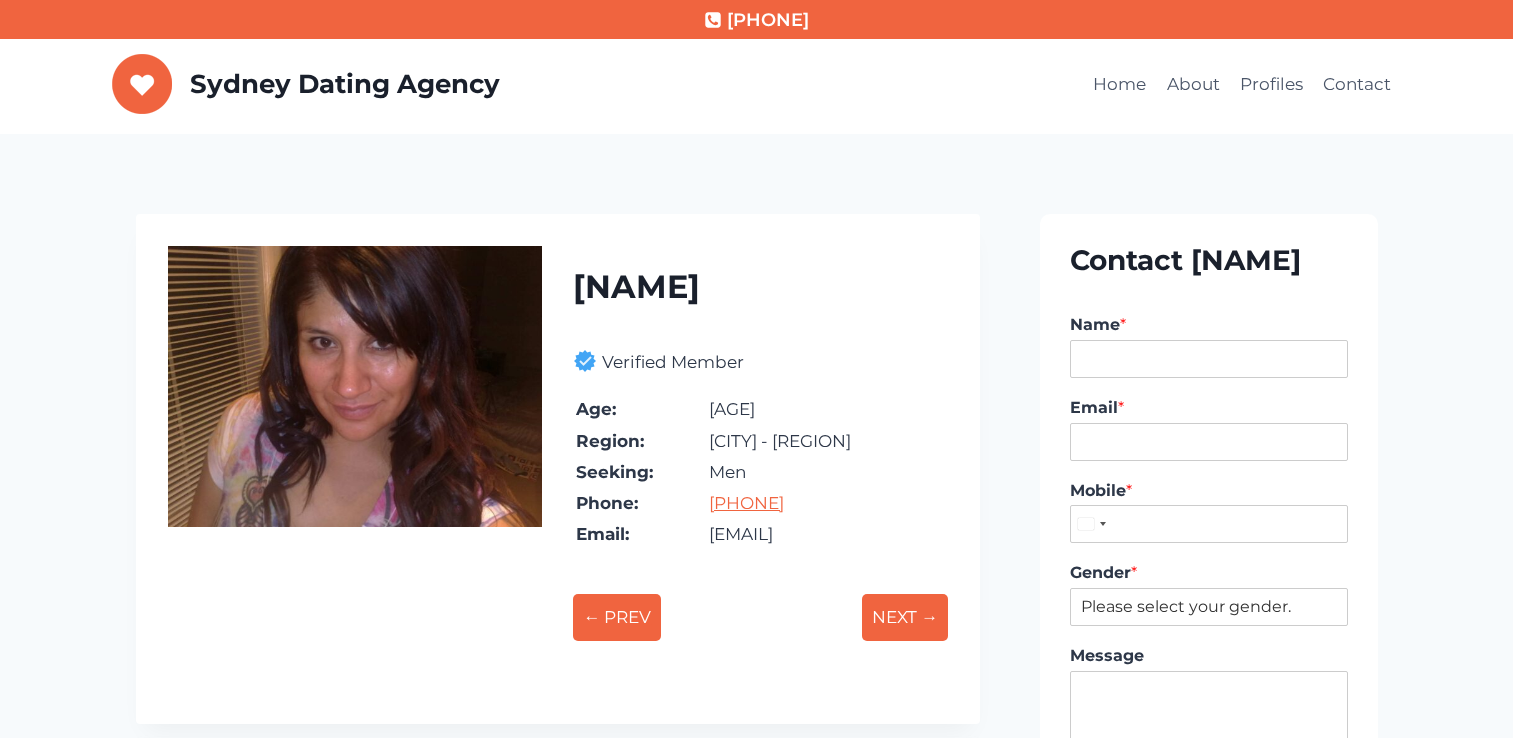 scroll, scrollTop: 0, scrollLeft: 0, axis: both 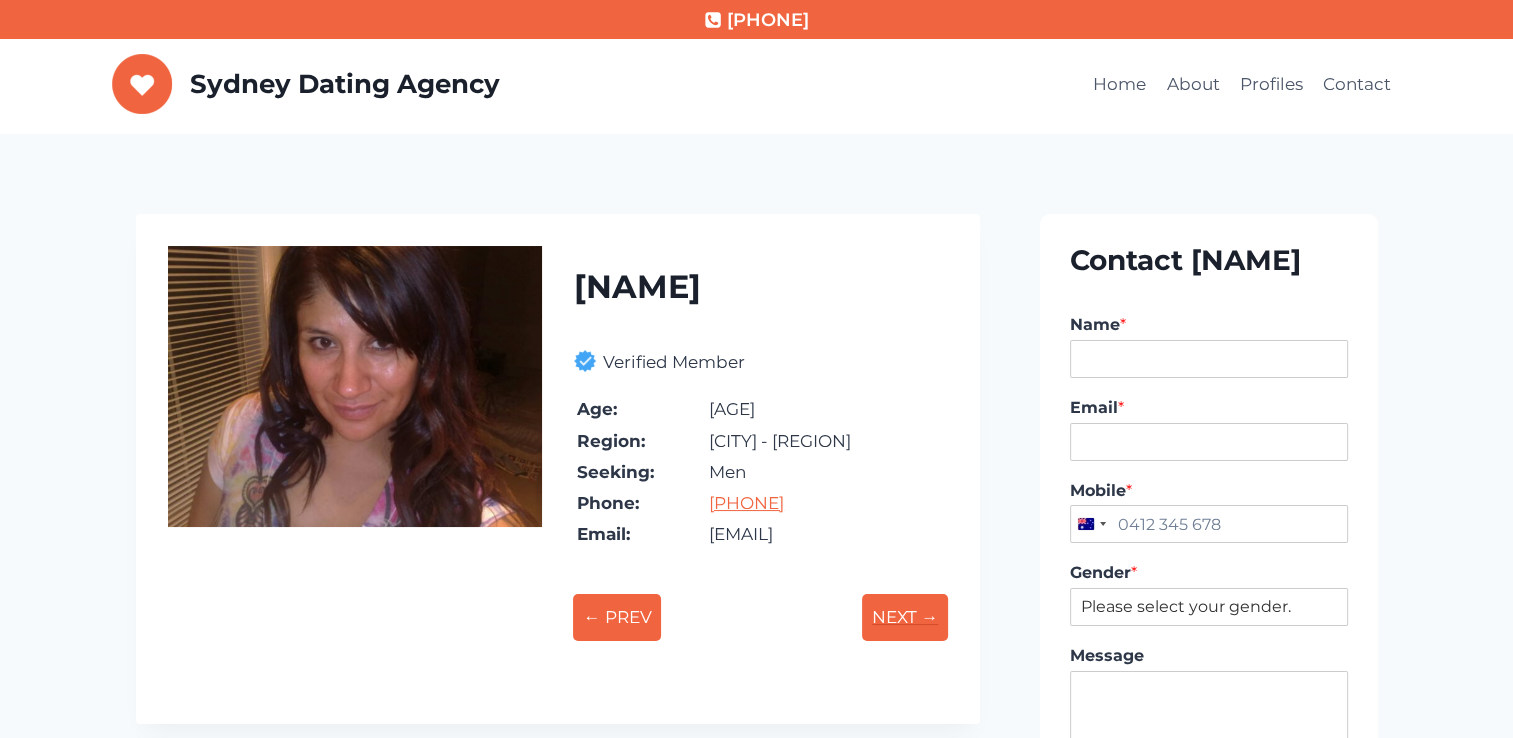 click on "NEXT →" at bounding box center [905, 617] 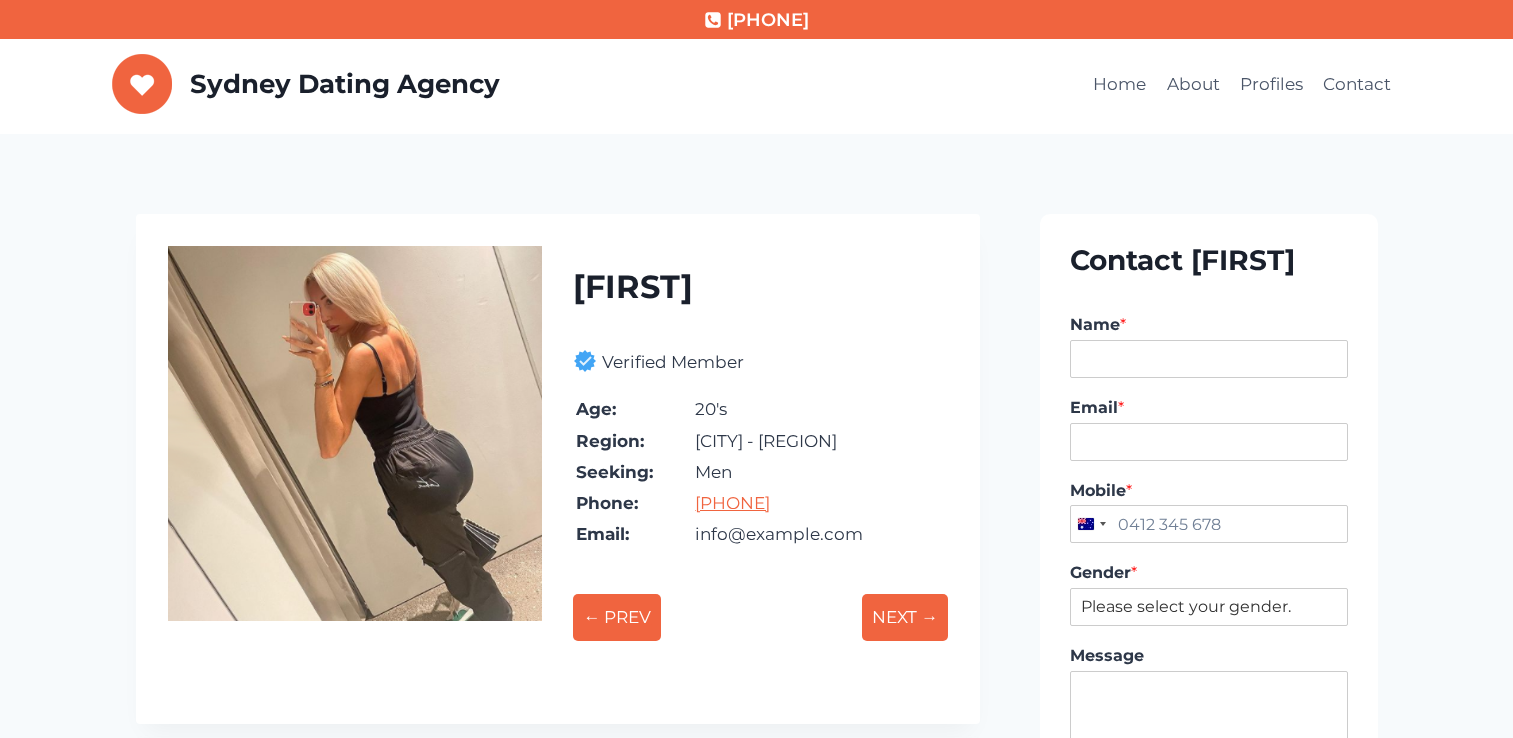 scroll, scrollTop: 0, scrollLeft: 0, axis: both 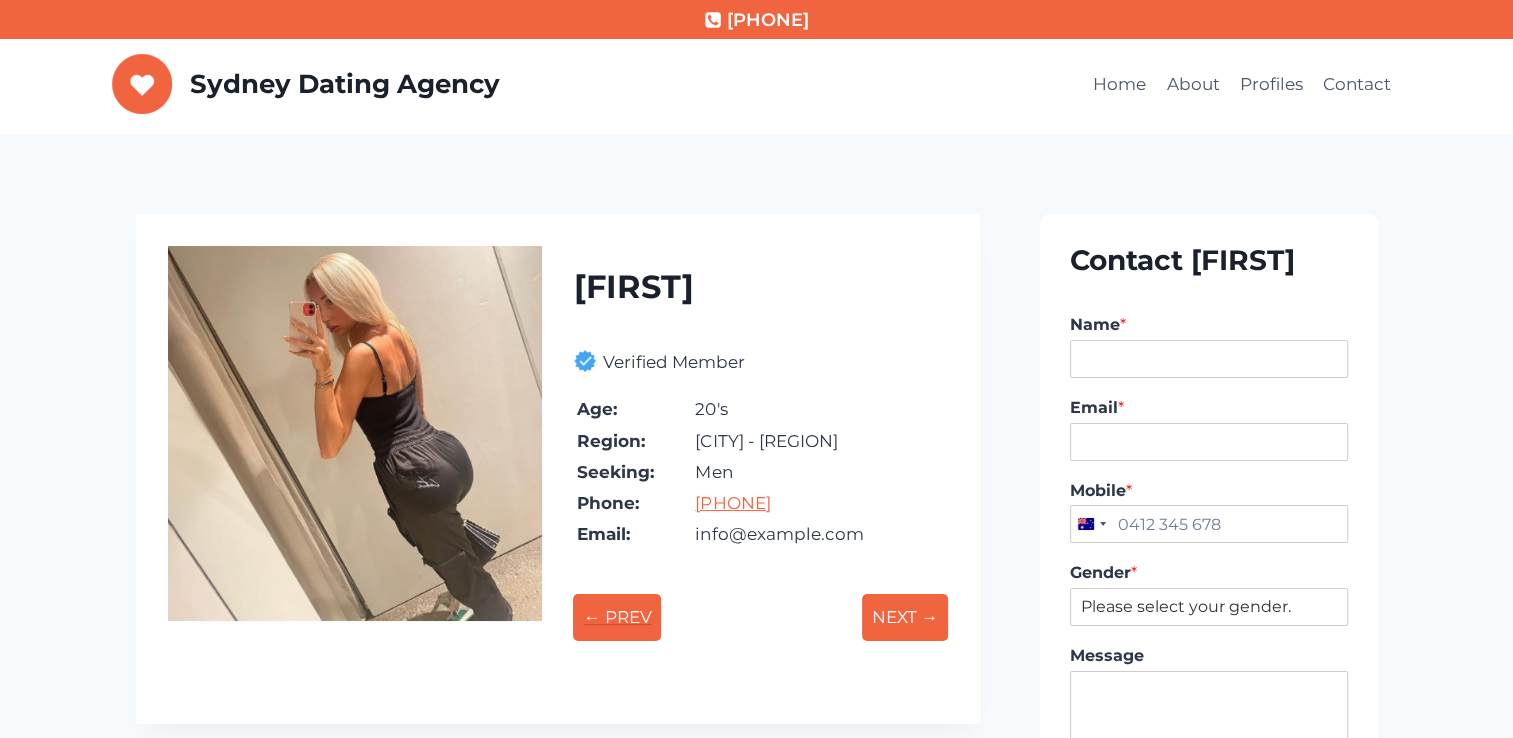 click on "← PREV" at bounding box center [617, 617] 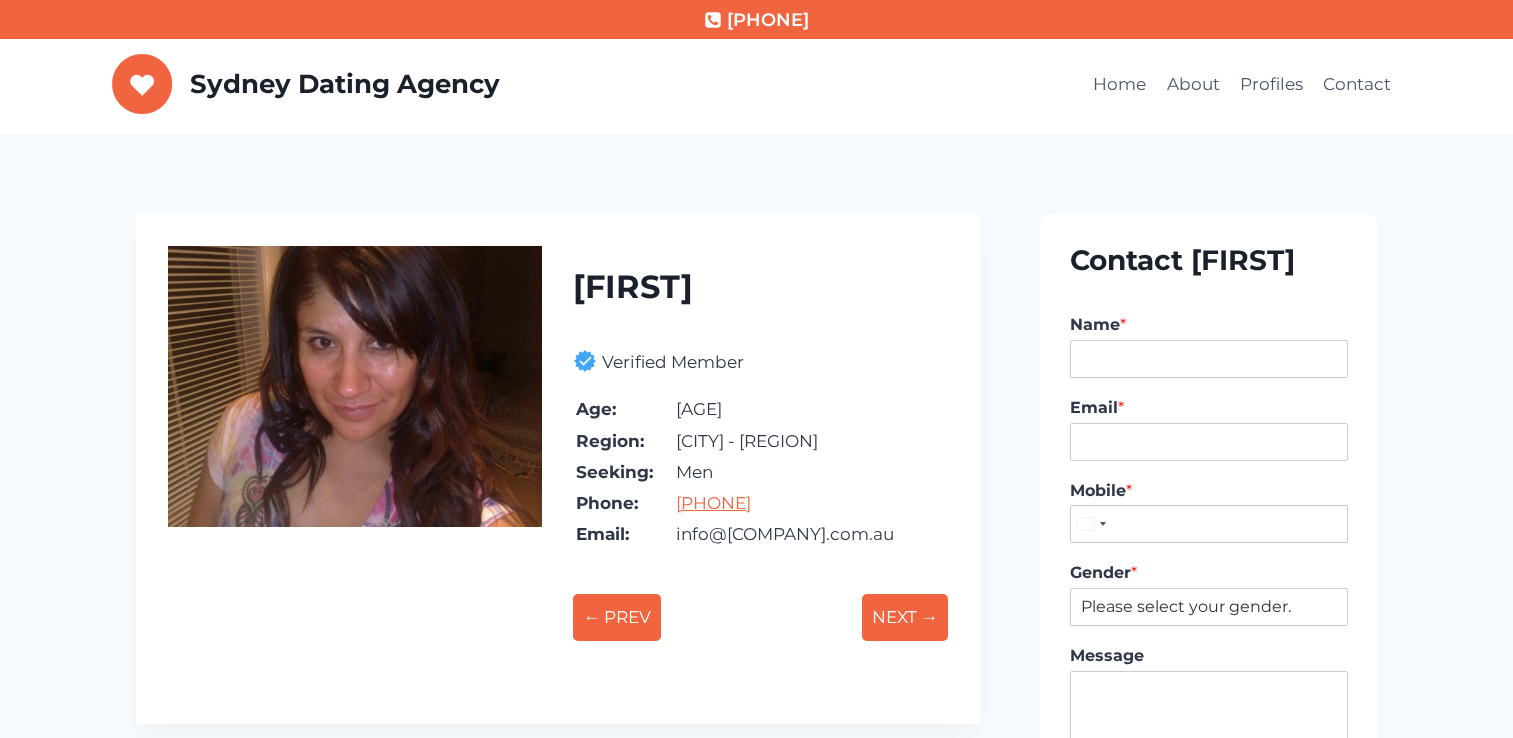 scroll, scrollTop: 0, scrollLeft: 0, axis: both 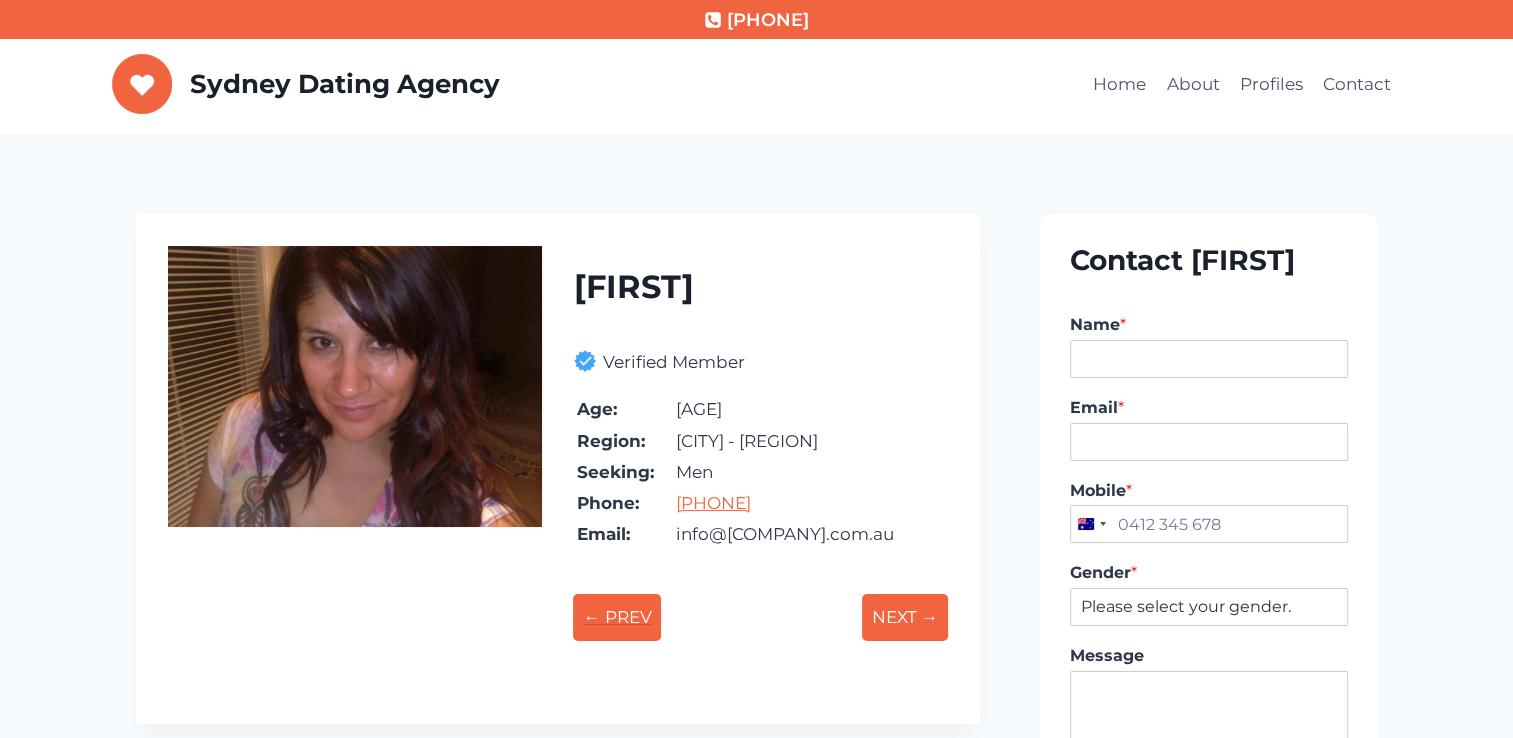 click on "← PREV" at bounding box center (617, 617) 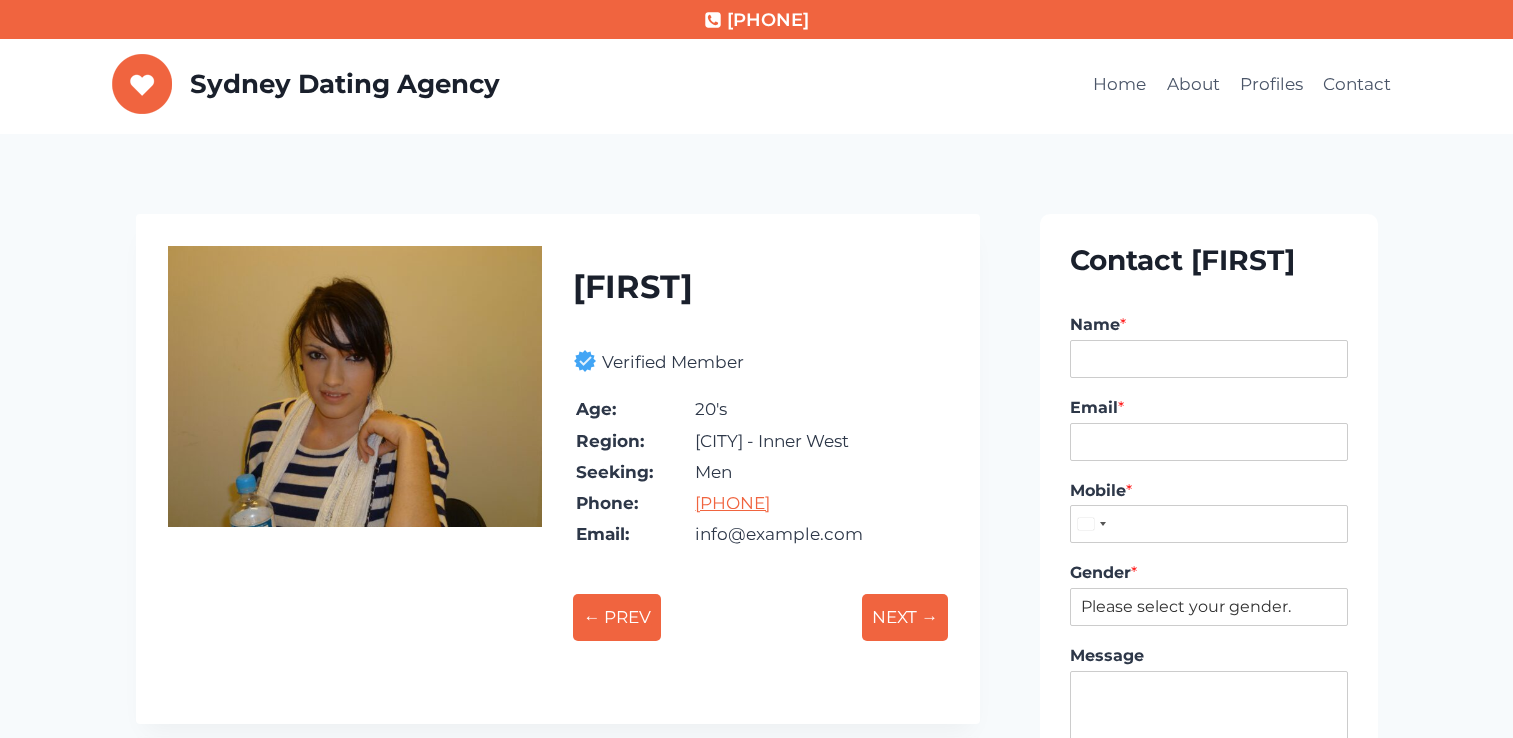 scroll, scrollTop: 0, scrollLeft: 0, axis: both 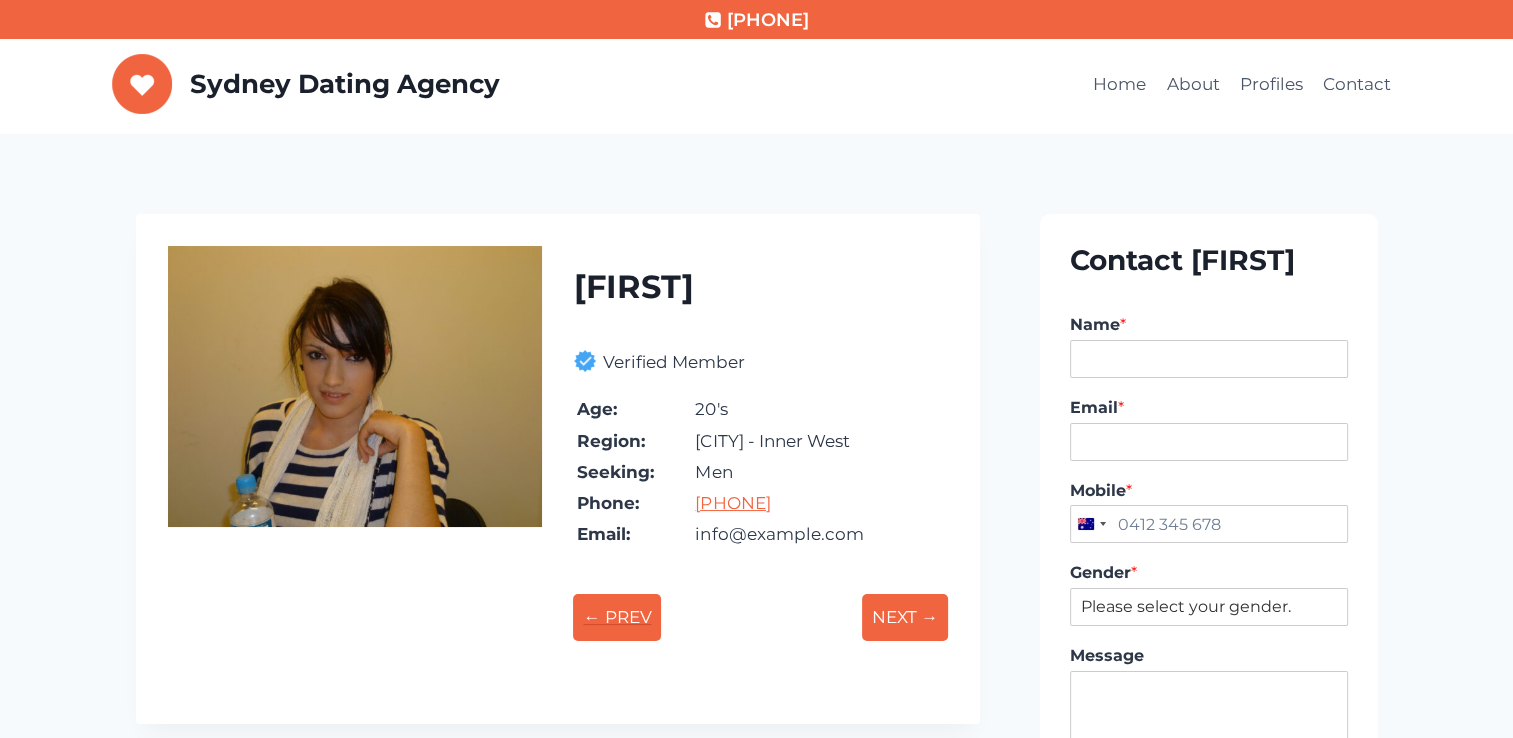drag, startPoint x: 0, startPoint y: 0, endPoint x: 616, endPoint y: 619, distance: 873.2795 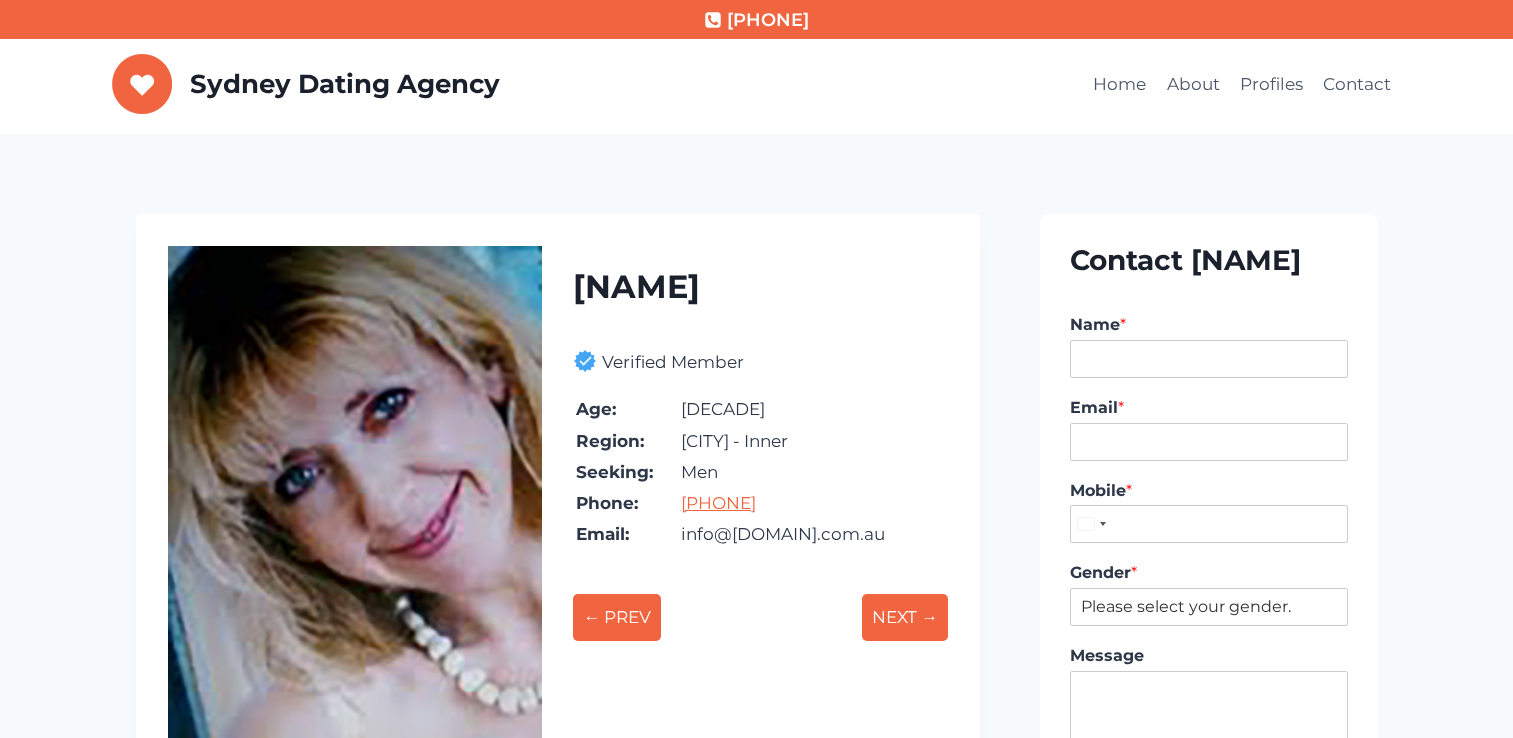 scroll, scrollTop: 0, scrollLeft: 0, axis: both 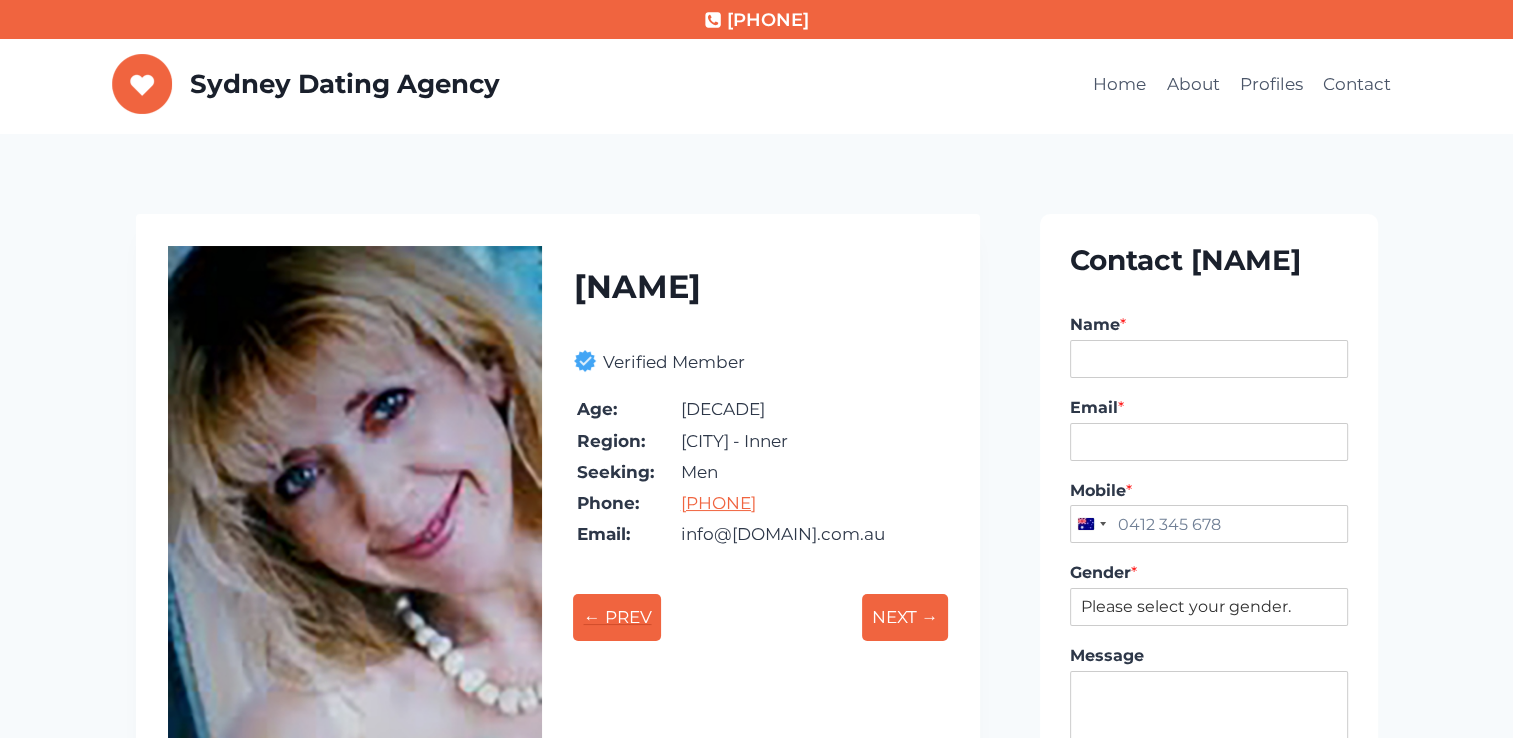 click on "← PREV" at bounding box center [617, 617] 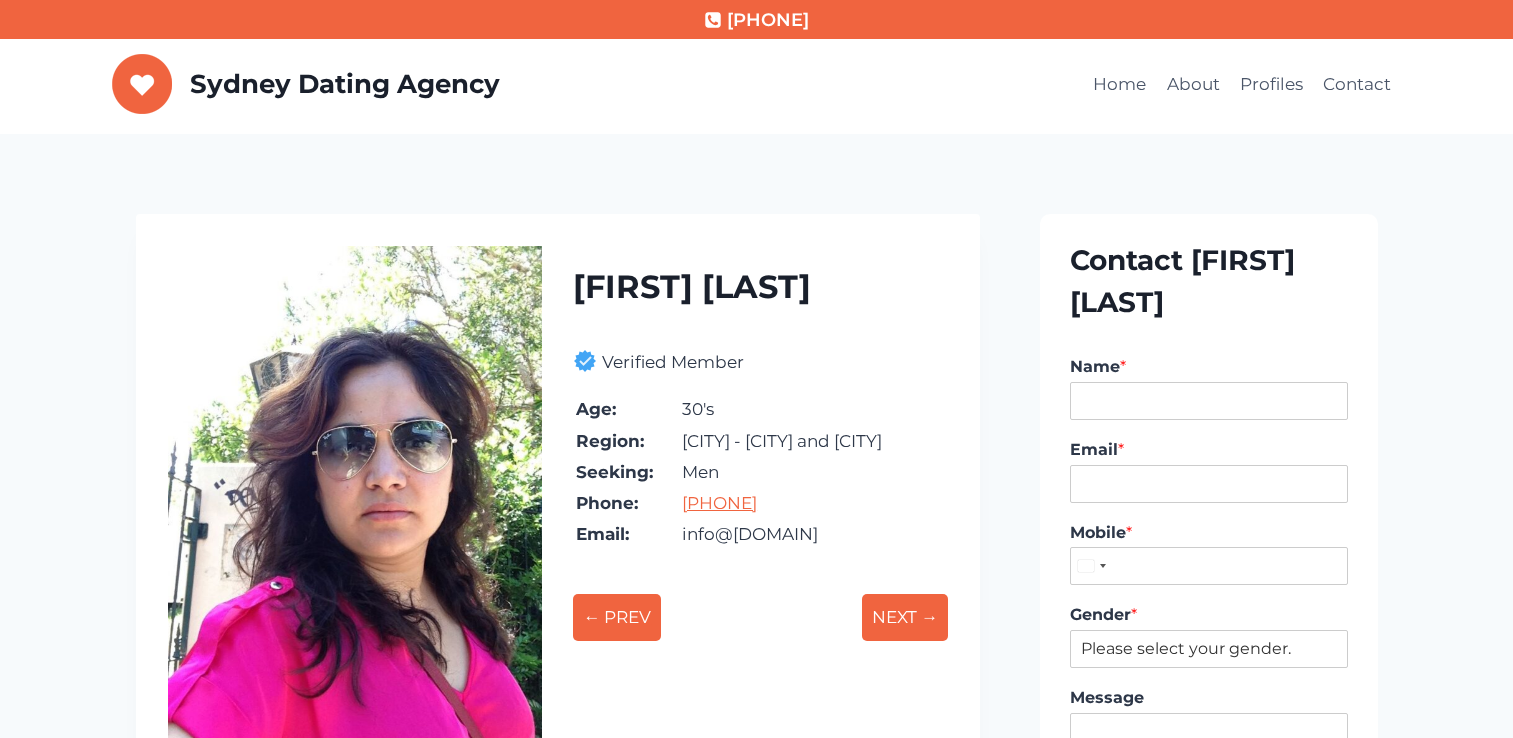 scroll, scrollTop: 0, scrollLeft: 0, axis: both 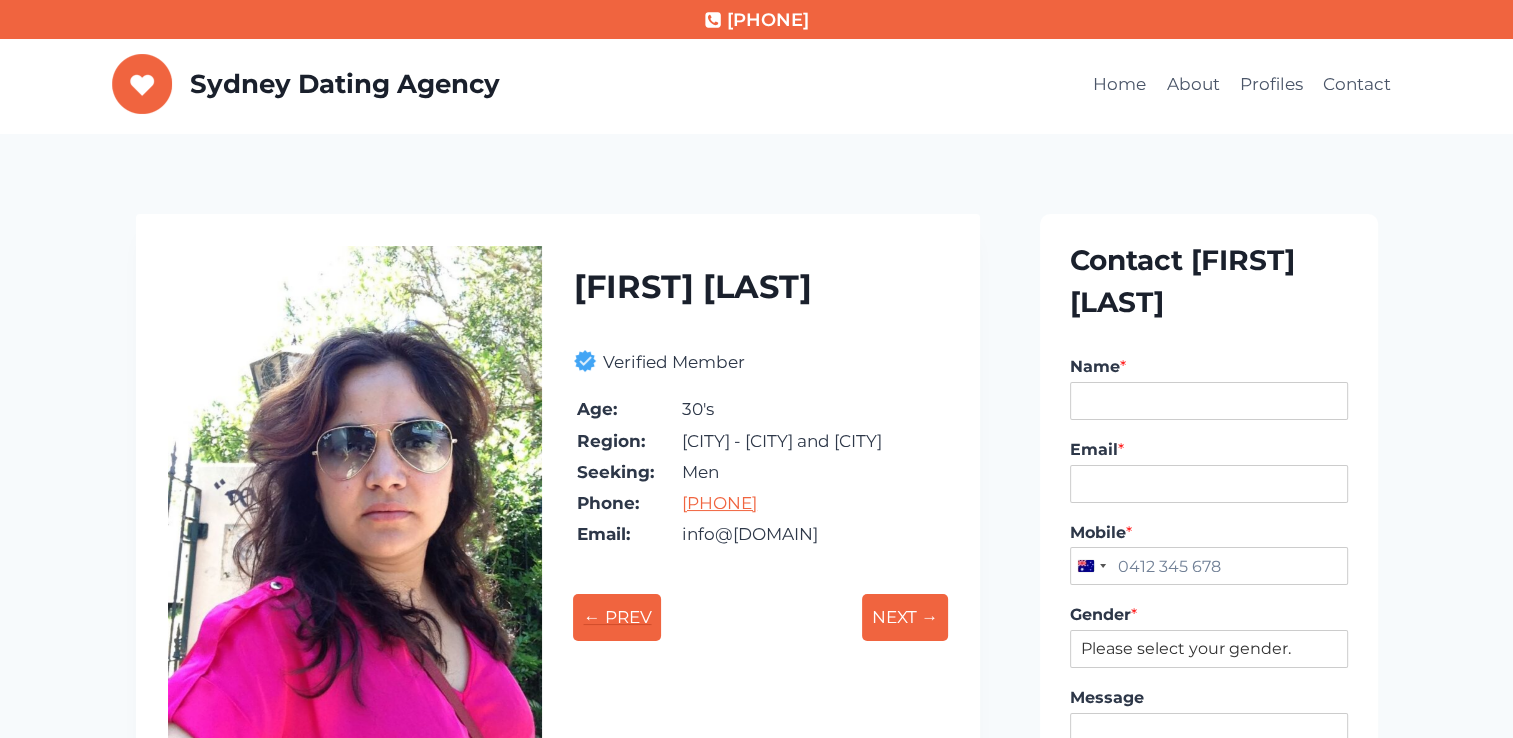 click on "← PREV" at bounding box center (617, 617) 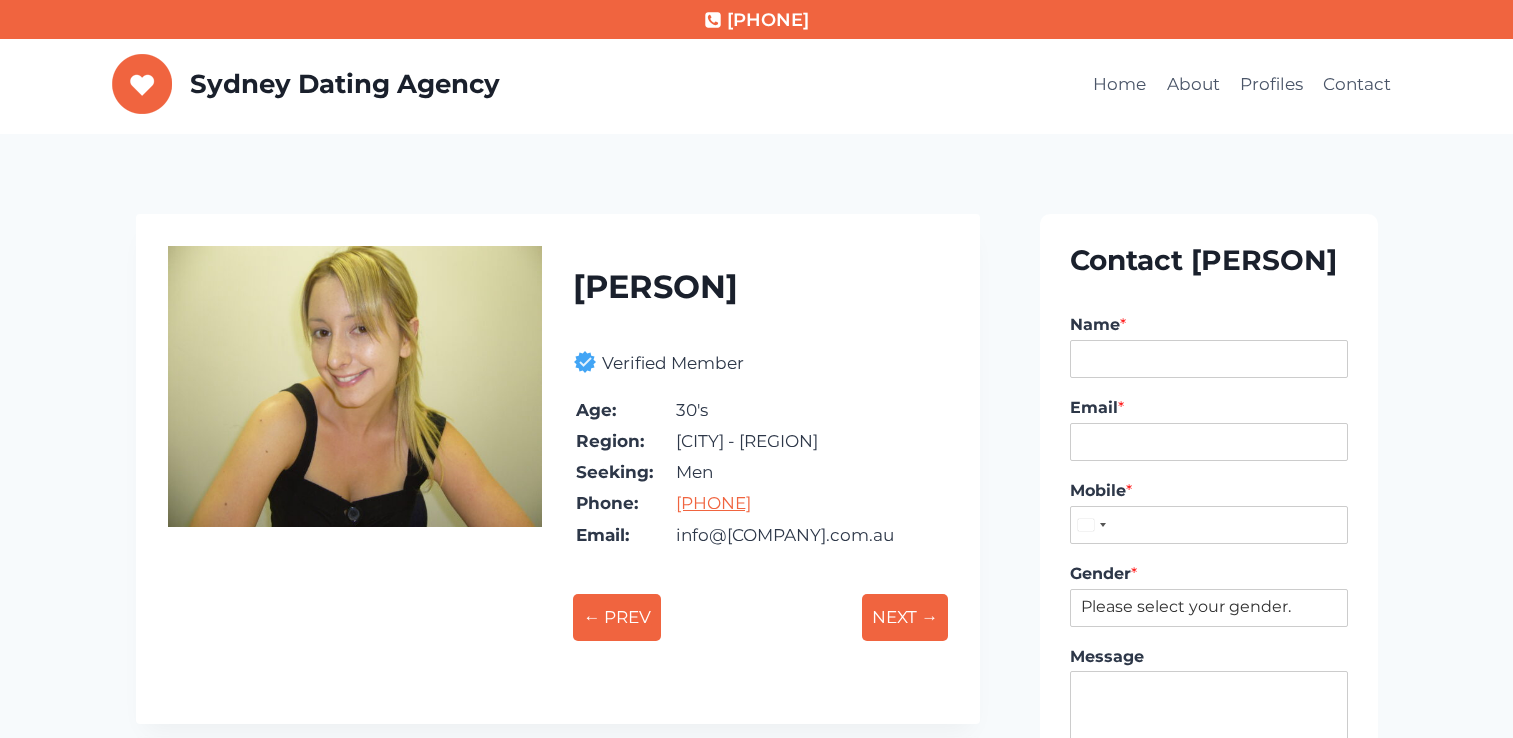 scroll, scrollTop: 0, scrollLeft: 0, axis: both 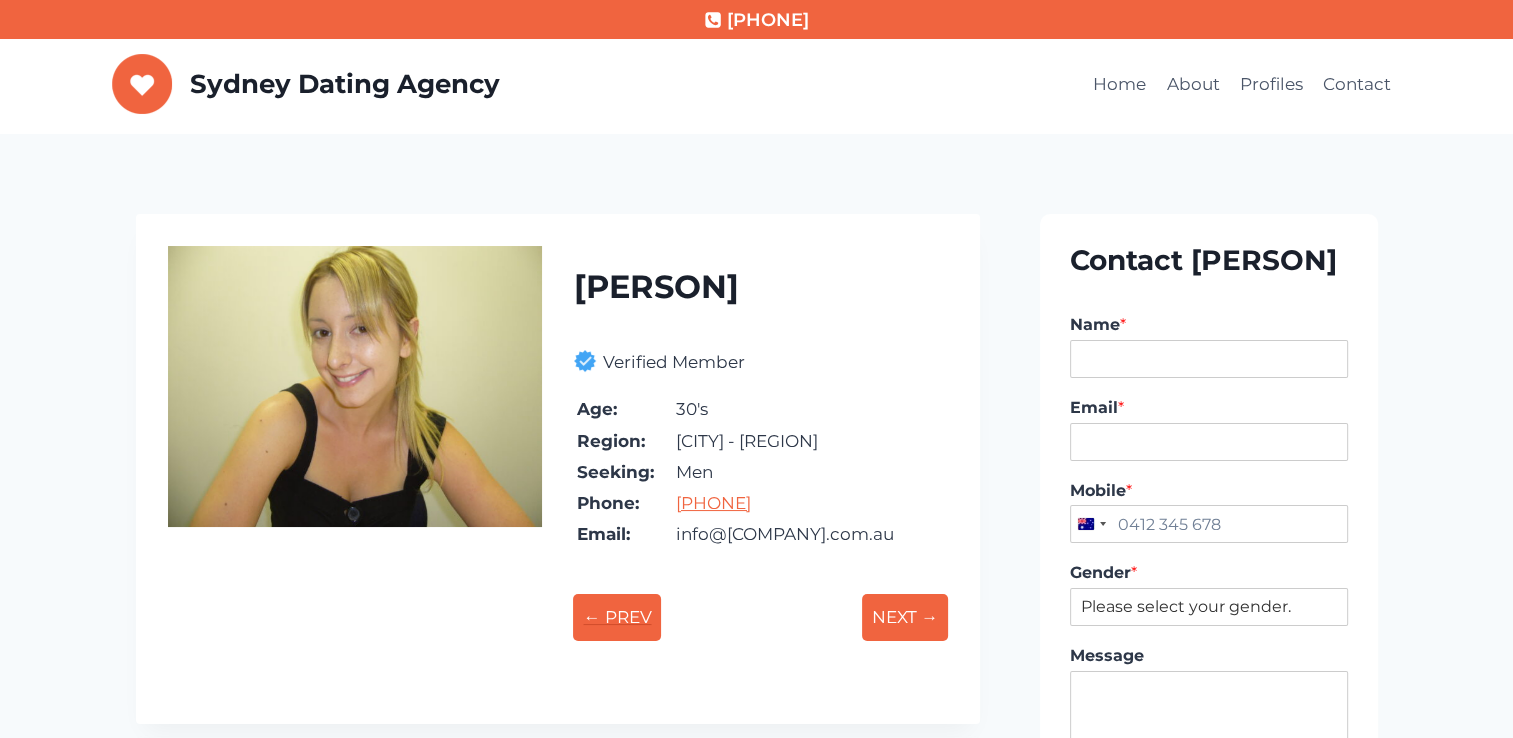 click on "← PREV" at bounding box center [617, 617] 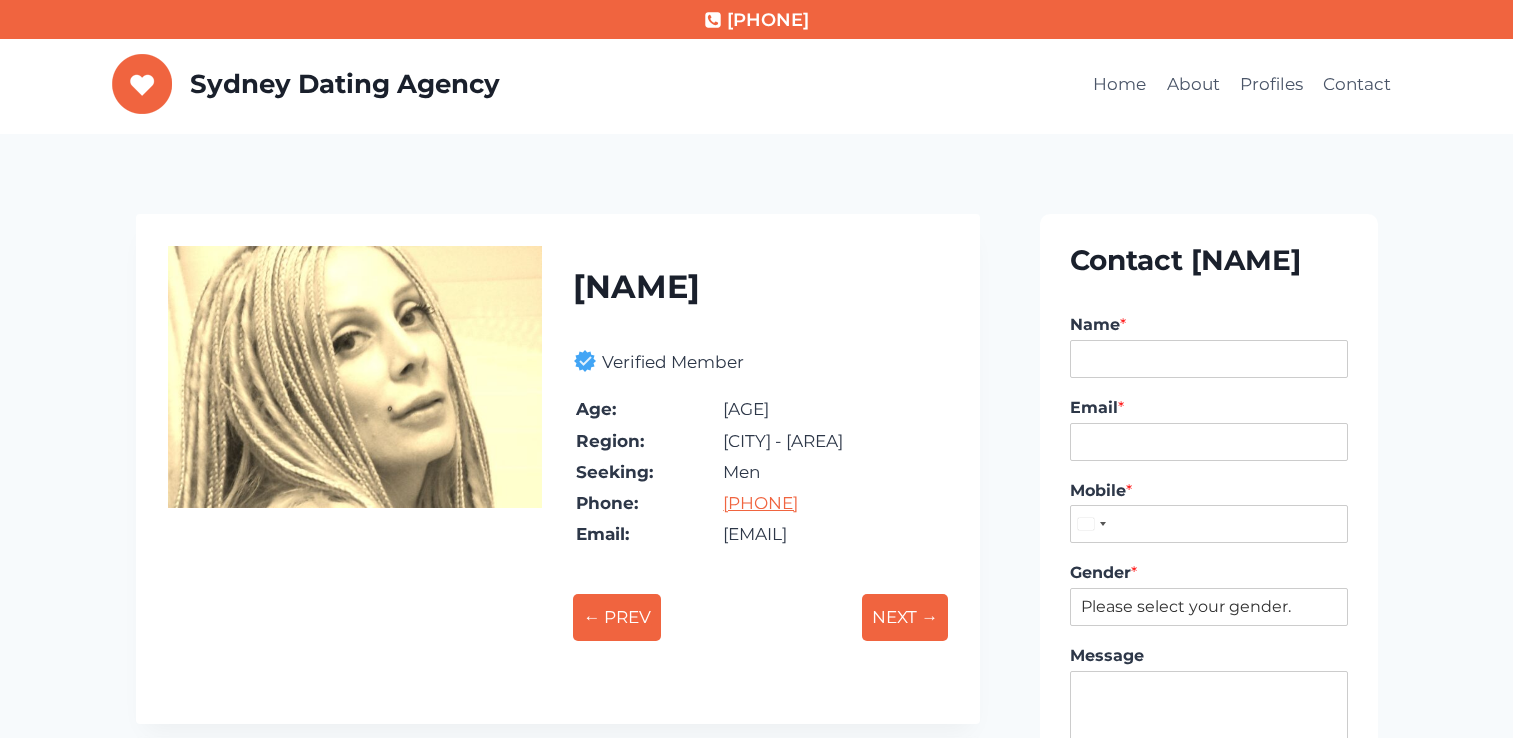 scroll, scrollTop: 0, scrollLeft: 0, axis: both 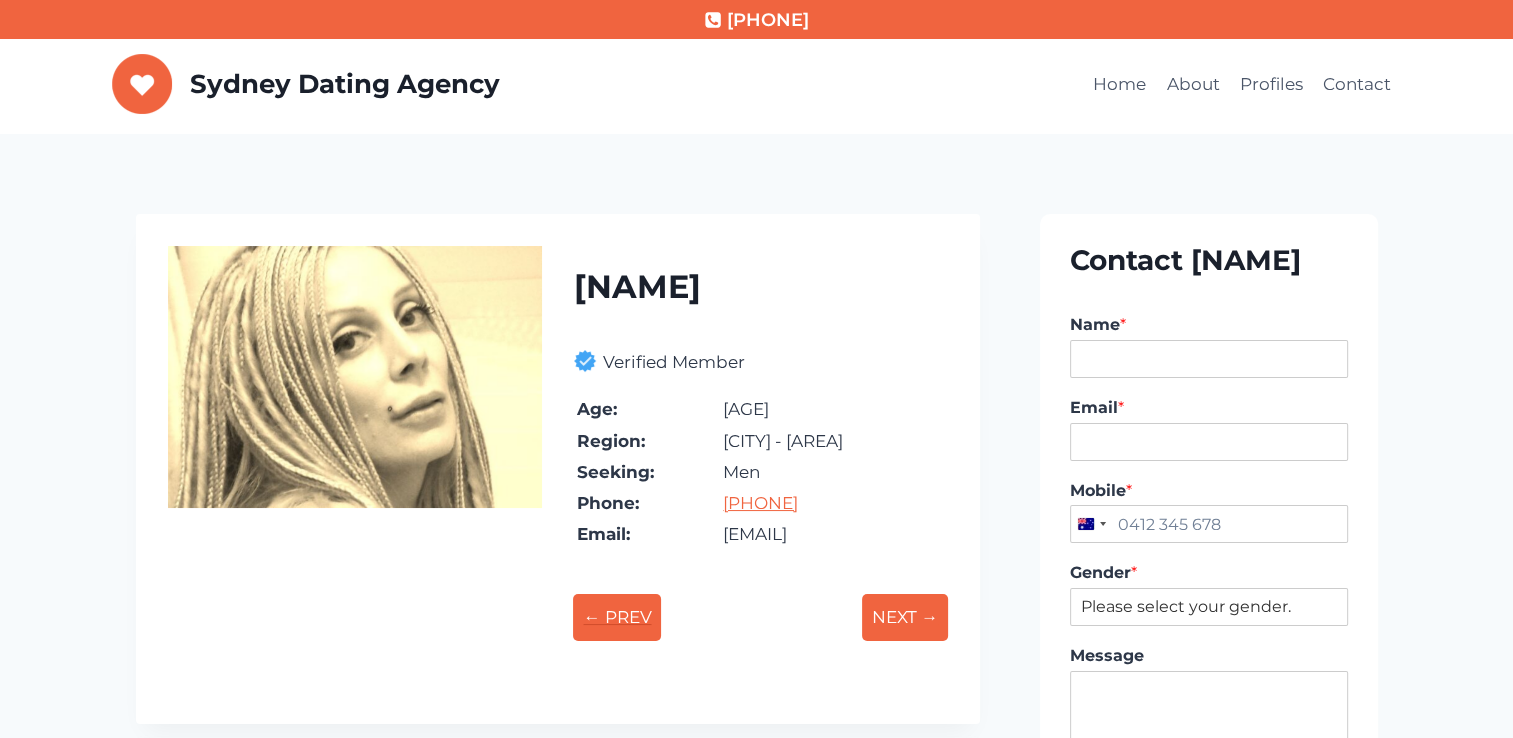 click on "← PREV" at bounding box center (617, 617) 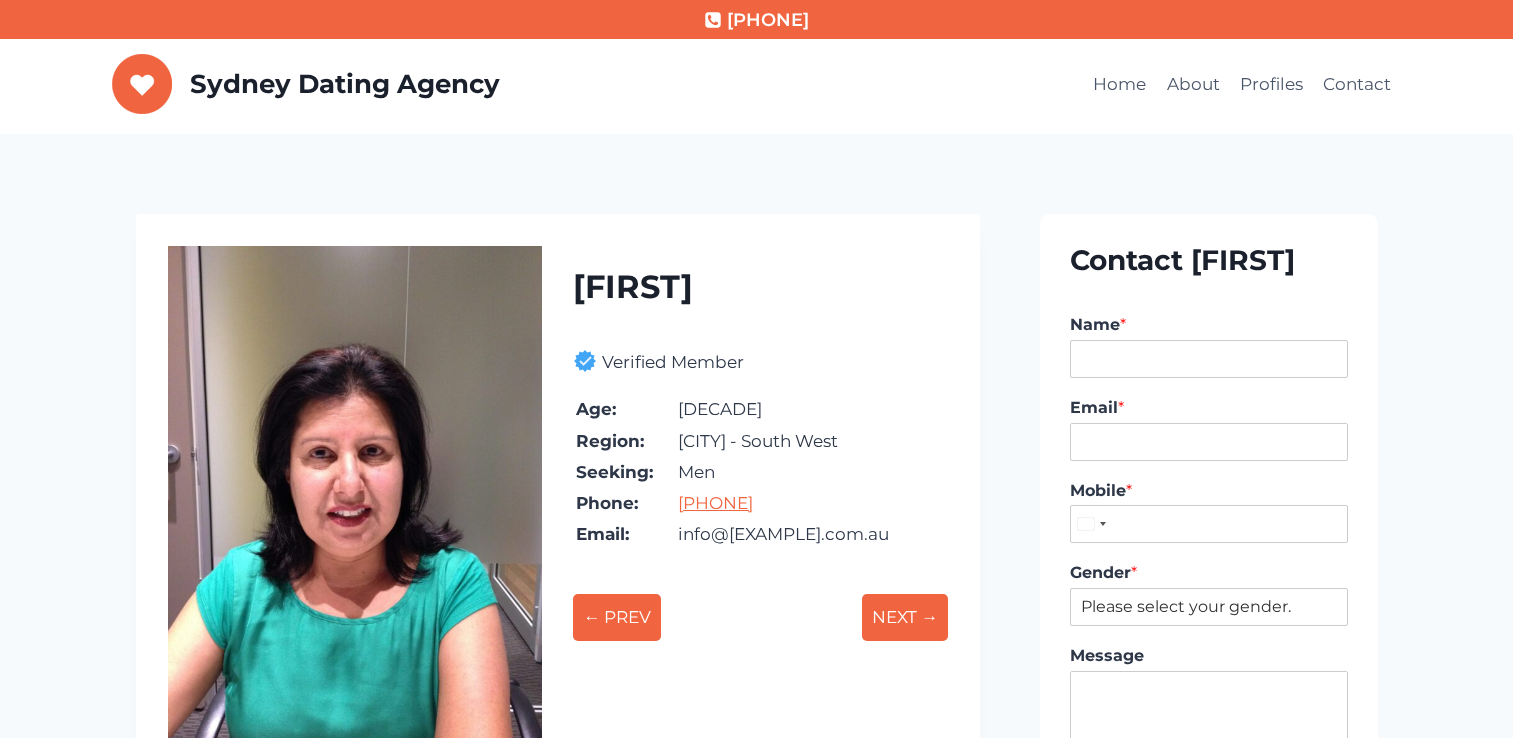scroll, scrollTop: 0, scrollLeft: 0, axis: both 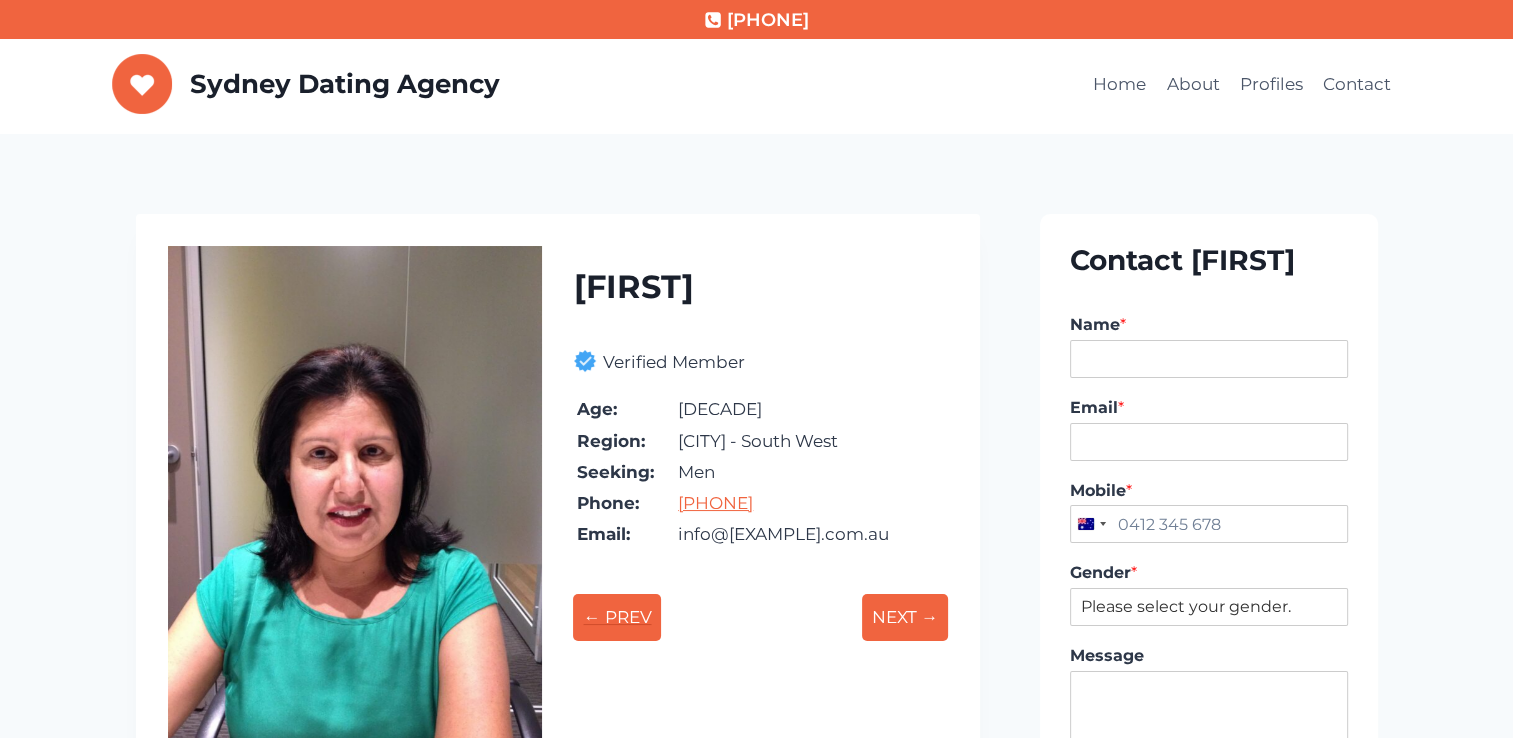 drag, startPoint x: 0, startPoint y: 0, endPoint x: 609, endPoint y: 630, distance: 876.23114 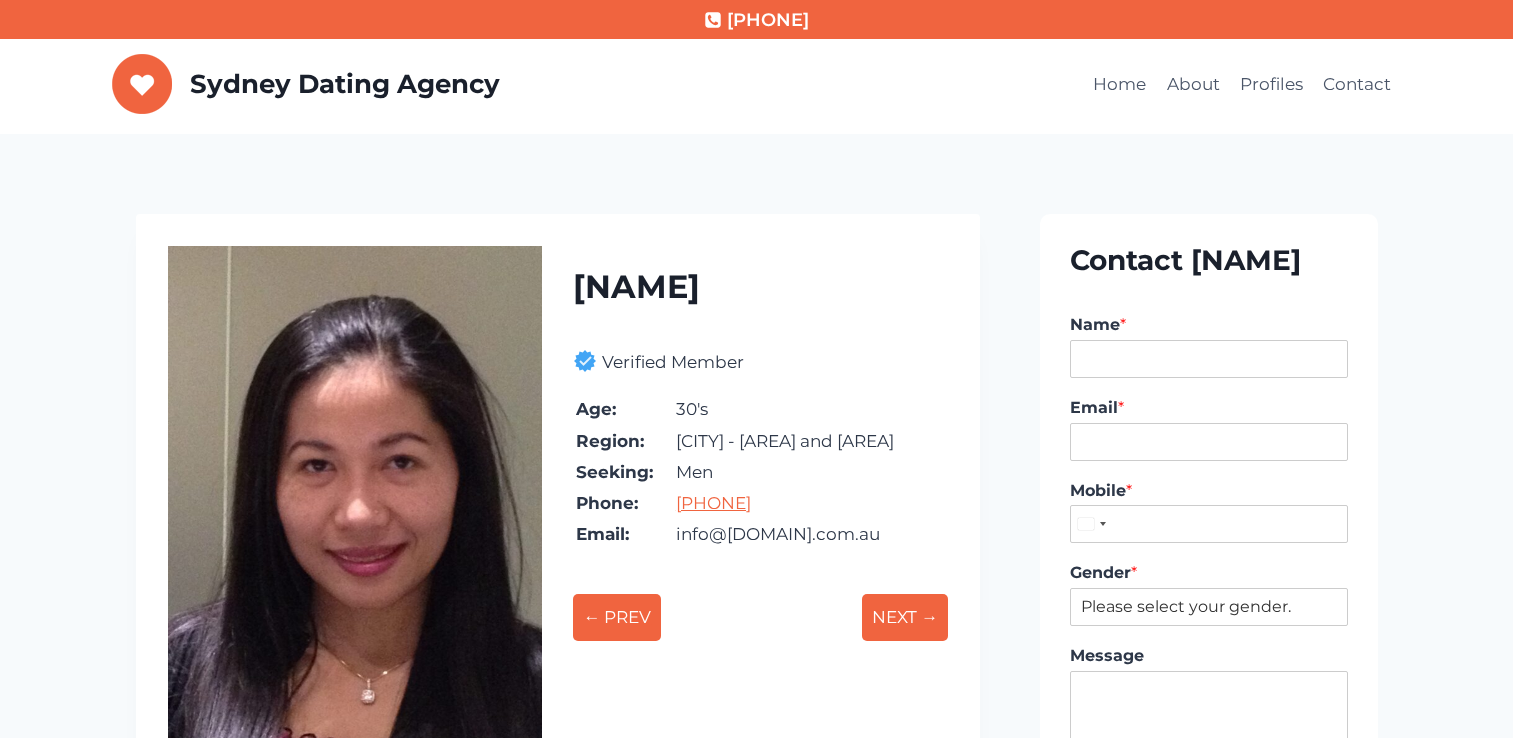 scroll, scrollTop: 0, scrollLeft: 0, axis: both 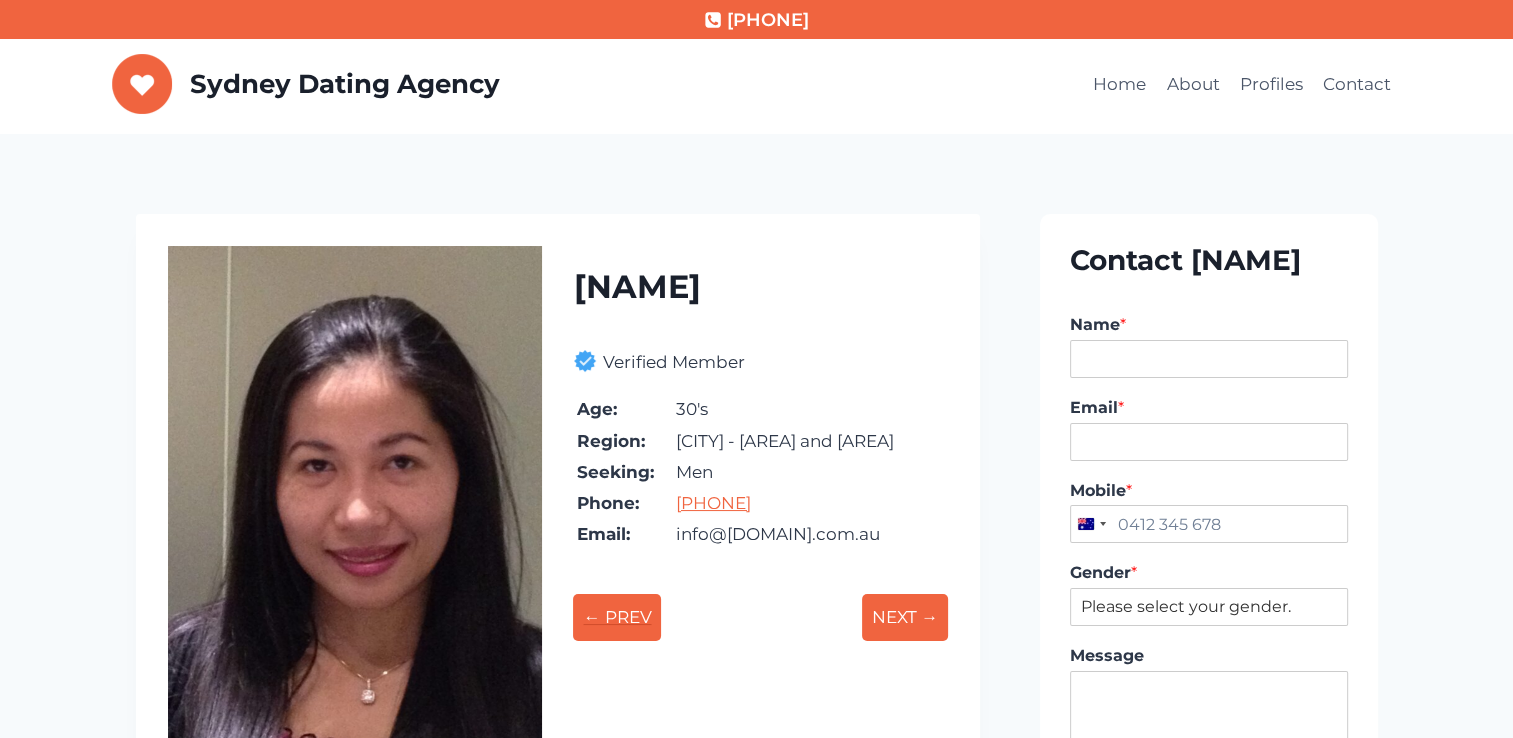click on "← PREV" at bounding box center [617, 617] 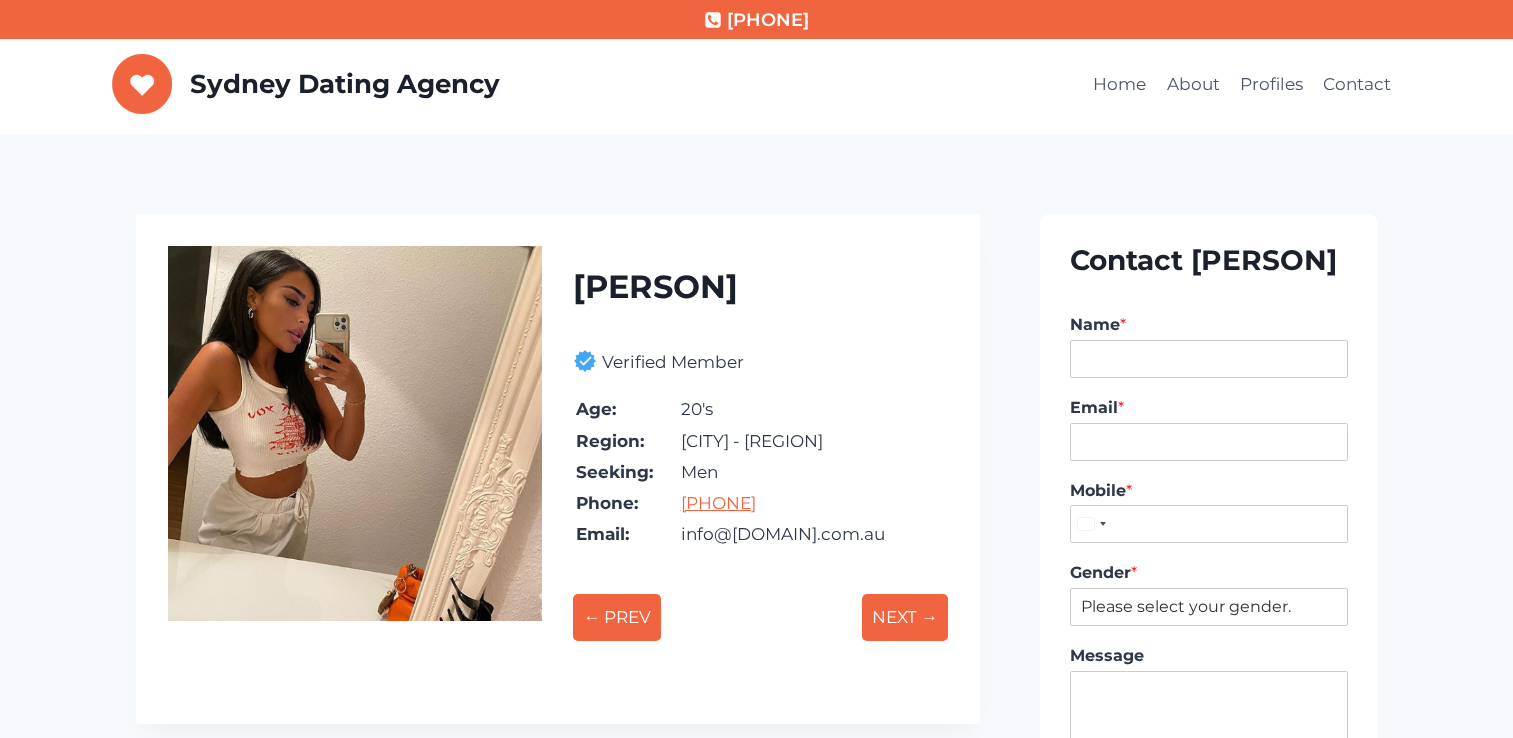 scroll, scrollTop: 0, scrollLeft: 0, axis: both 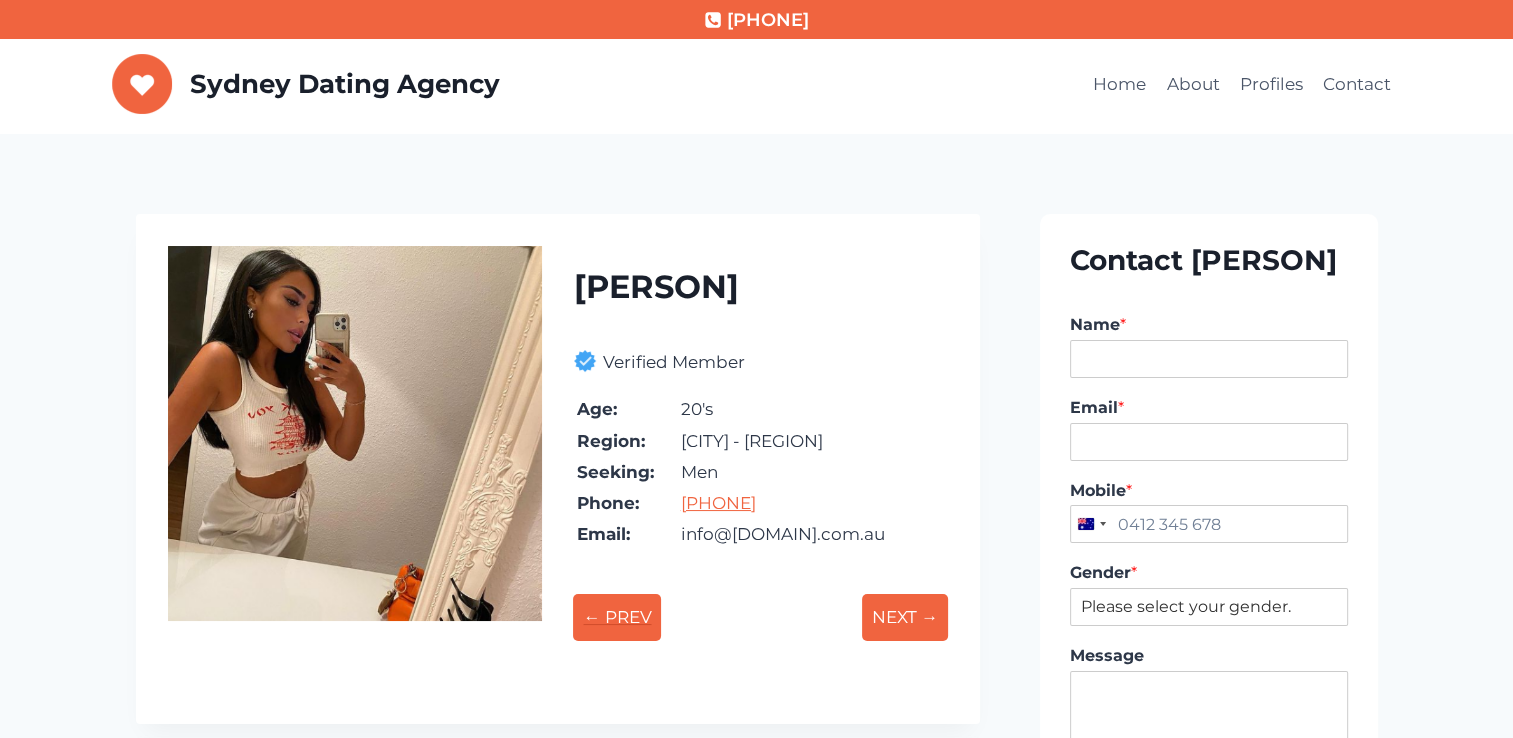 click on "← PREV" at bounding box center (617, 617) 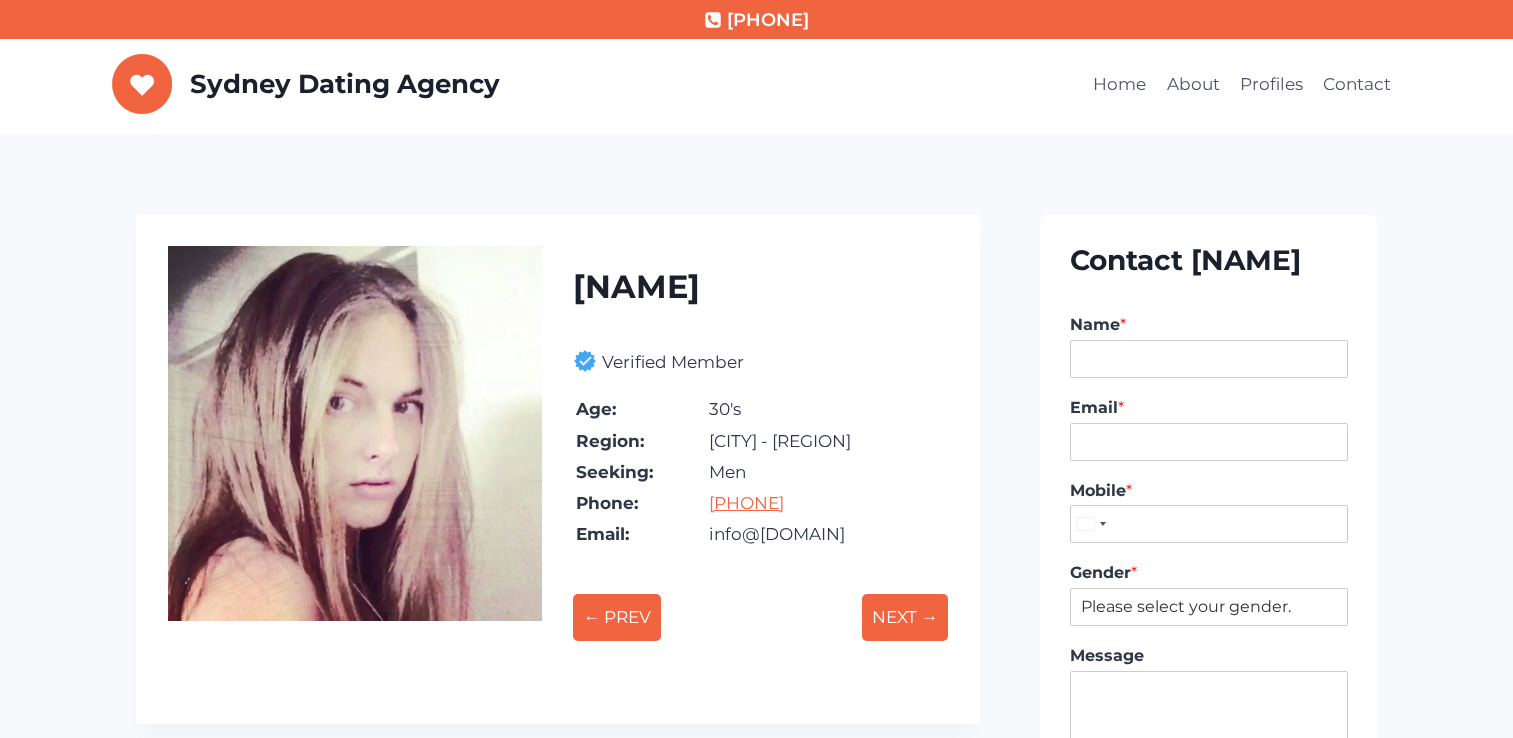 scroll, scrollTop: 0, scrollLeft: 0, axis: both 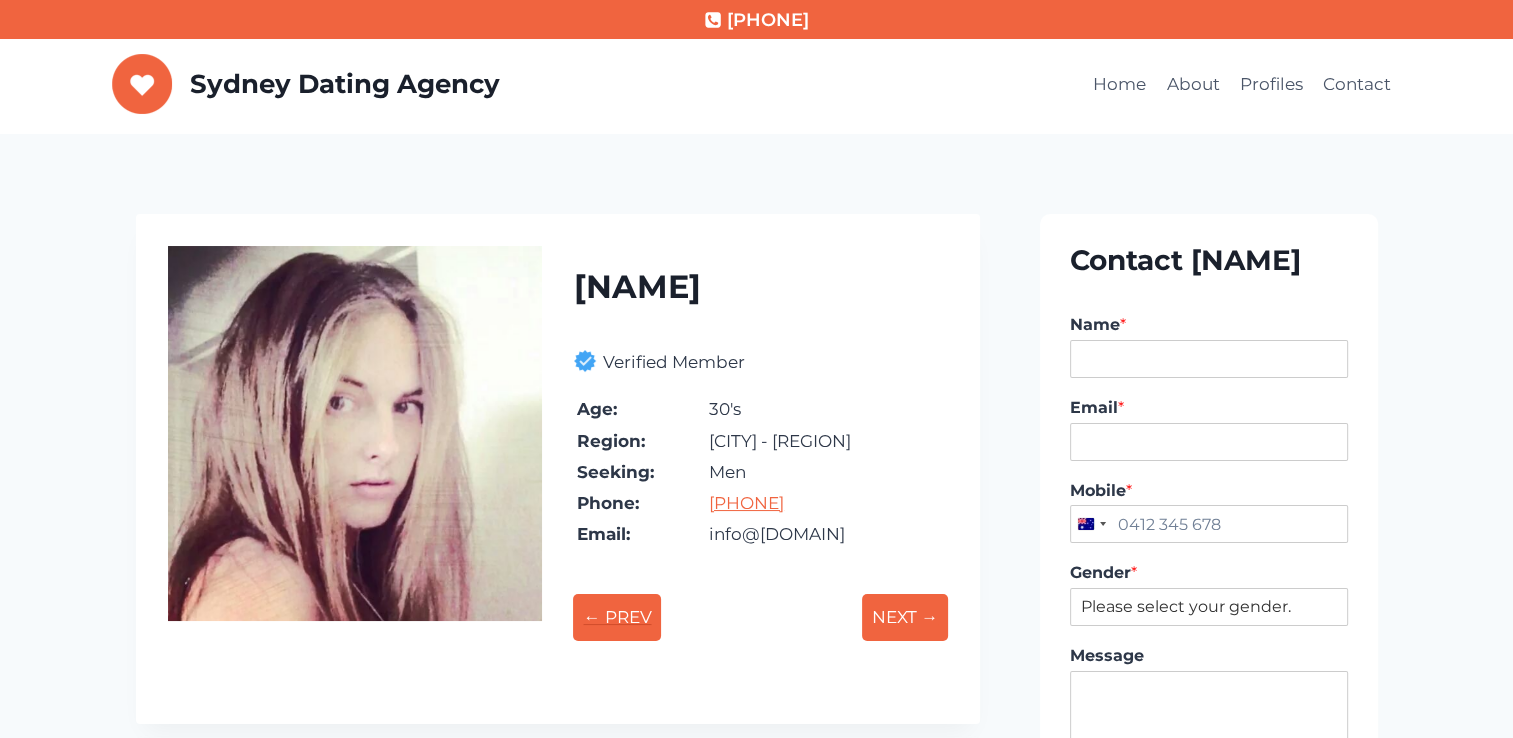 drag, startPoint x: 0, startPoint y: 0, endPoint x: 609, endPoint y: 630, distance: 876.23114 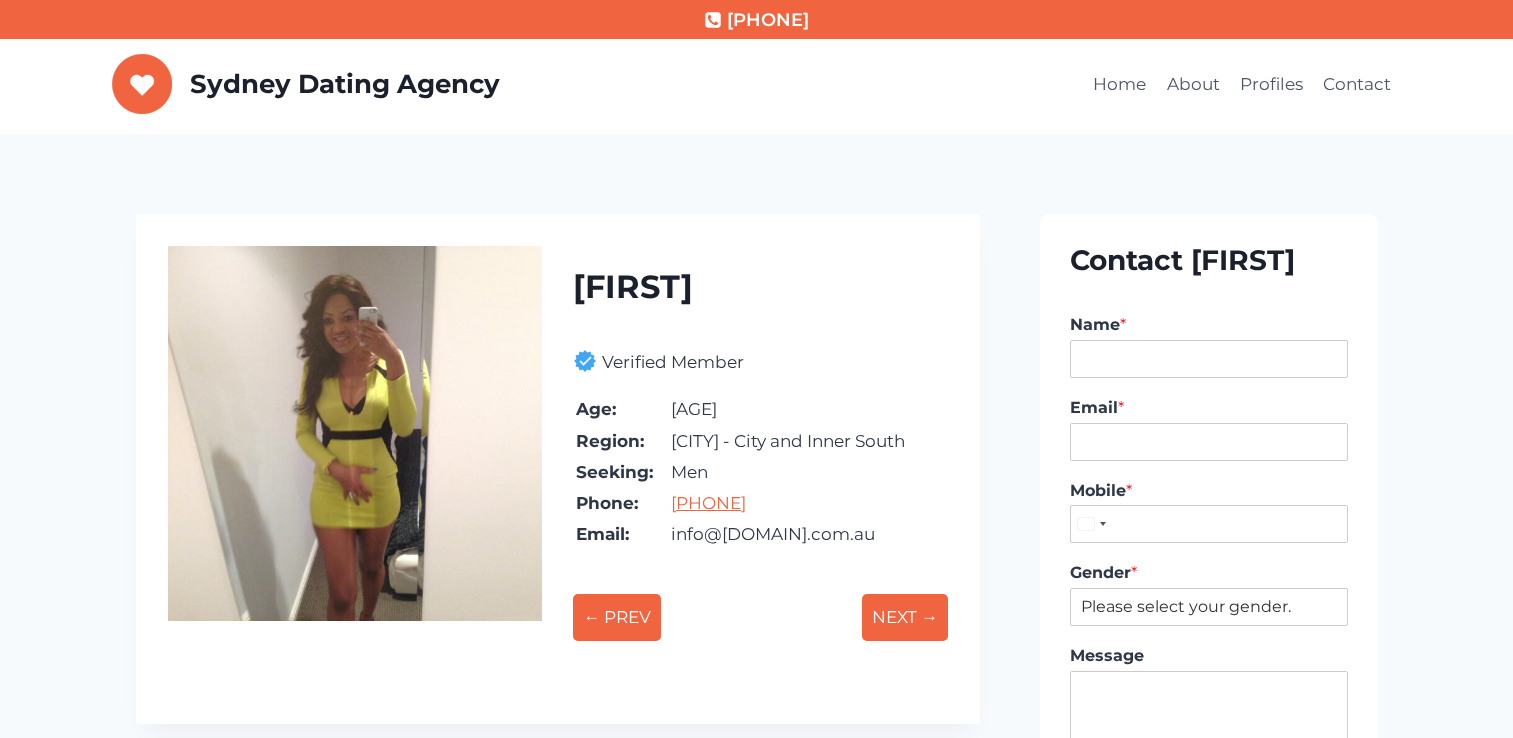 scroll, scrollTop: 0, scrollLeft: 0, axis: both 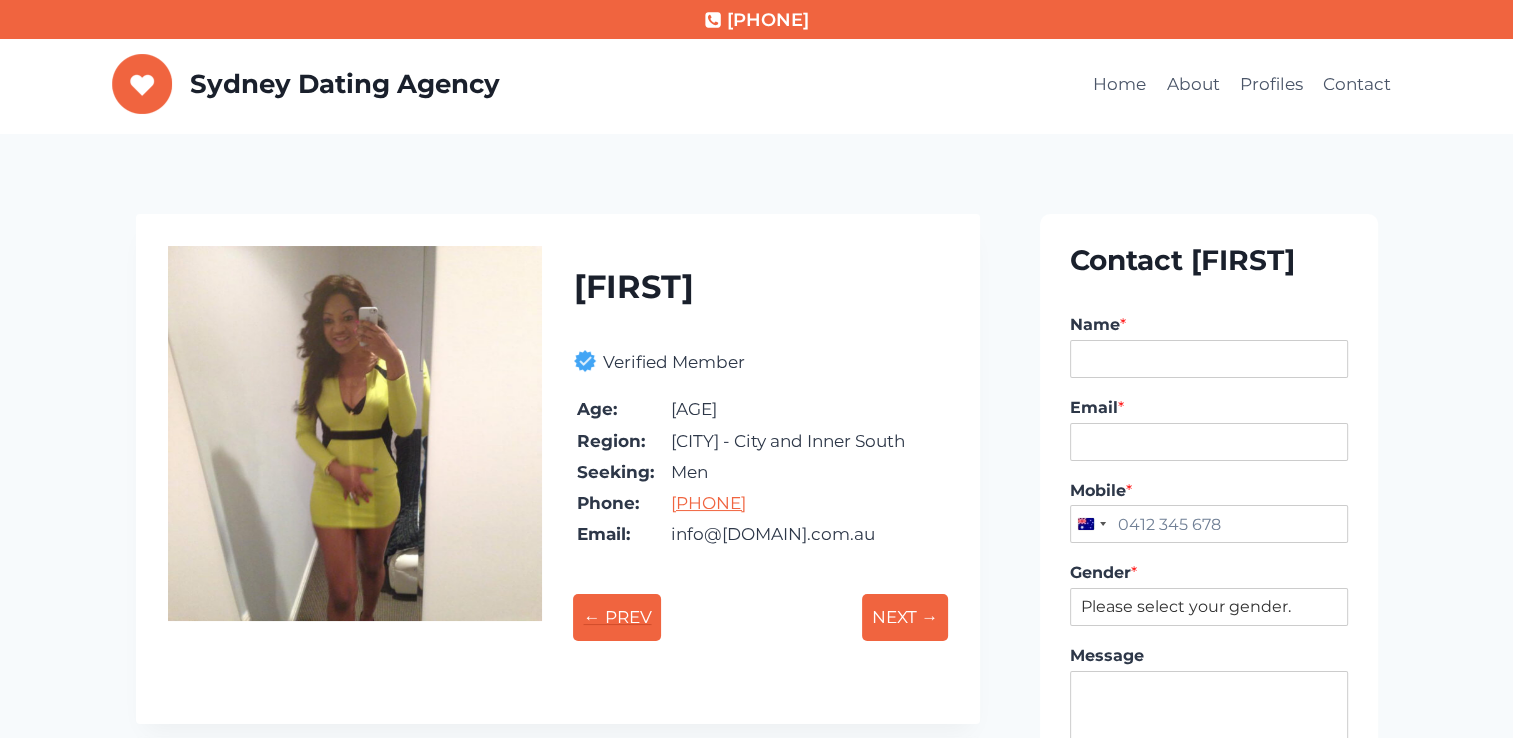drag, startPoint x: 0, startPoint y: 0, endPoint x: 609, endPoint y: 630, distance: 876.23114 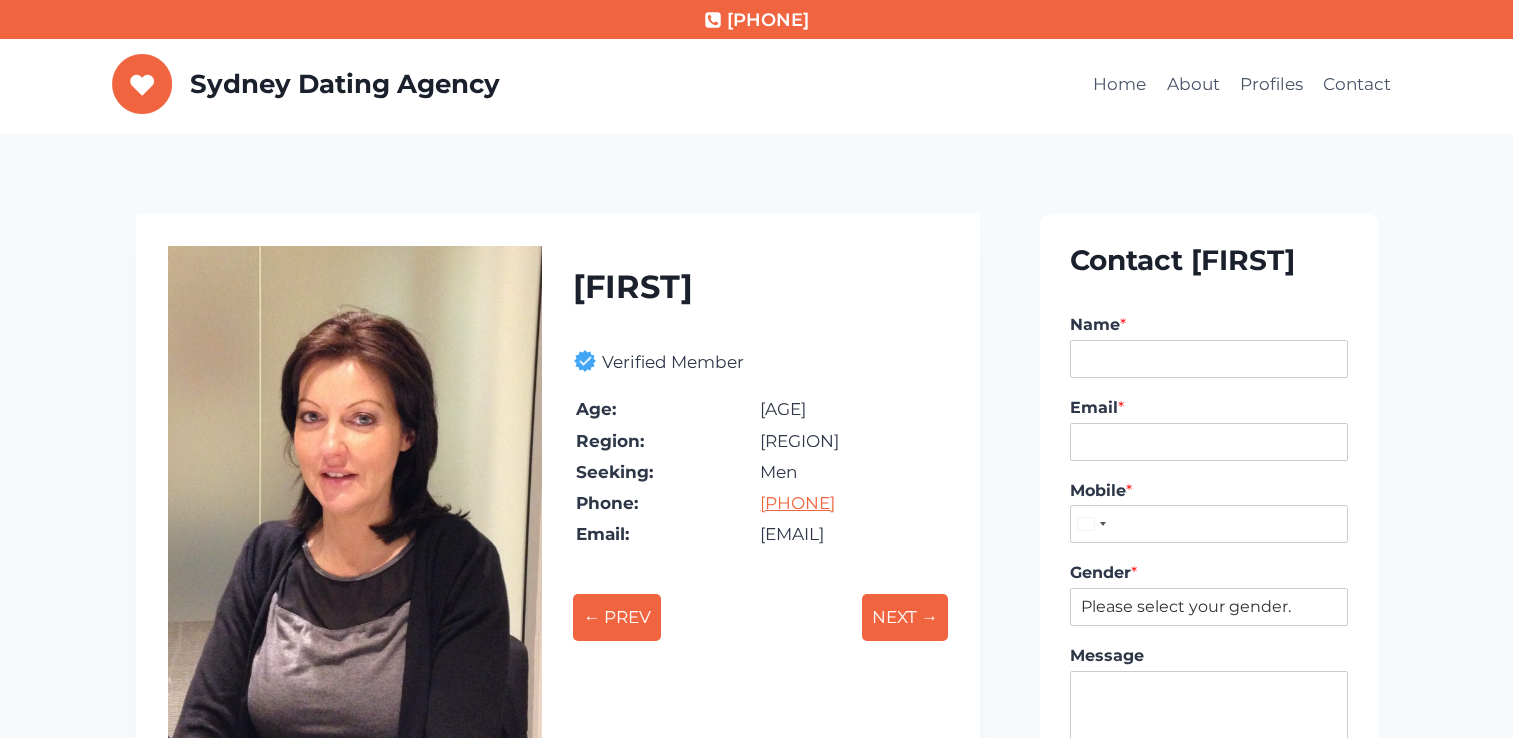 scroll, scrollTop: 0, scrollLeft: 0, axis: both 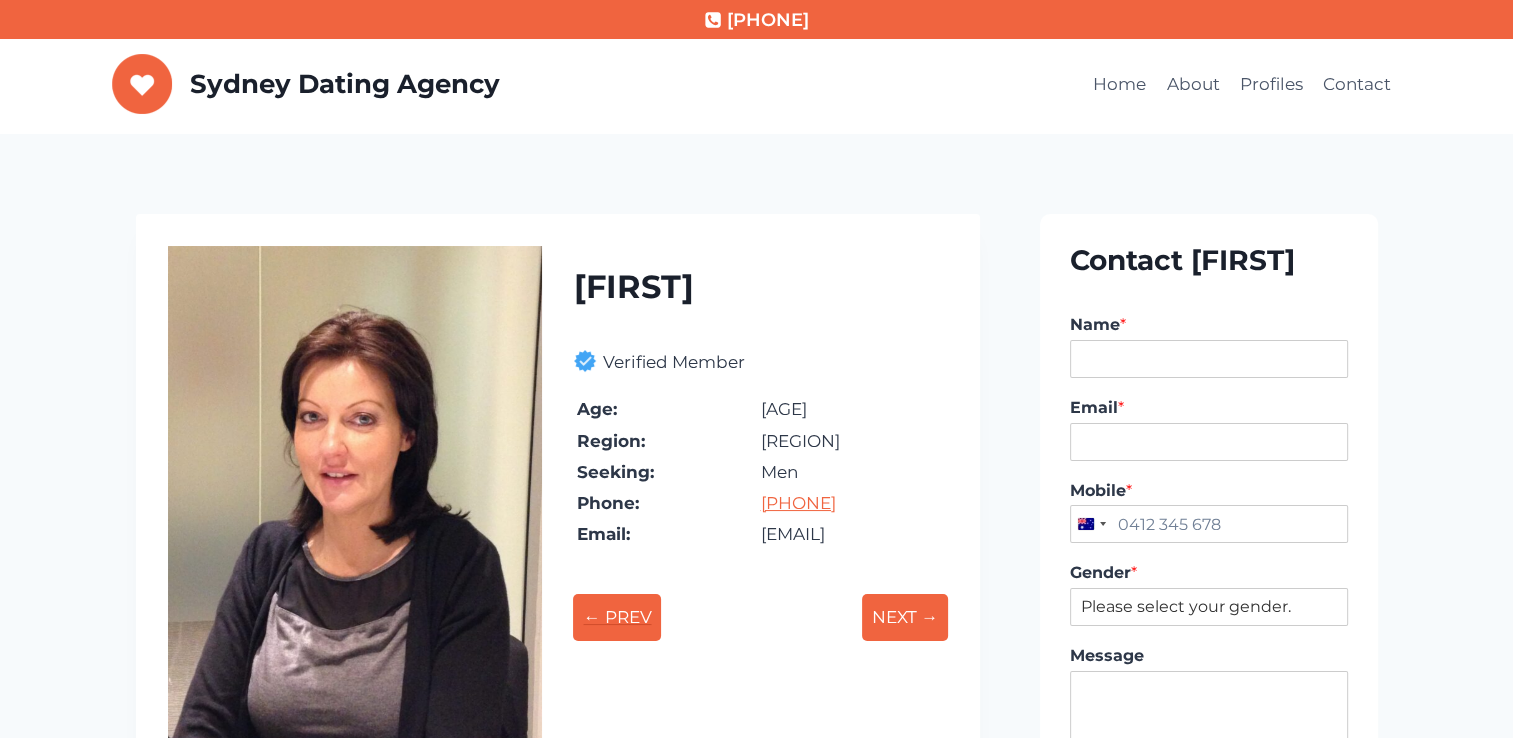 click on "← PREV" at bounding box center (617, 617) 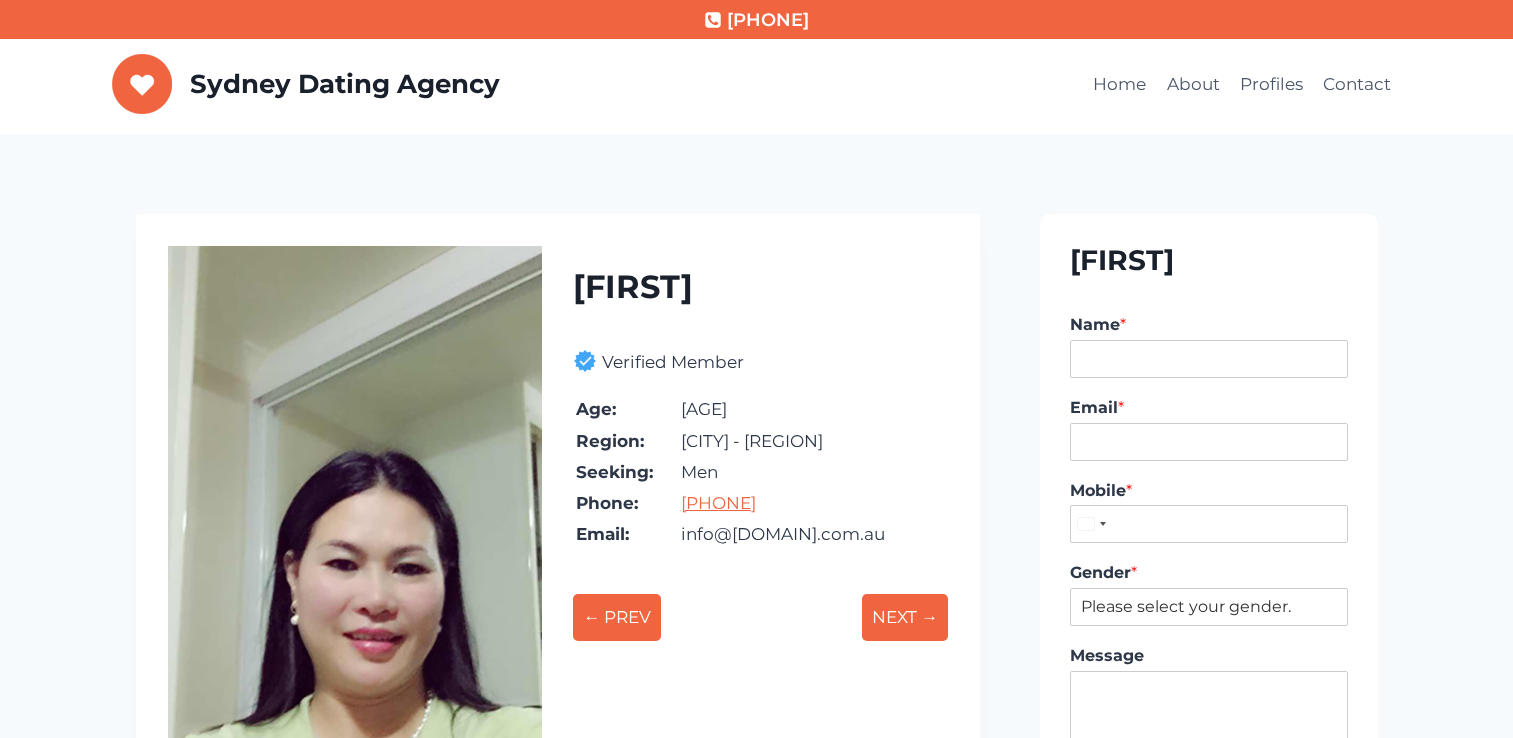scroll, scrollTop: 0, scrollLeft: 0, axis: both 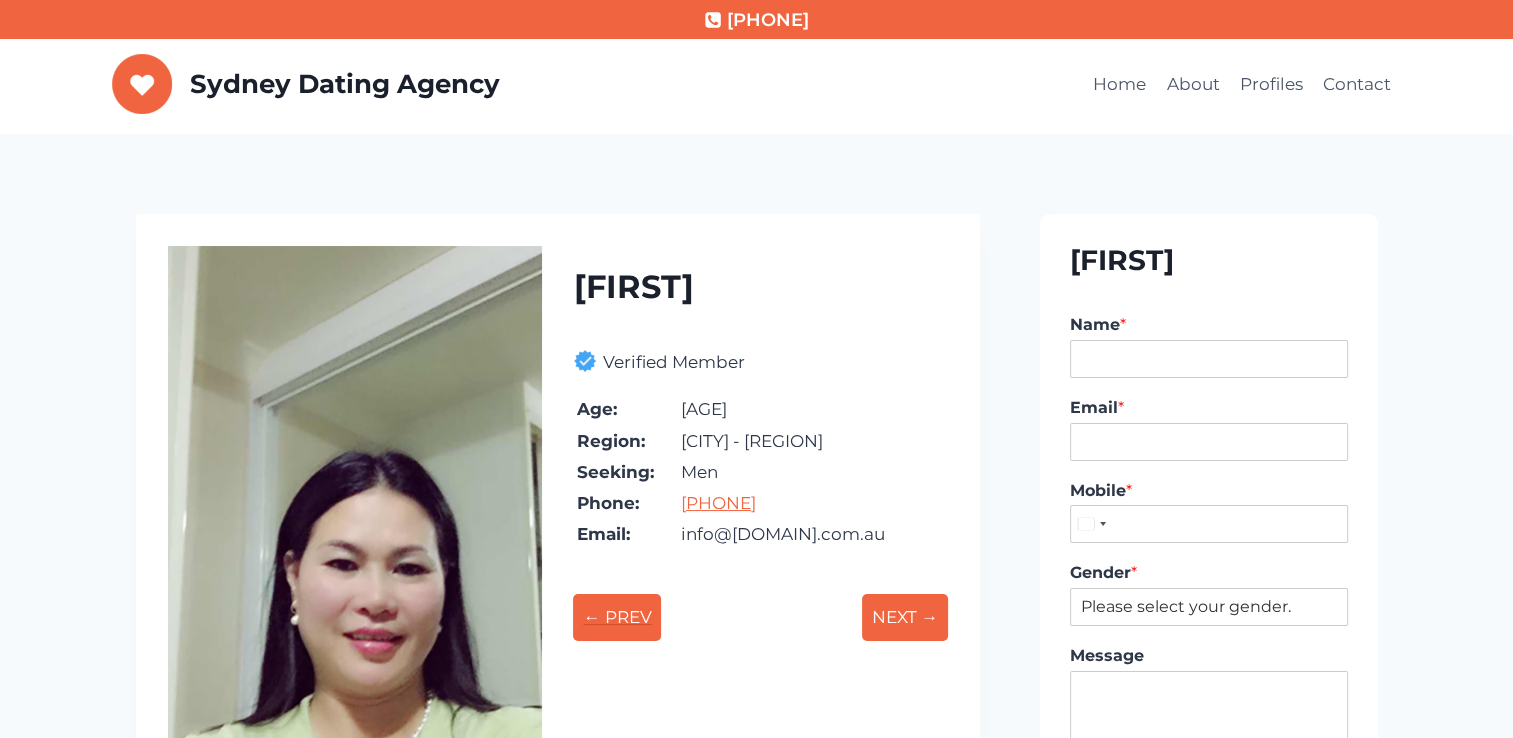 drag, startPoint x: 0, startPoint y: 0, endPoint x: 609, endPoint y: 630, distance: 876.23114 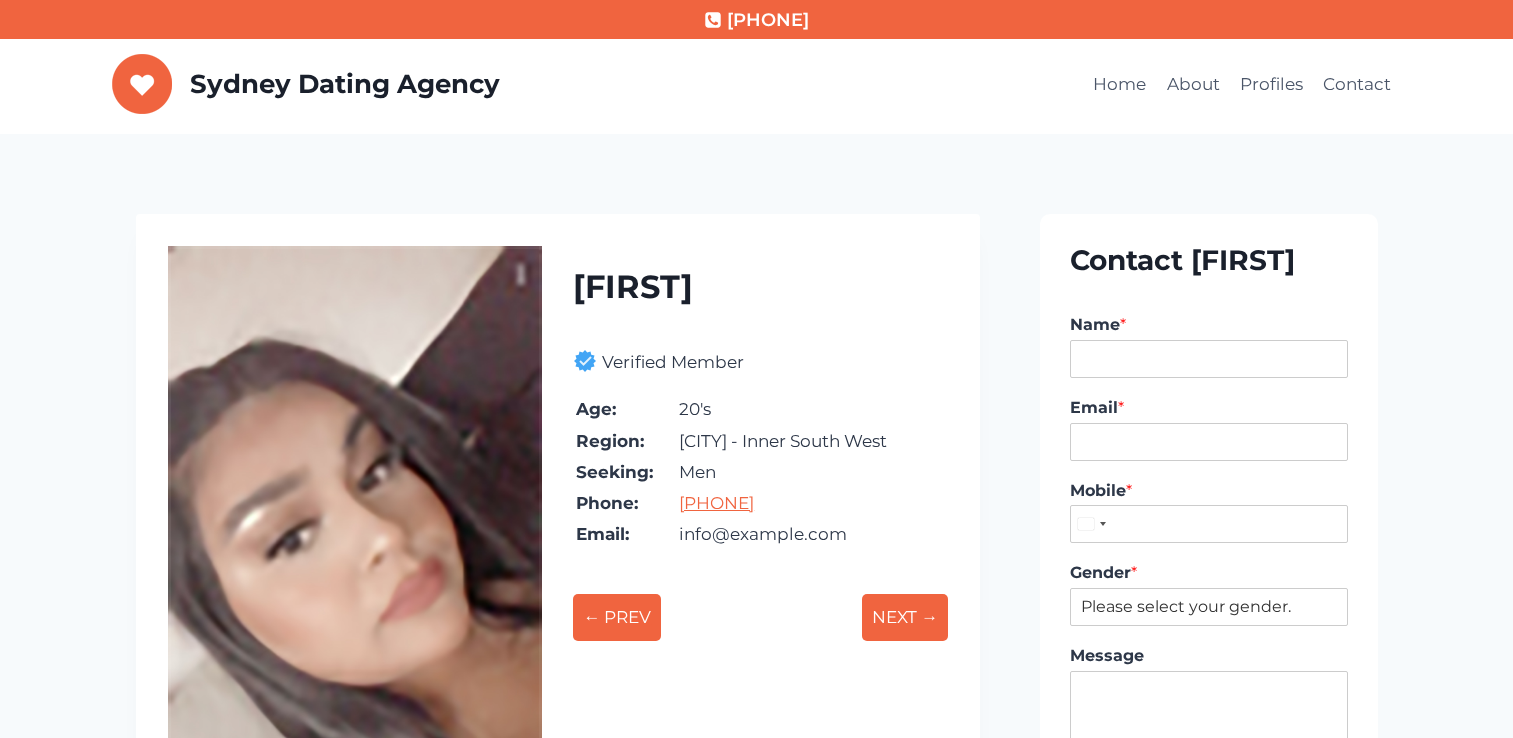 scroll, scrollTop: 0, scrollLeft: 0, axis: both 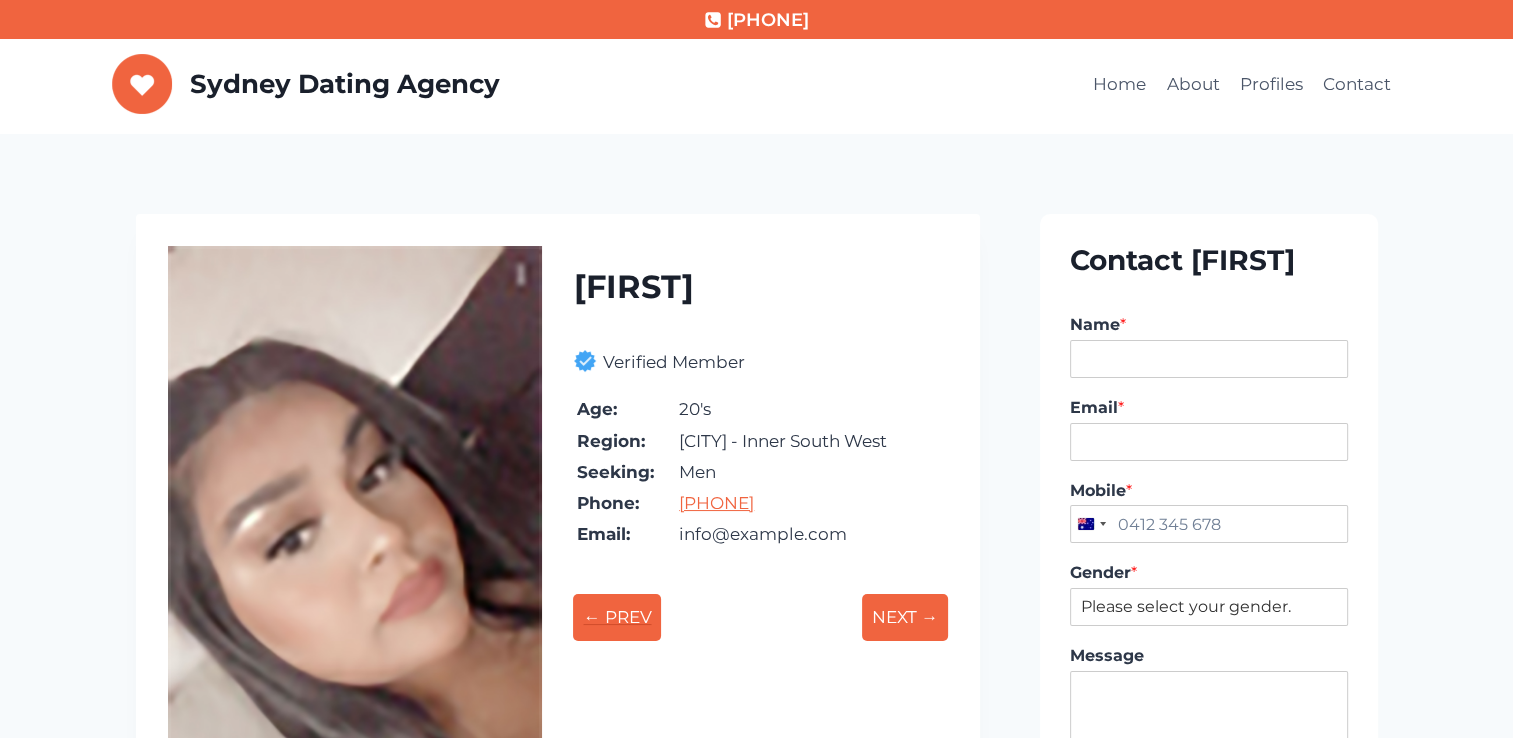 drag, startPoint x: 0, startPoint y: 0, endPoint x: 609, endPoint y: 630, distance: 876.23114 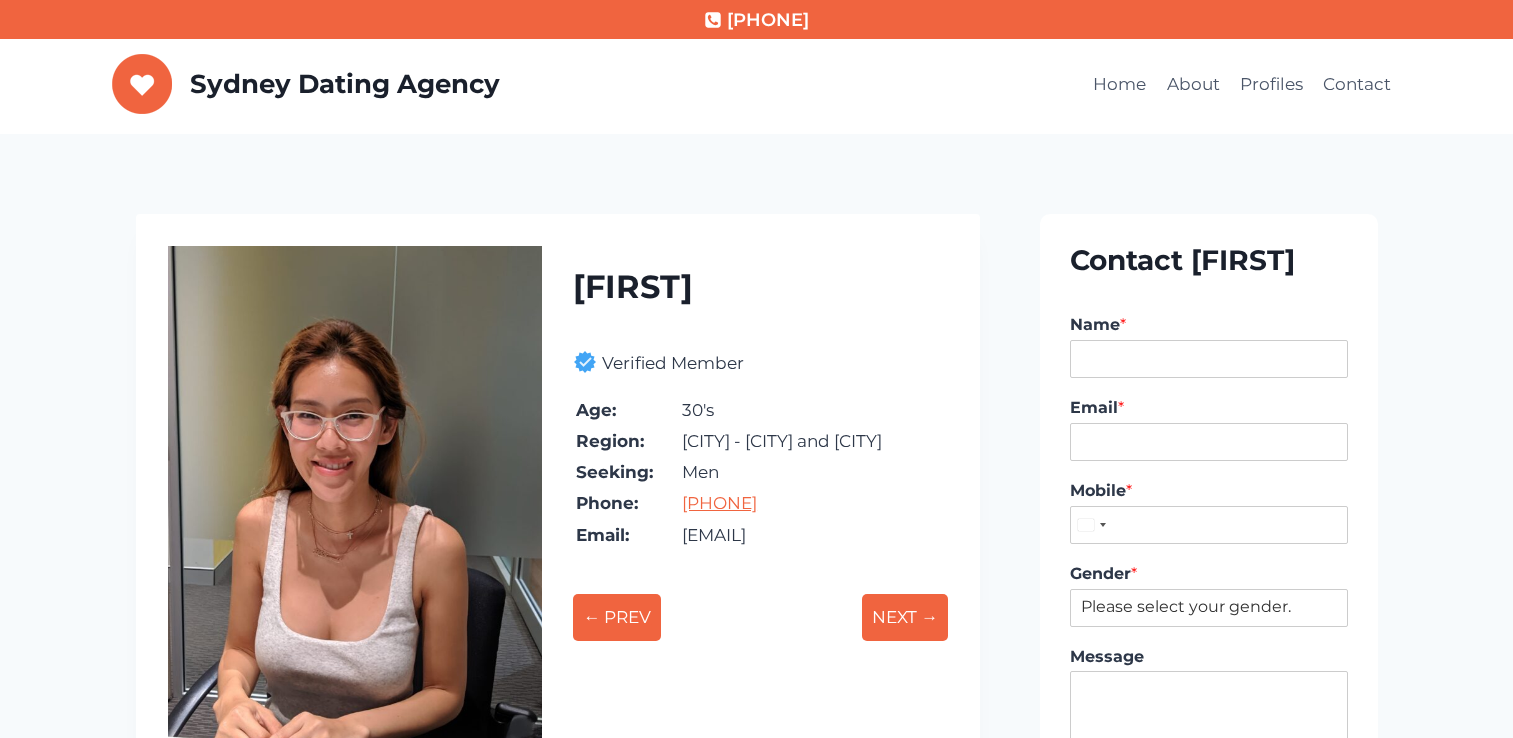 scroll, scrollTop: 0, scrollLeft: 0, axis: both 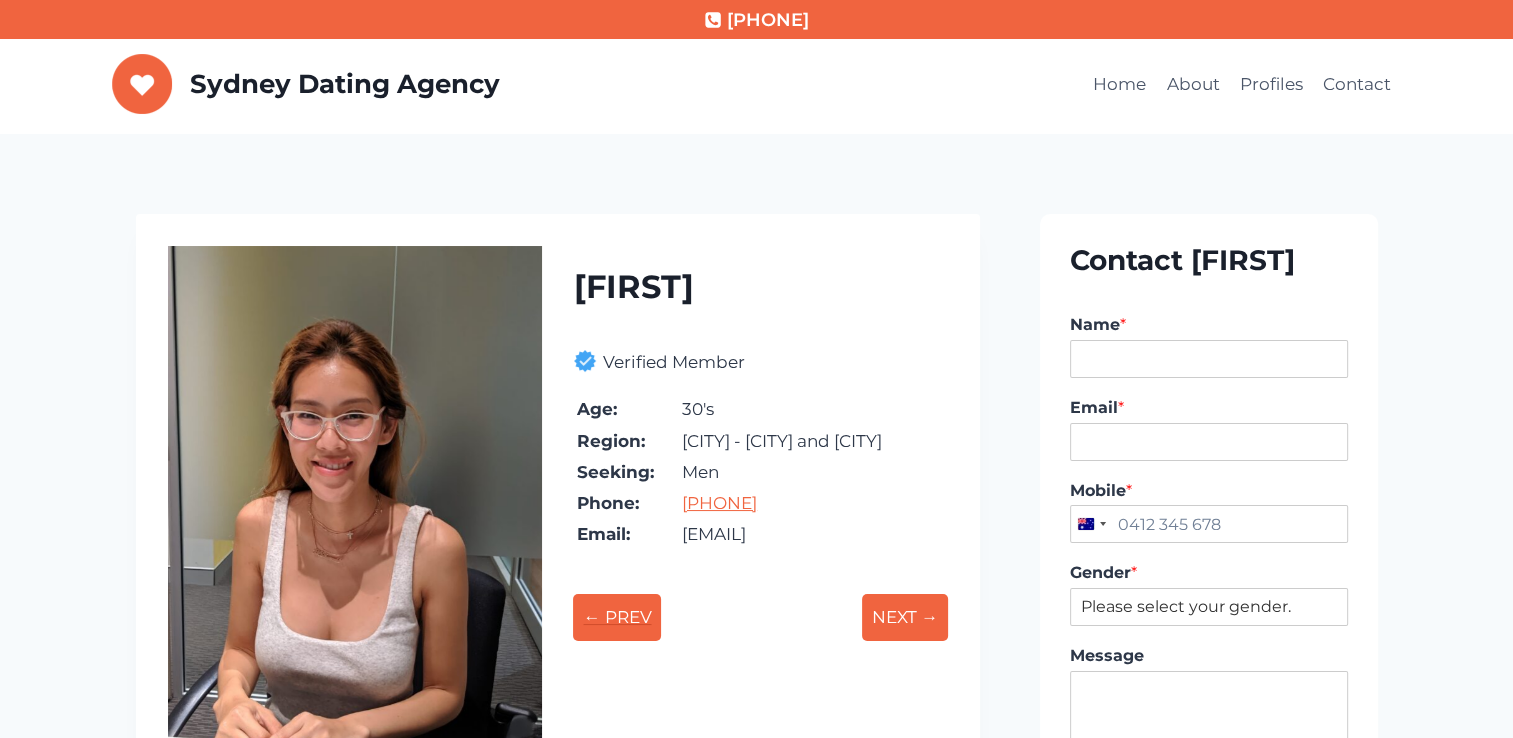 click on "← PREV" at bounding box center [617, 617] 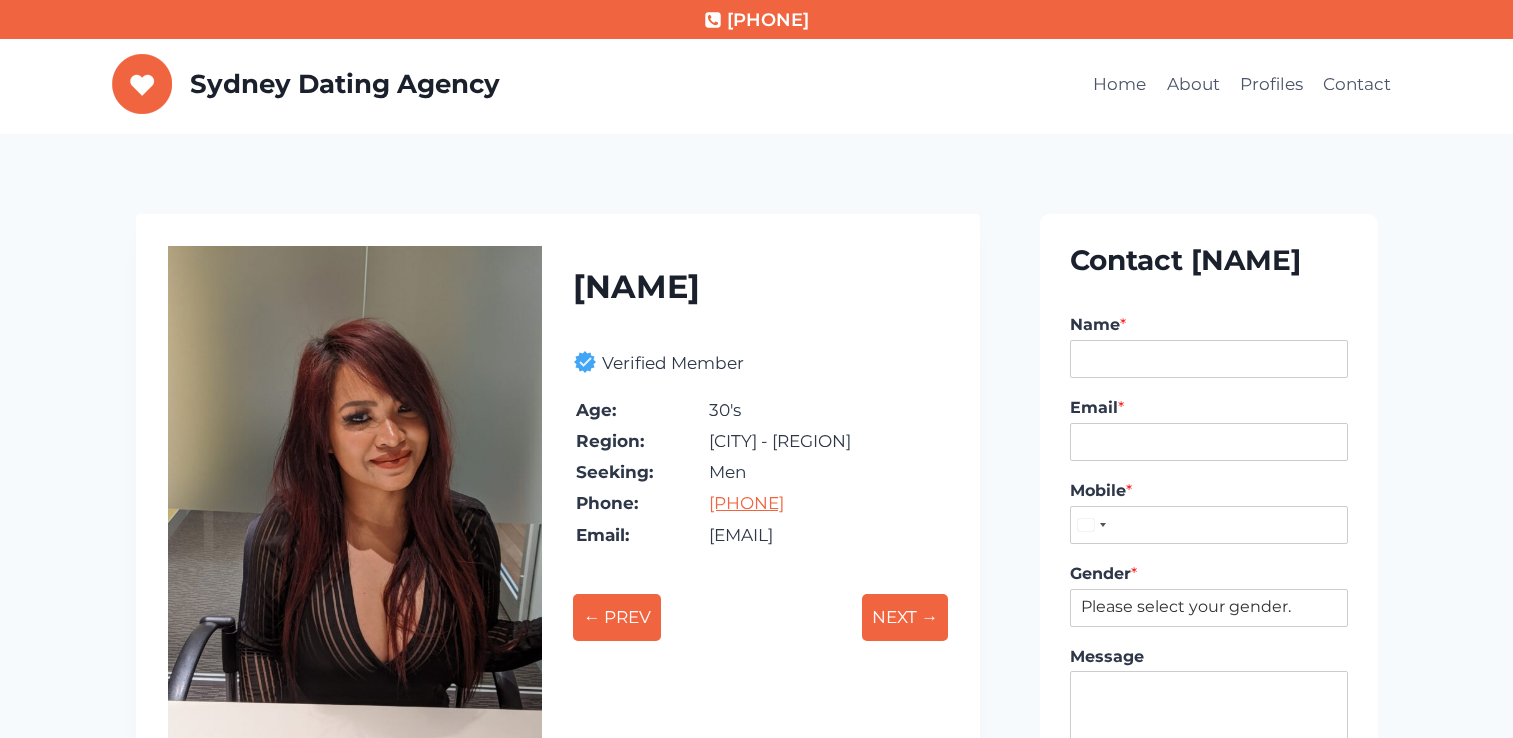 scroll, scrollTop: 0, scrollLeft: 0, axis: both 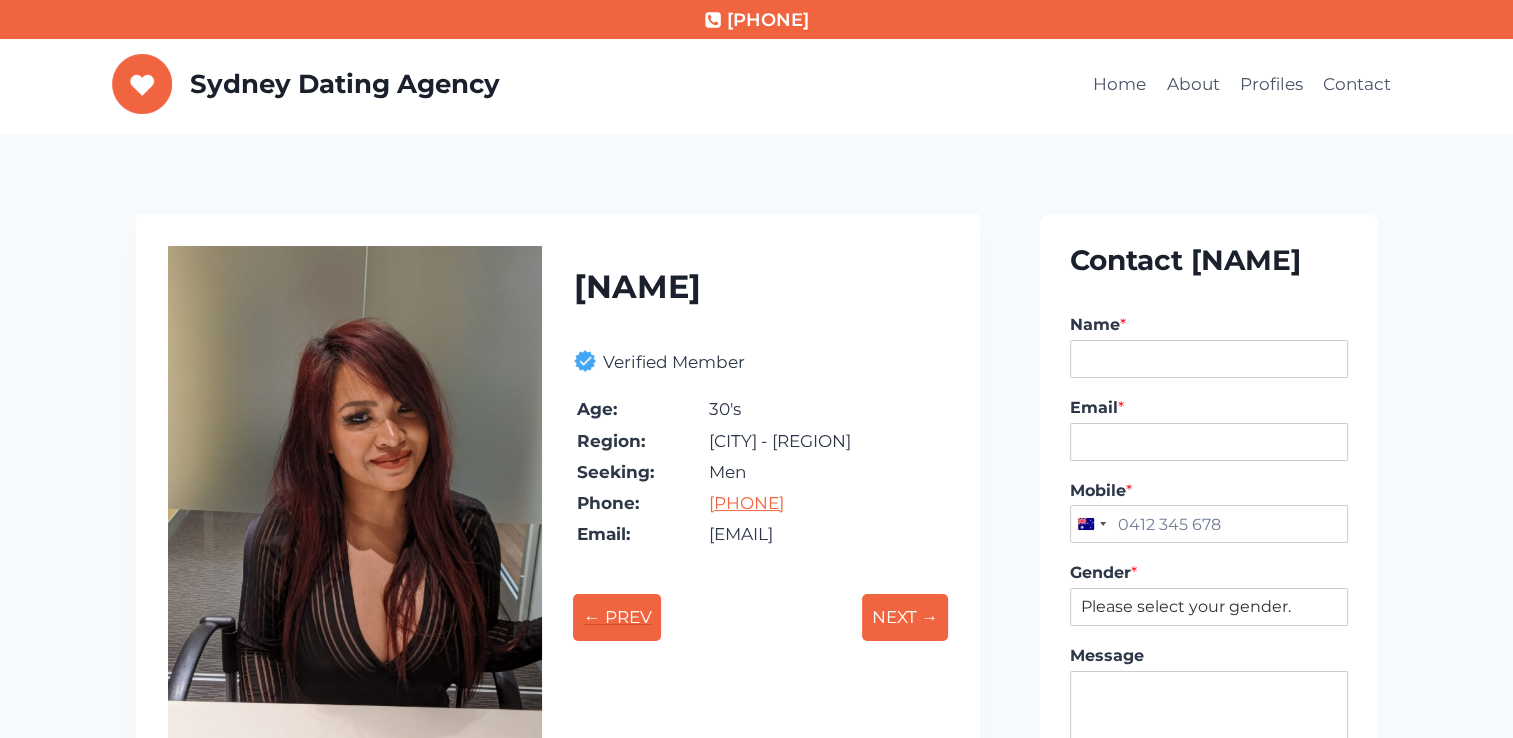 click on "← PREV" at bounding box center (617, 617) 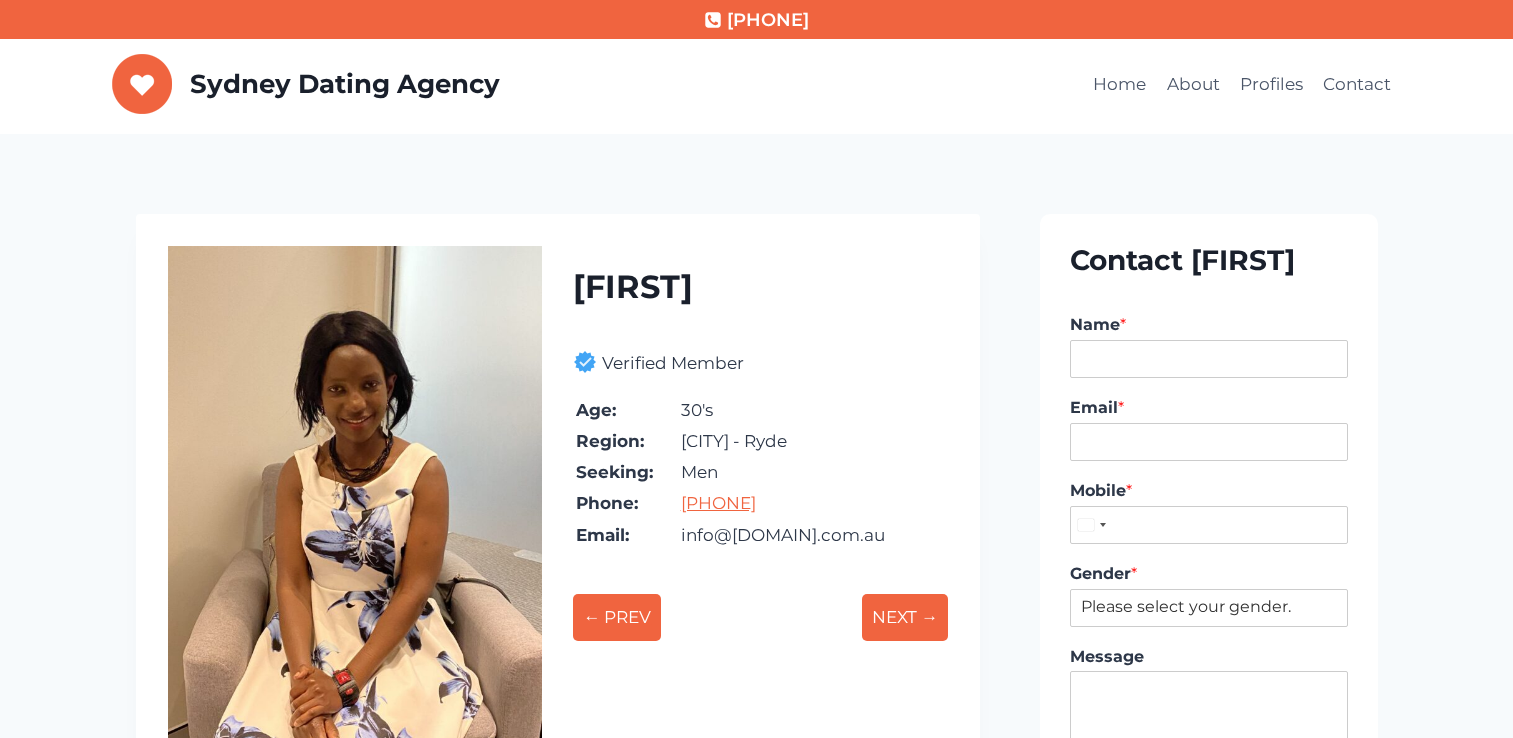 scroll, scrollTop: 0, scrollLeft: 0, axis: both 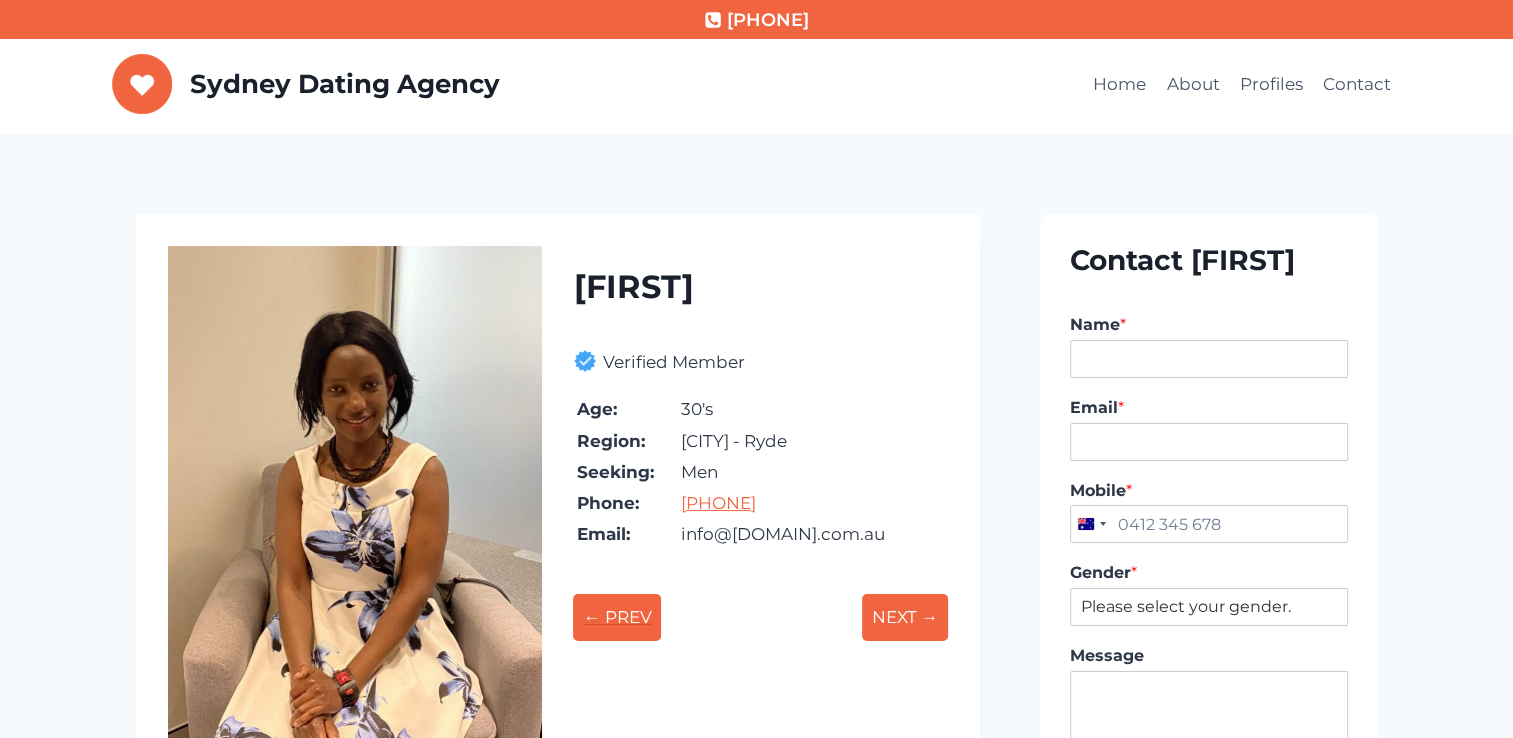 click on "← PREV" at bounding box center (617, 617) 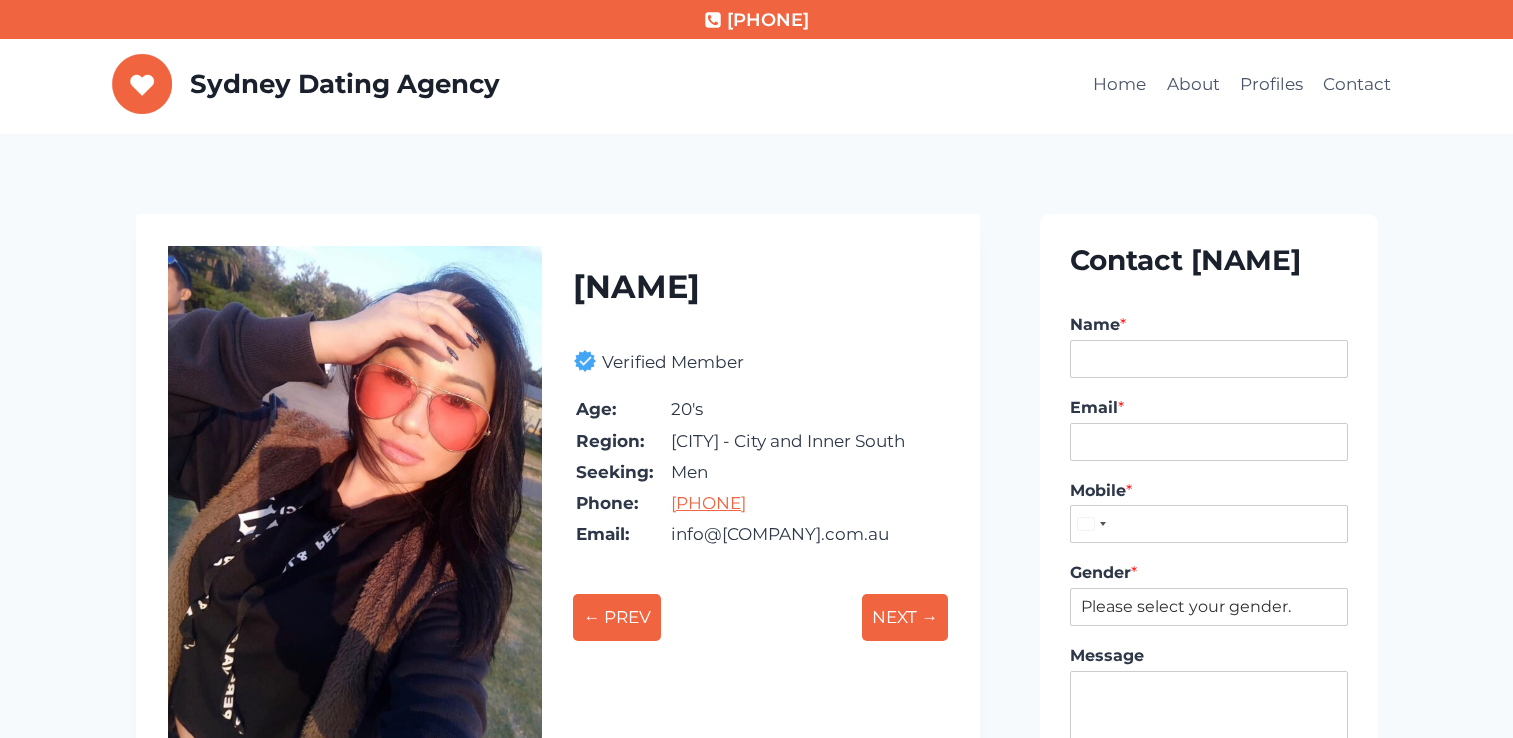 scroll, scrollTop: 0, scrollLeft: 0, axis: both 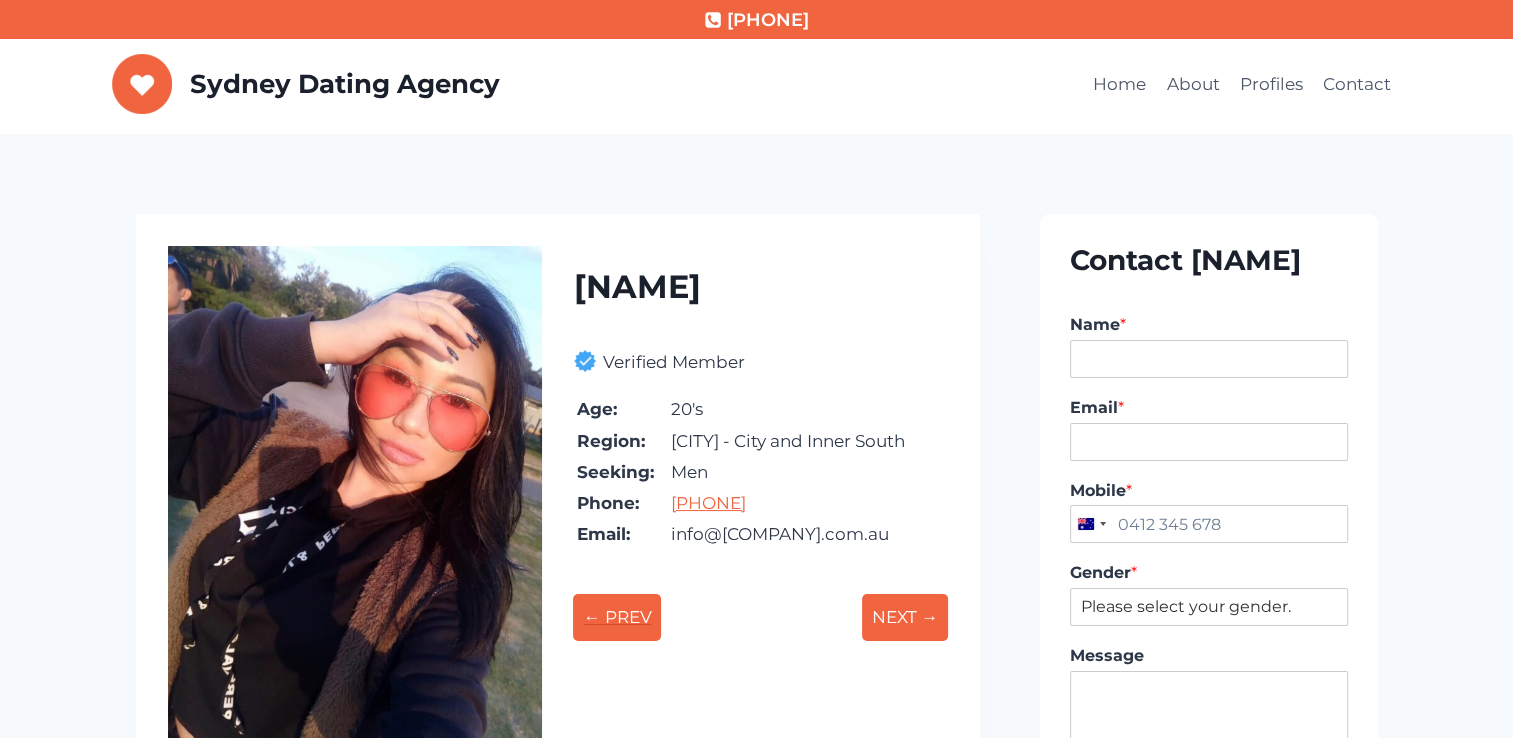 drag, startPoint x: 0, startPoint y: 0, endPoint x: 611, endPoint y: 627, distance: 875.4713 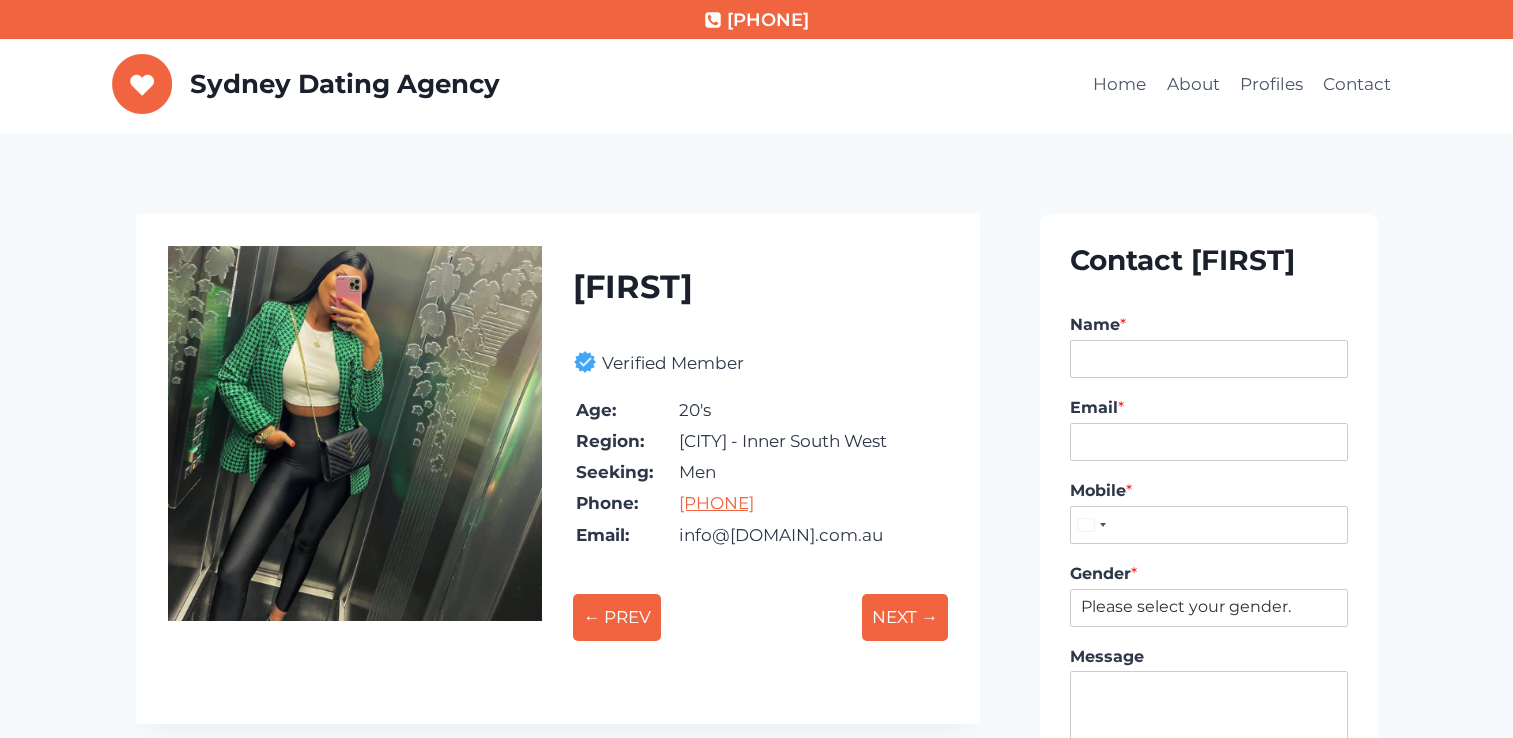 scroll, scrollTop: 0, scrollLeft: 0, axis: both 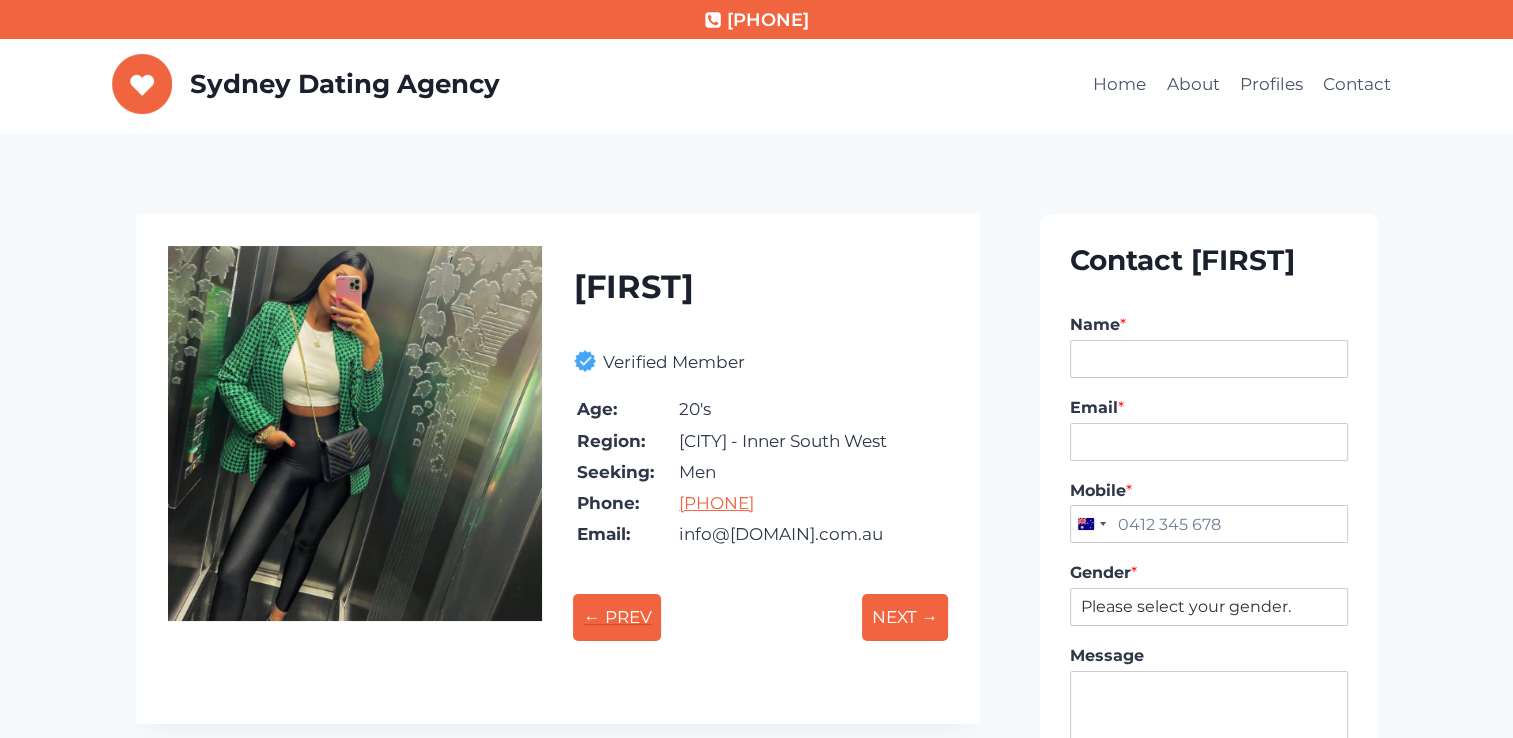 click on "← PREV" at bounding box center [617, 617] 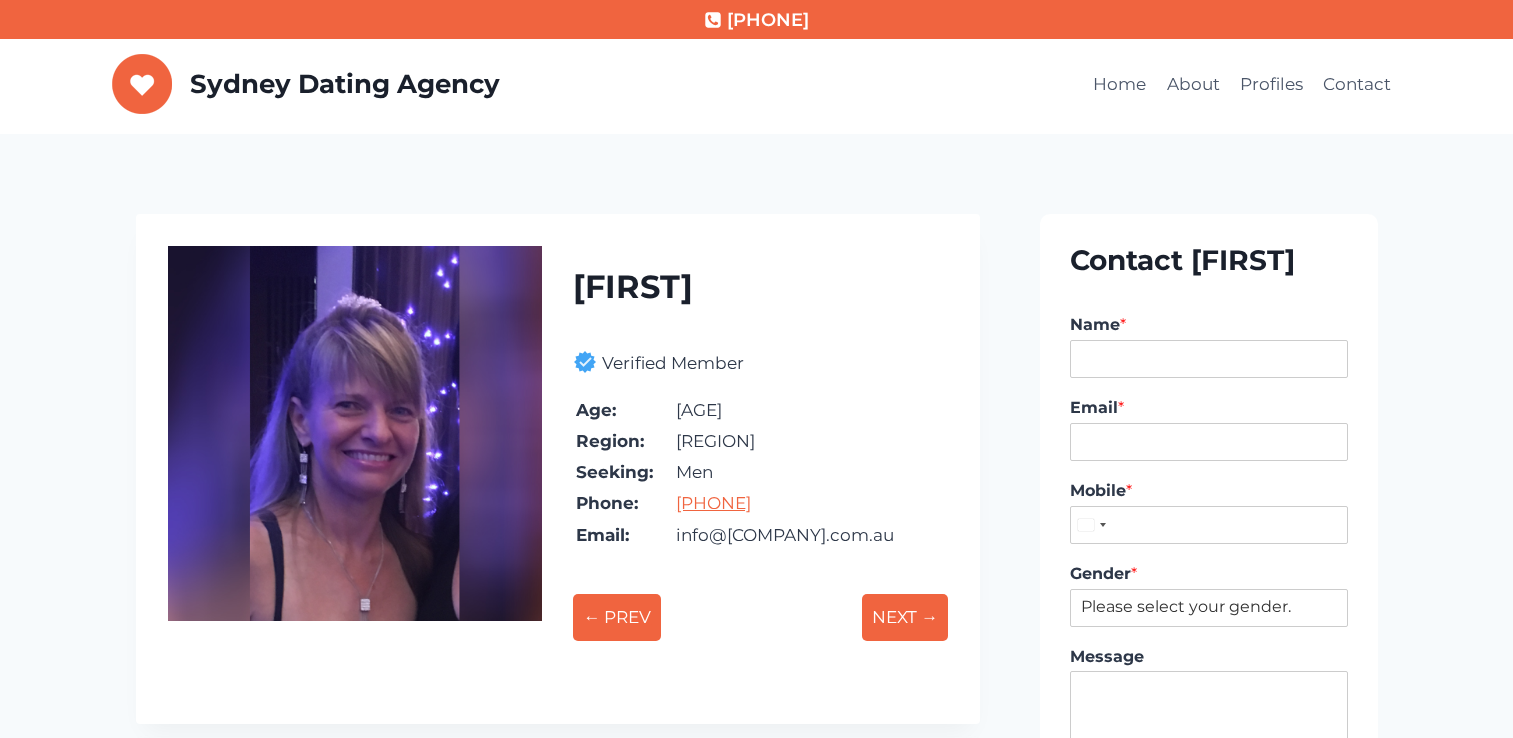 scroll, scrollTop: 0, scrollLeft: 0, axis: both 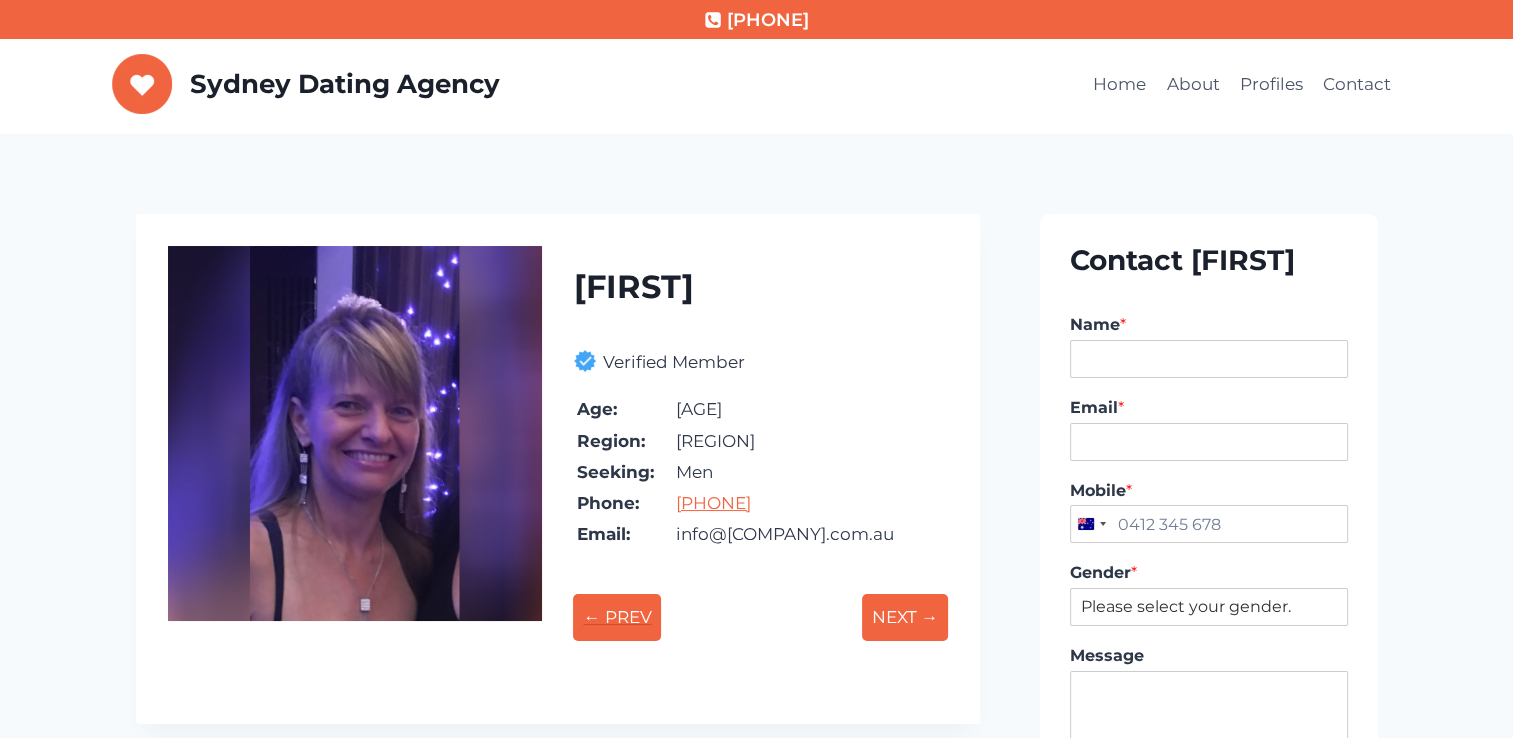 click on "← PREV" at bounding box center [617, 617] 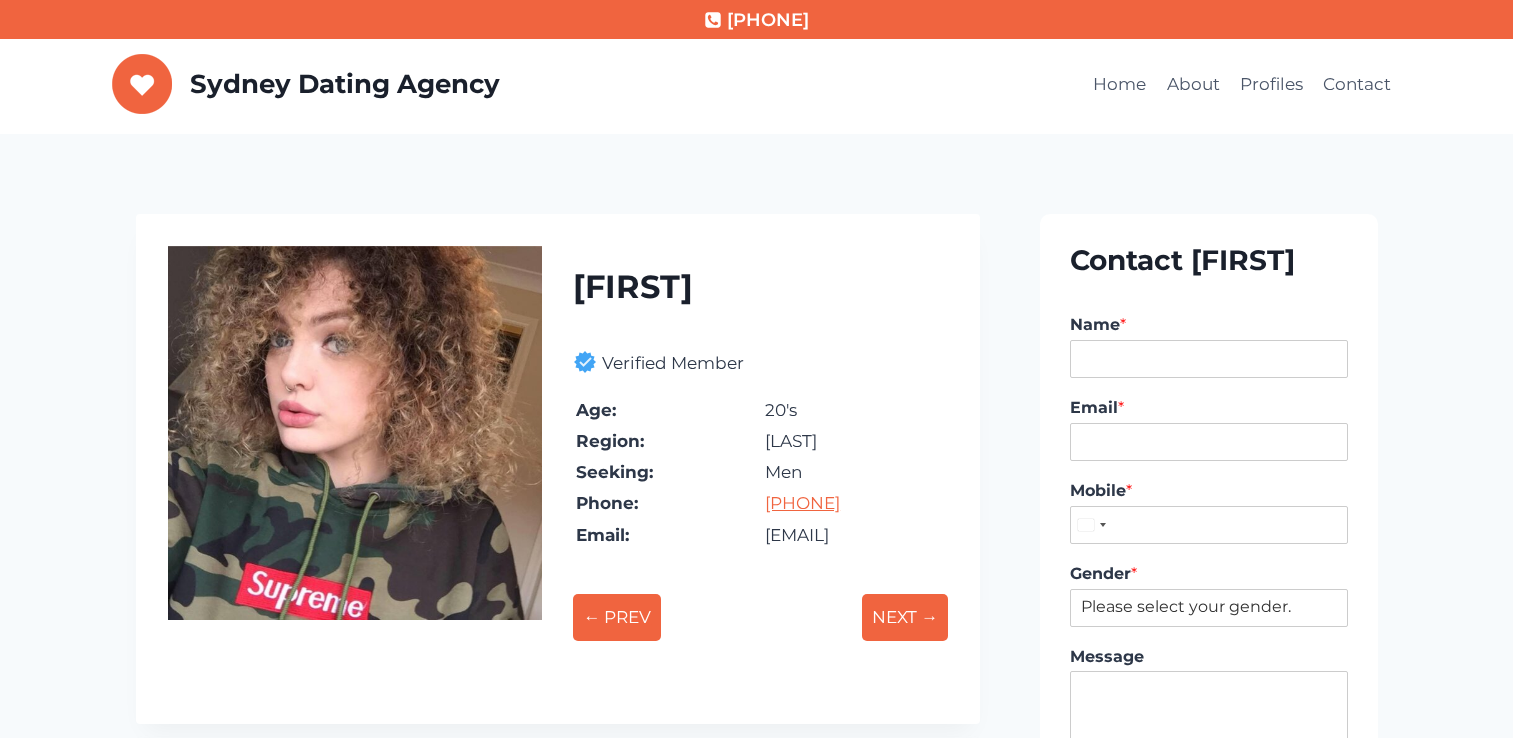 scroll, scrollTop: 0, scrollLeft: 0, axis: both 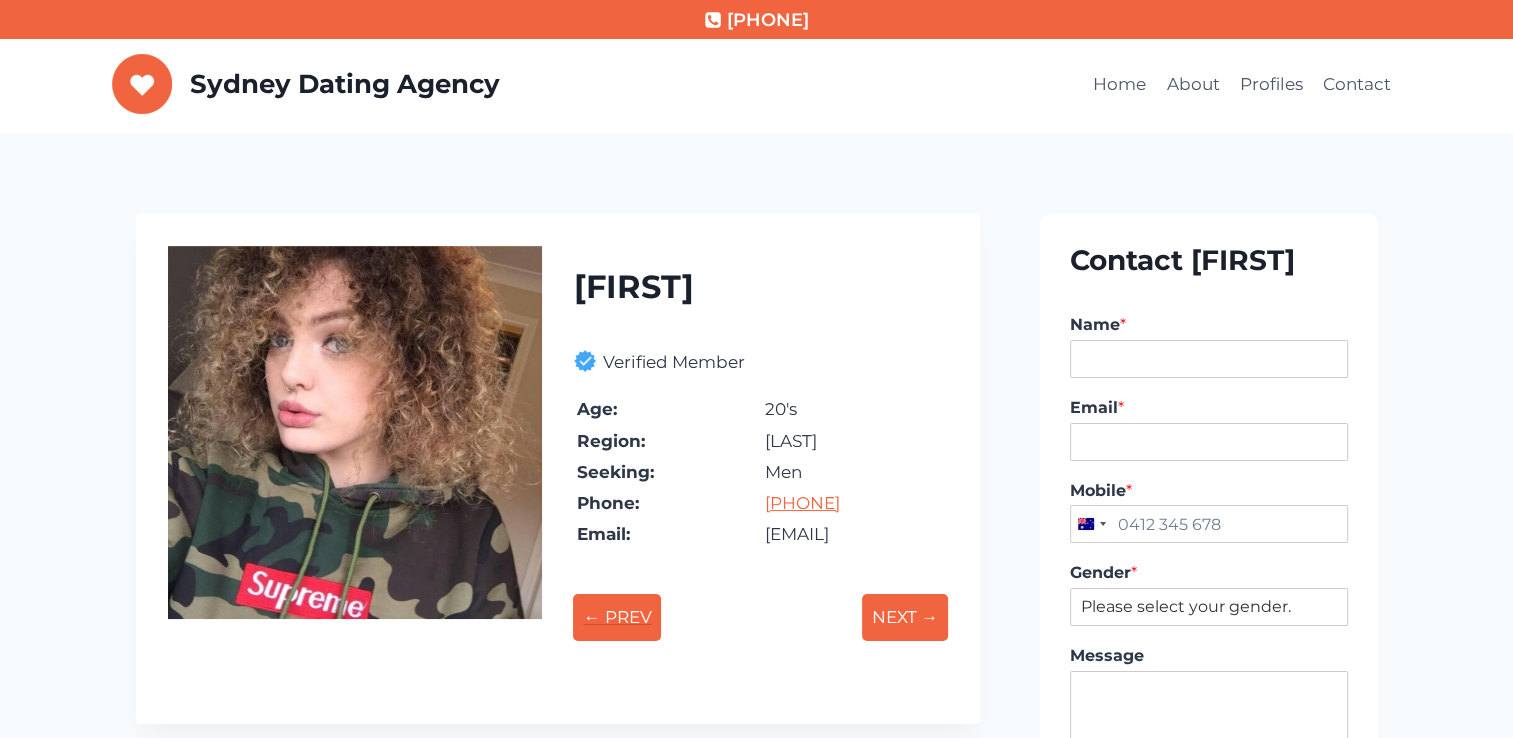 drag, startPoint x: 0, startPoint y: 0, endPoint x: 611, endPoint y: 627, distance: 875.4713 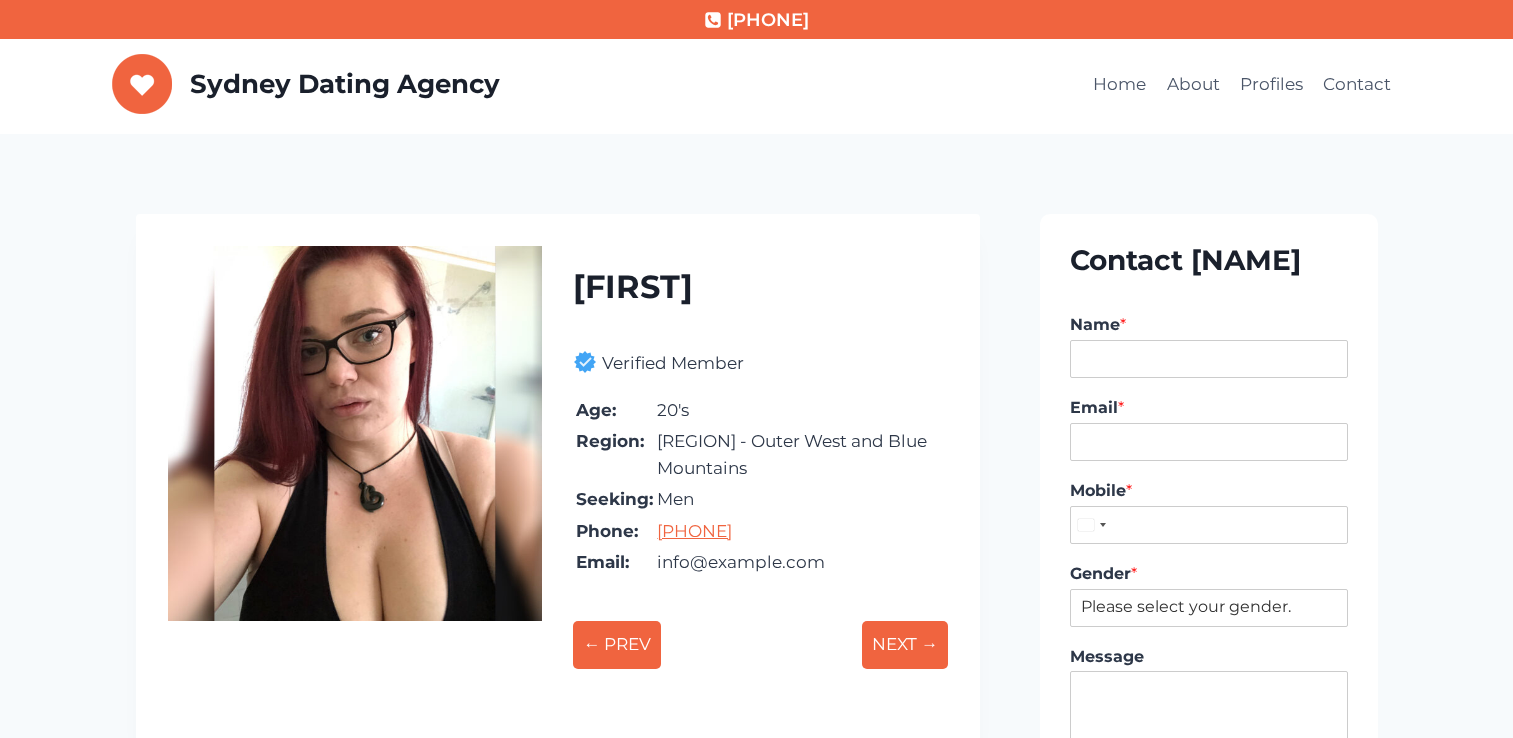 scroll, scrollTop: 0, scrollLeft: 0, axis: both 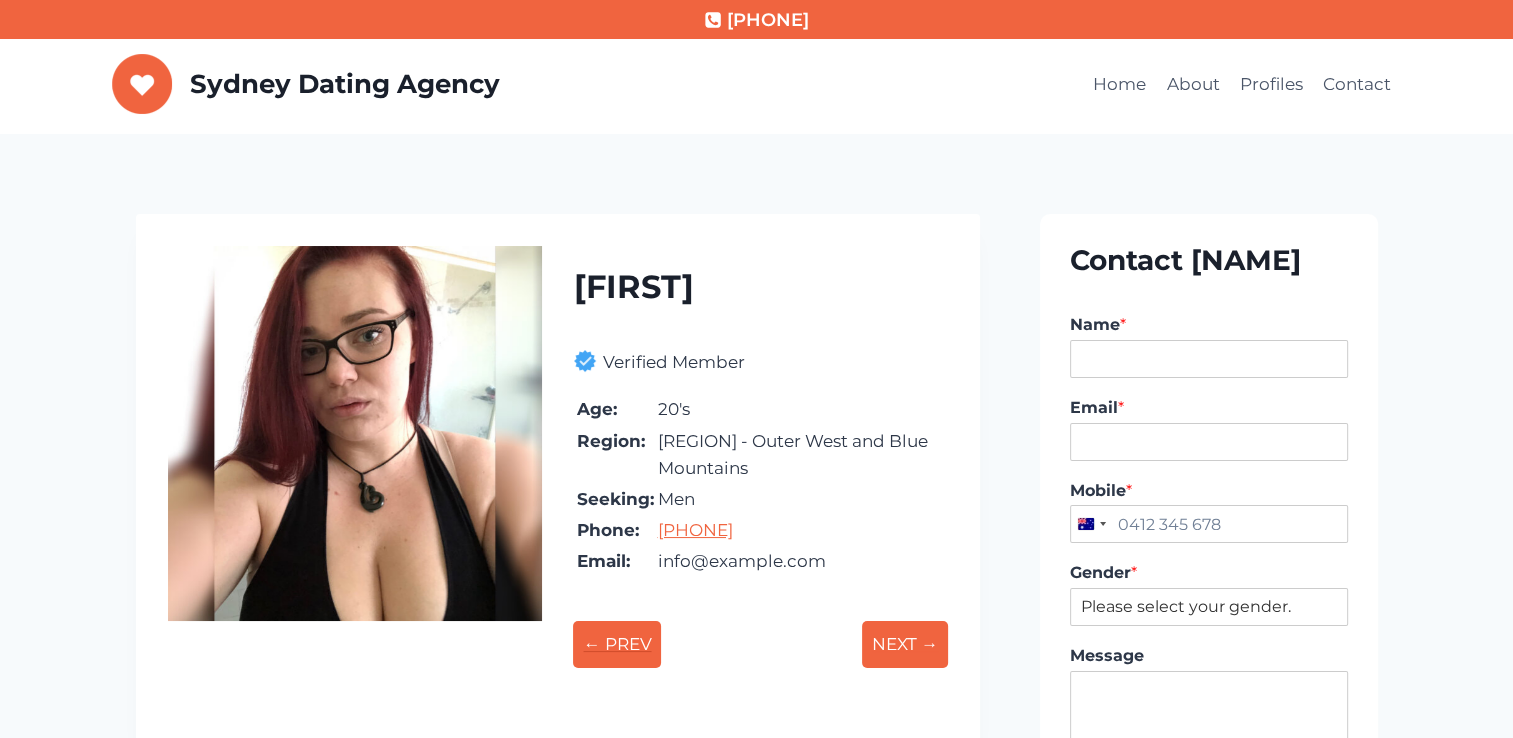 drag, startPoint x: 0, startPoint y: 0, endPoint x: 611, endPoint y: 627, distance: 875.4713 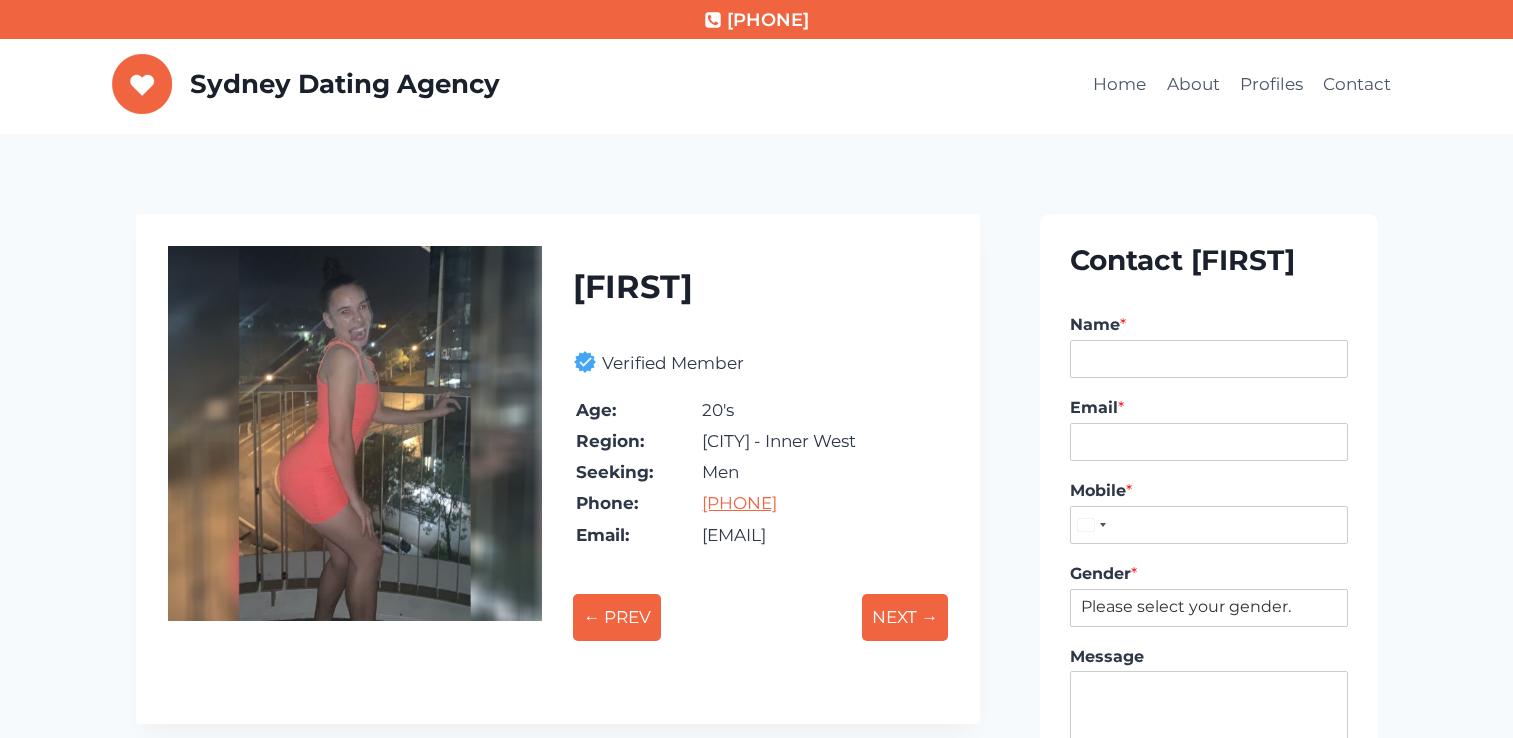 scroll, scrollTop: 0, scrollLeft: 0, axis: both 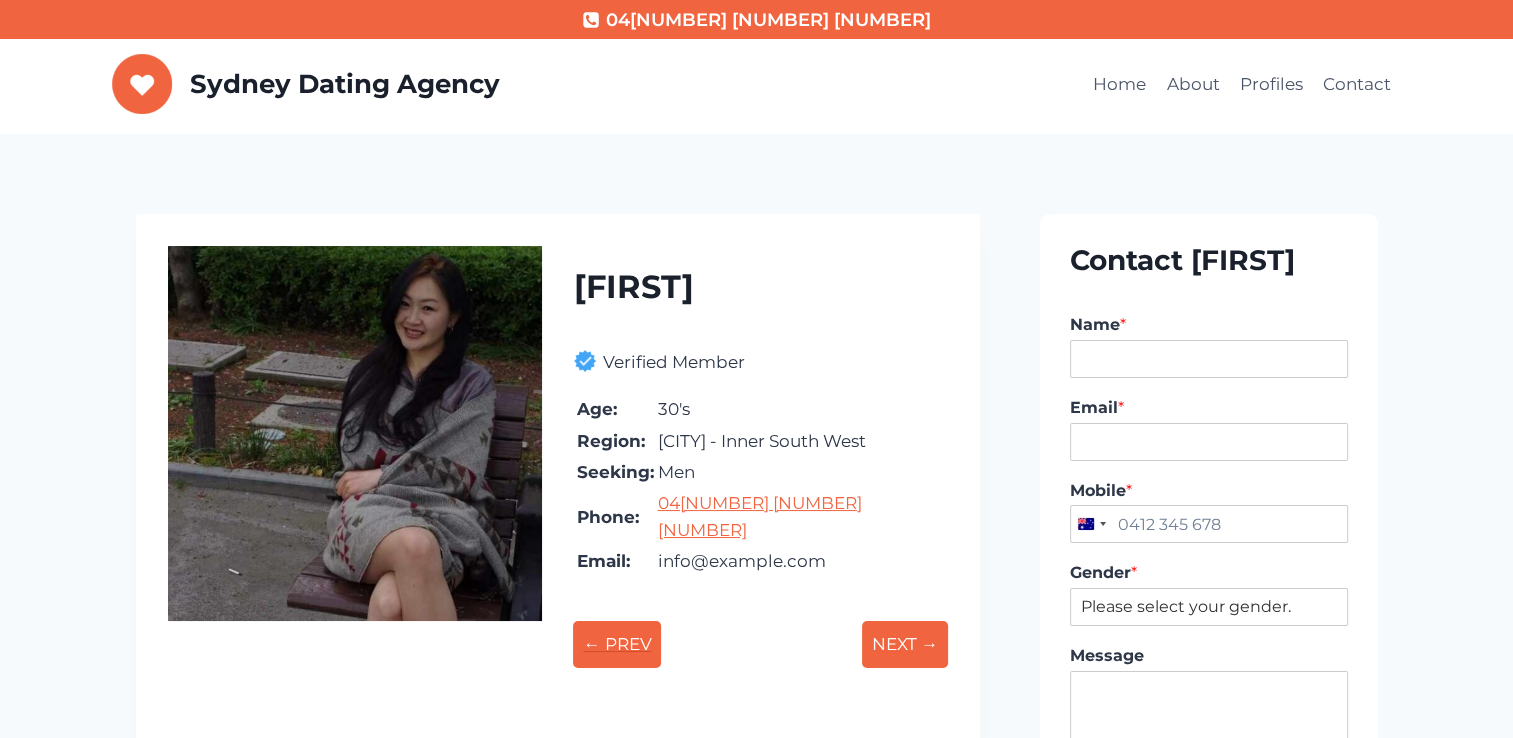 drag, startPoint x: 0, startPoint y: 0, endPoint x: 611, endPoint y: 627, distance: 875.4713 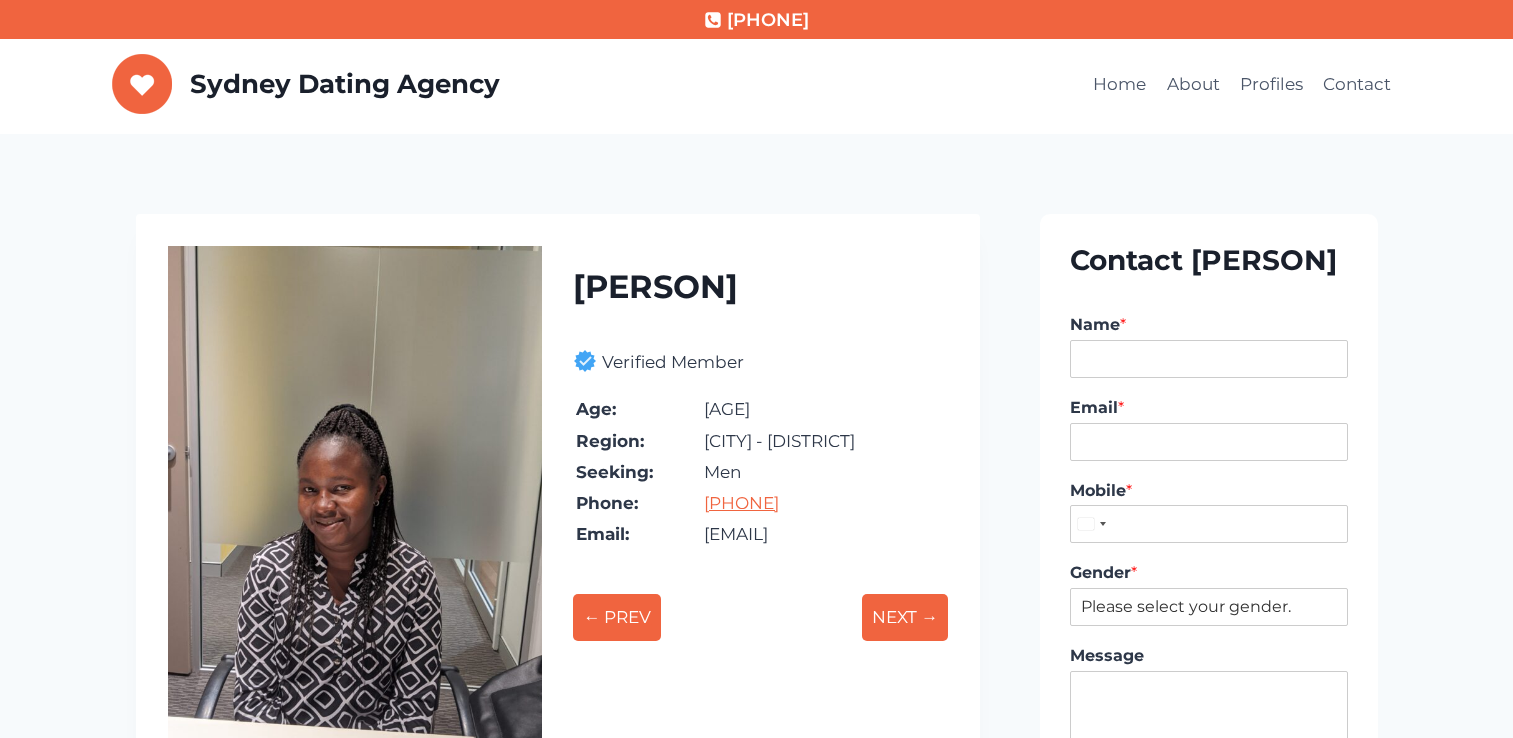 scroll, scrollTop: 0, scrollLeft: 0, axis: both 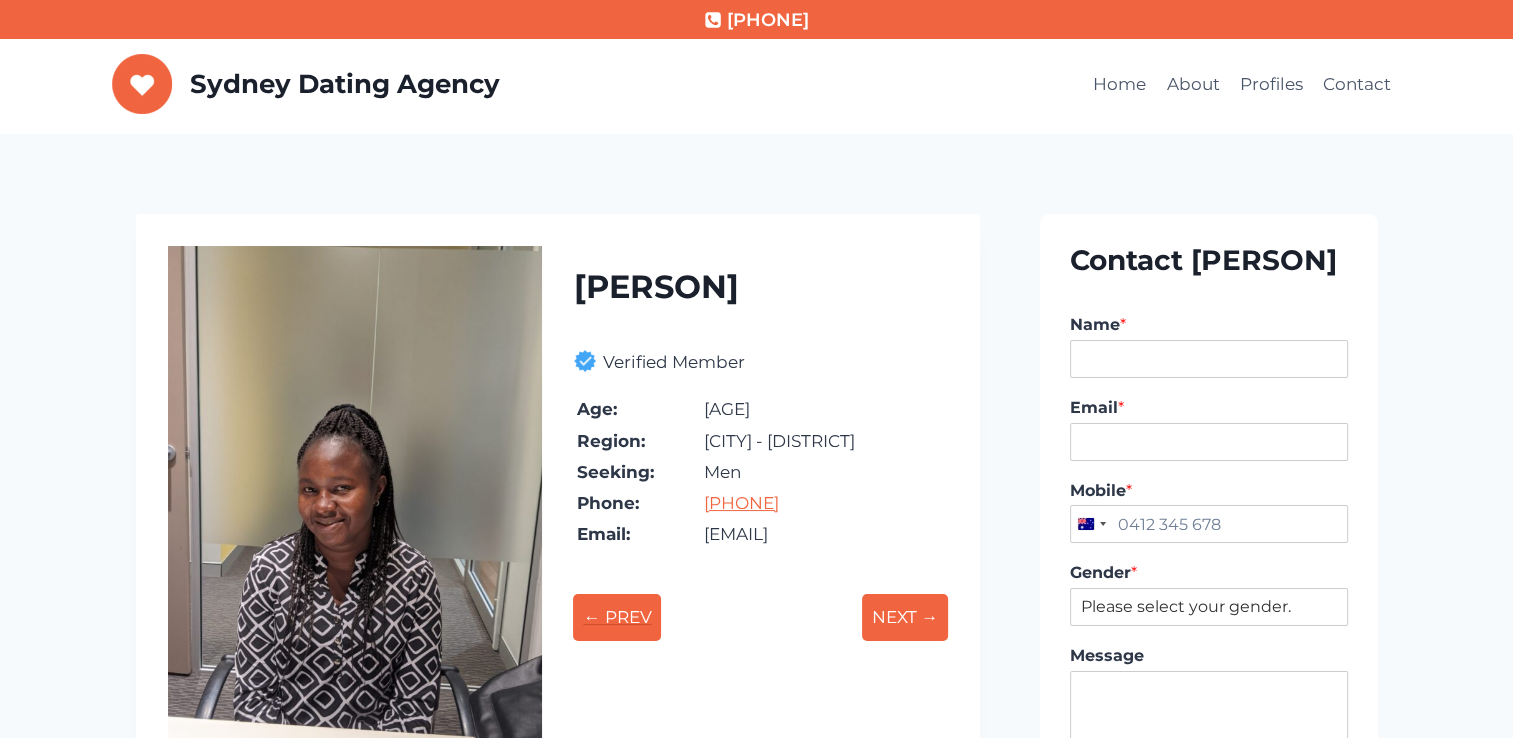 click on "← PREV" at bounding box center [617, 617] 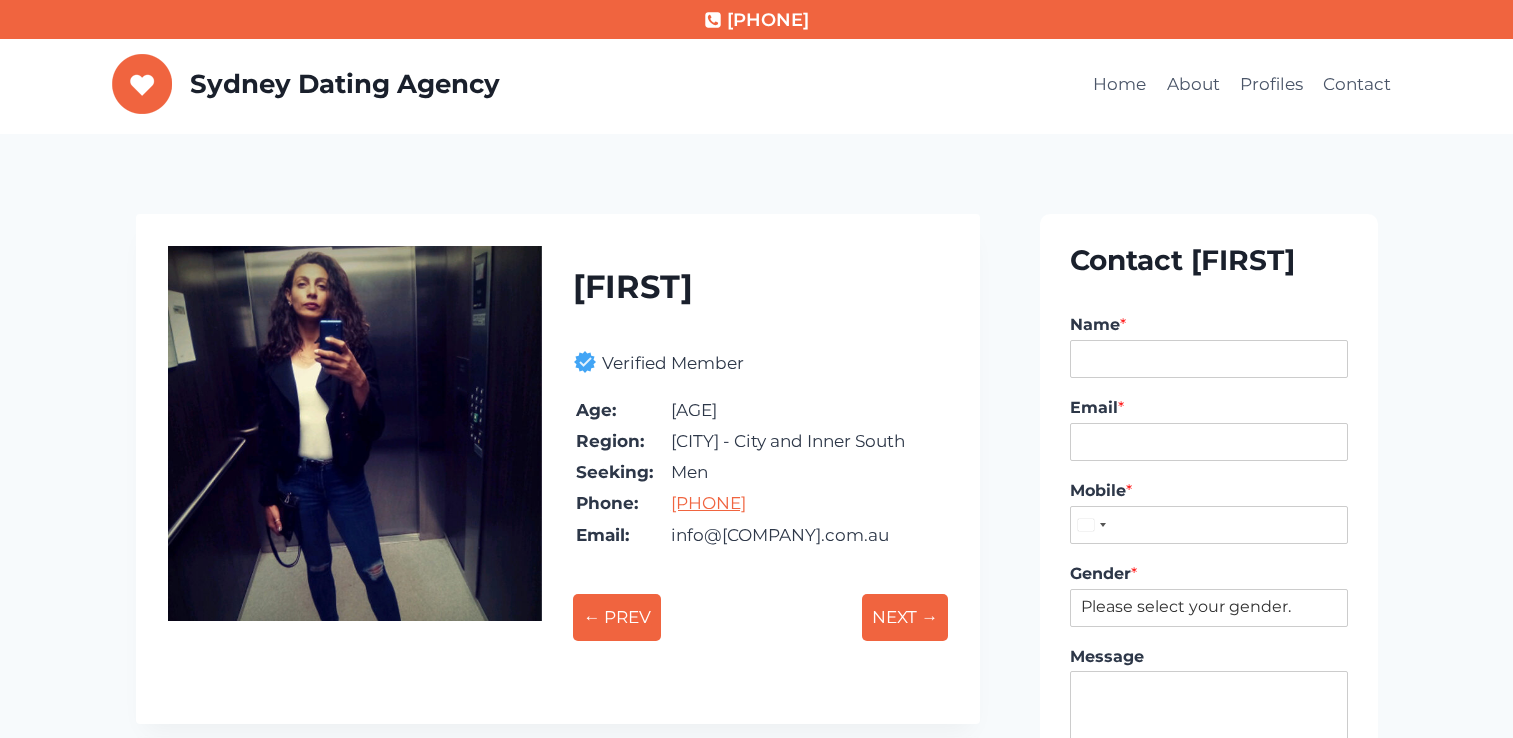 scroll, scrollTop: 0, scrollLeft: 0, axis: both 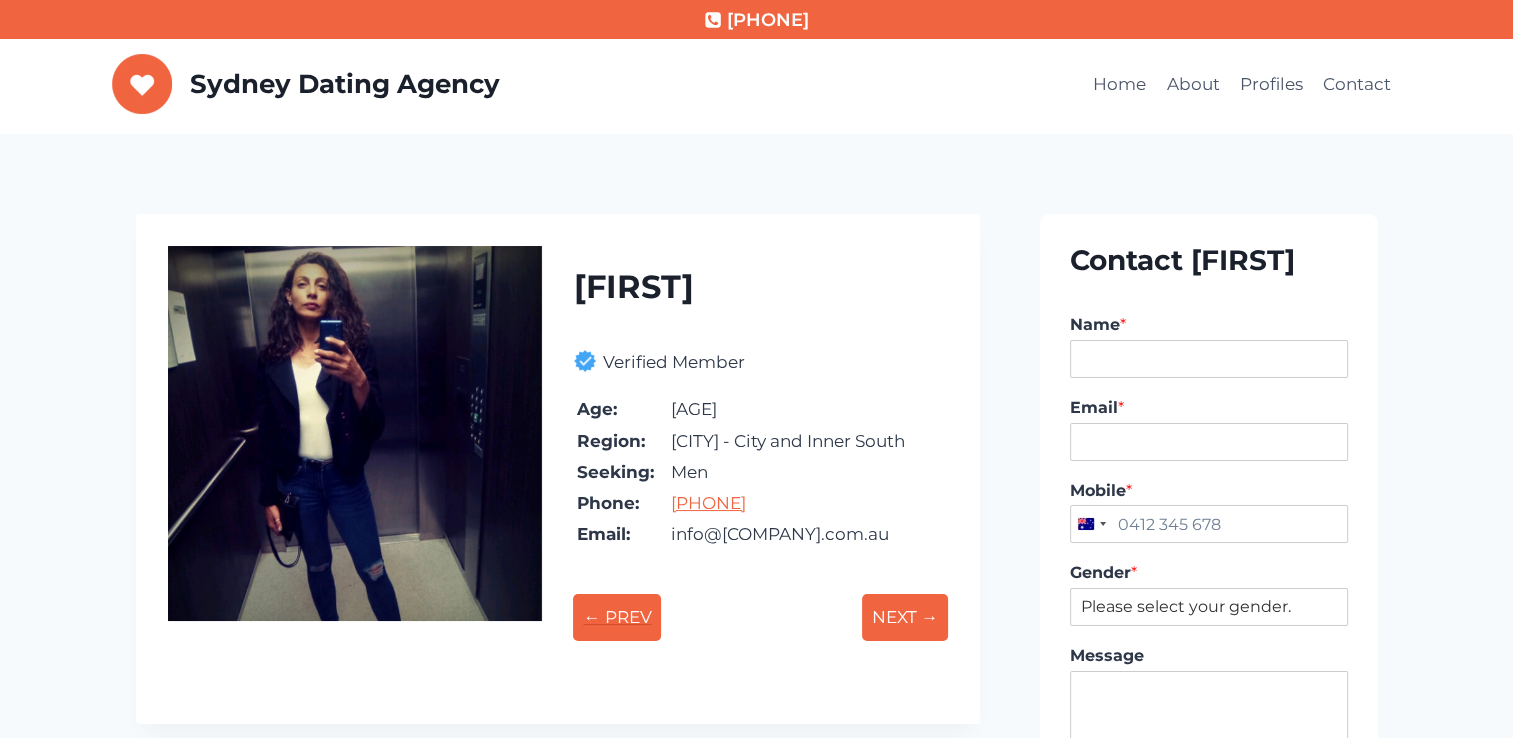 click on "← PREV" at bounding box center (617, 617) 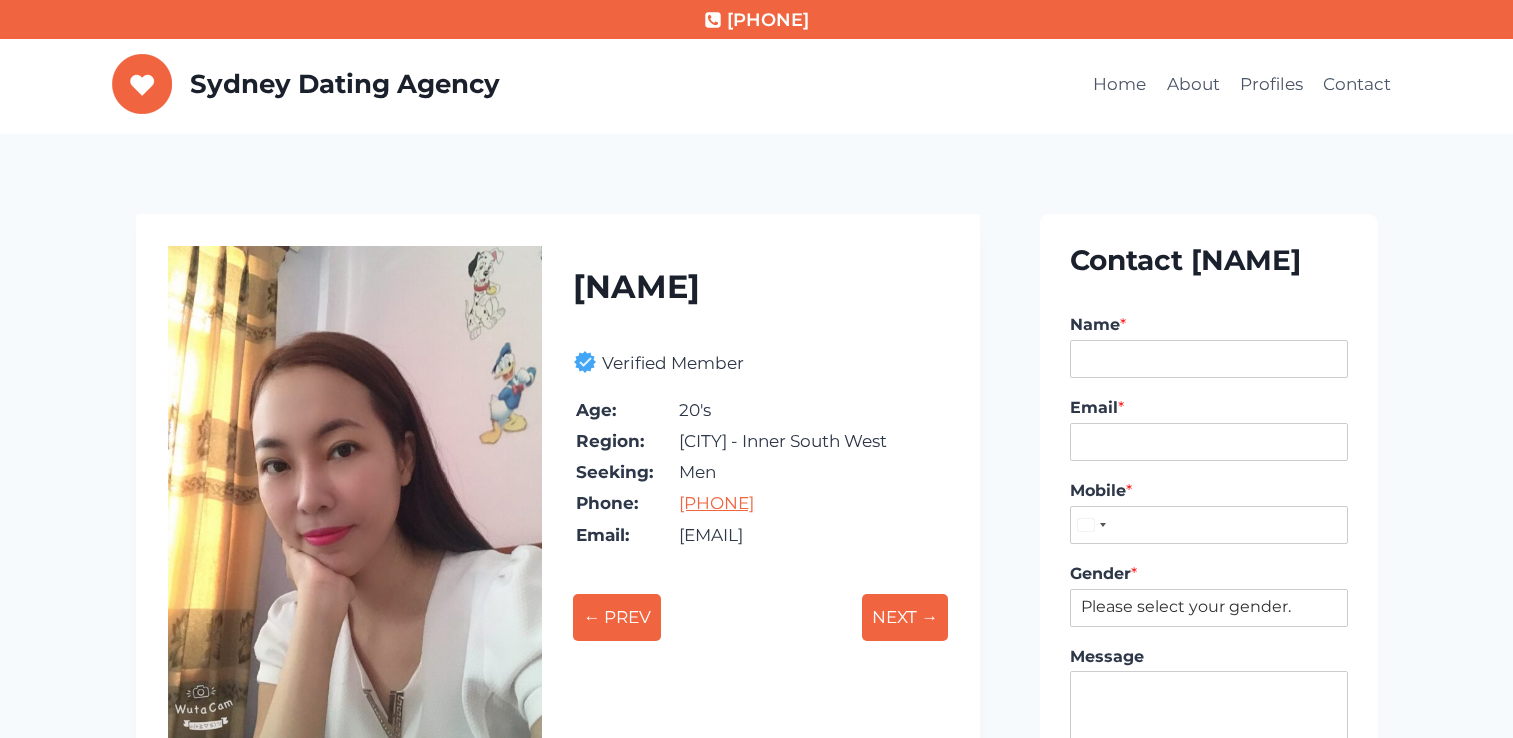 scroll, scrollTop: 0, scrollLeft: 0, axis: both 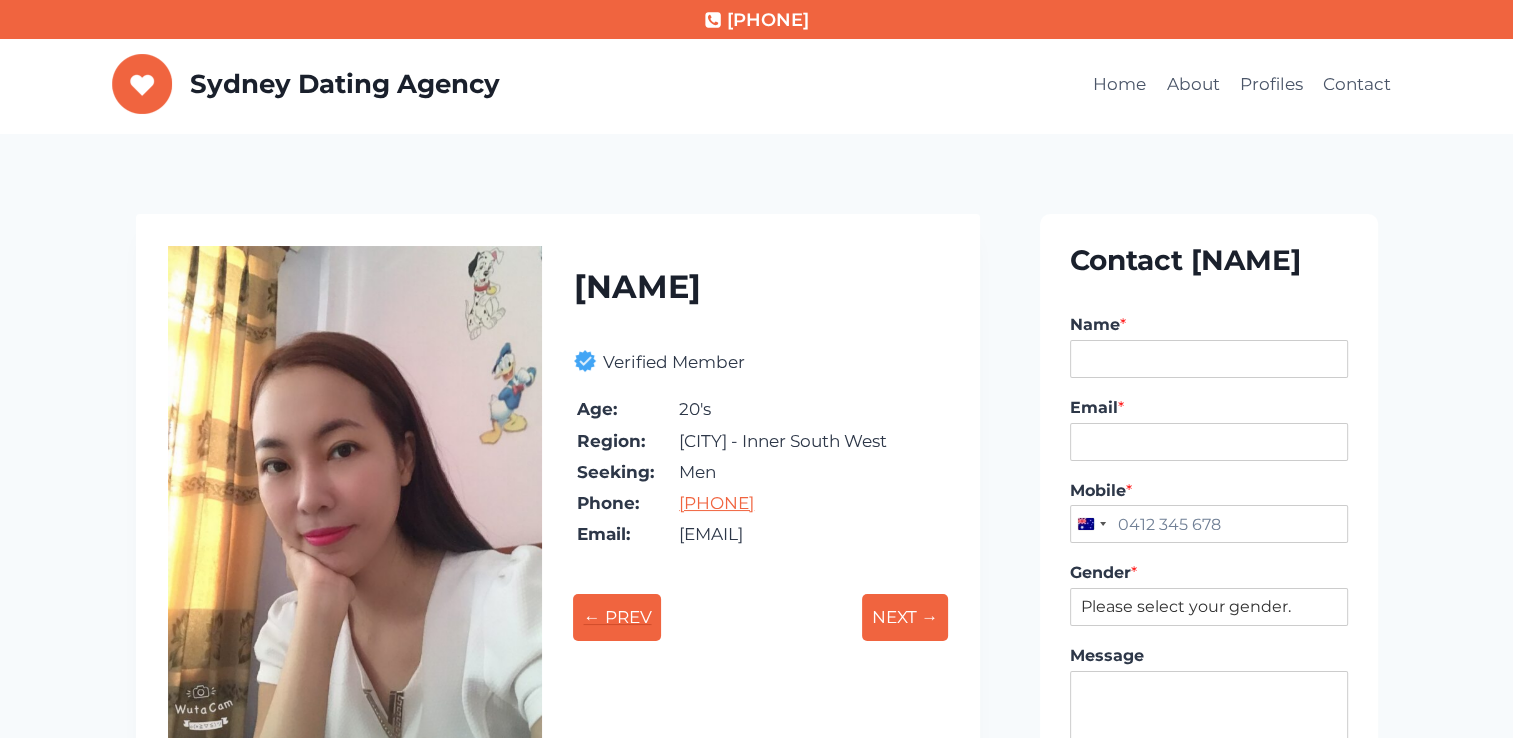 click on "← PREV" at bounding box center (617, 617) 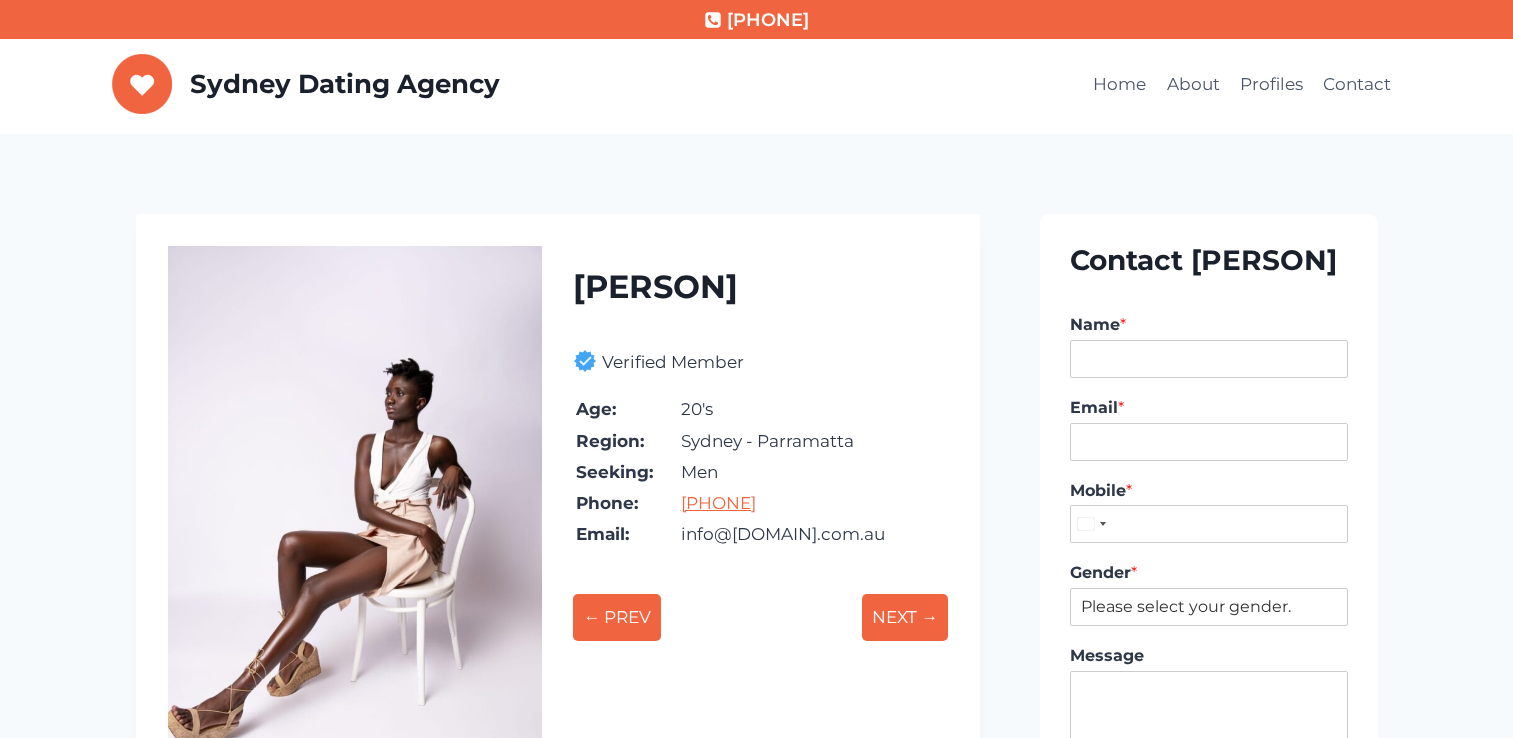 scroll, scrollTop: 0, scrollLeft: 0, axis: both 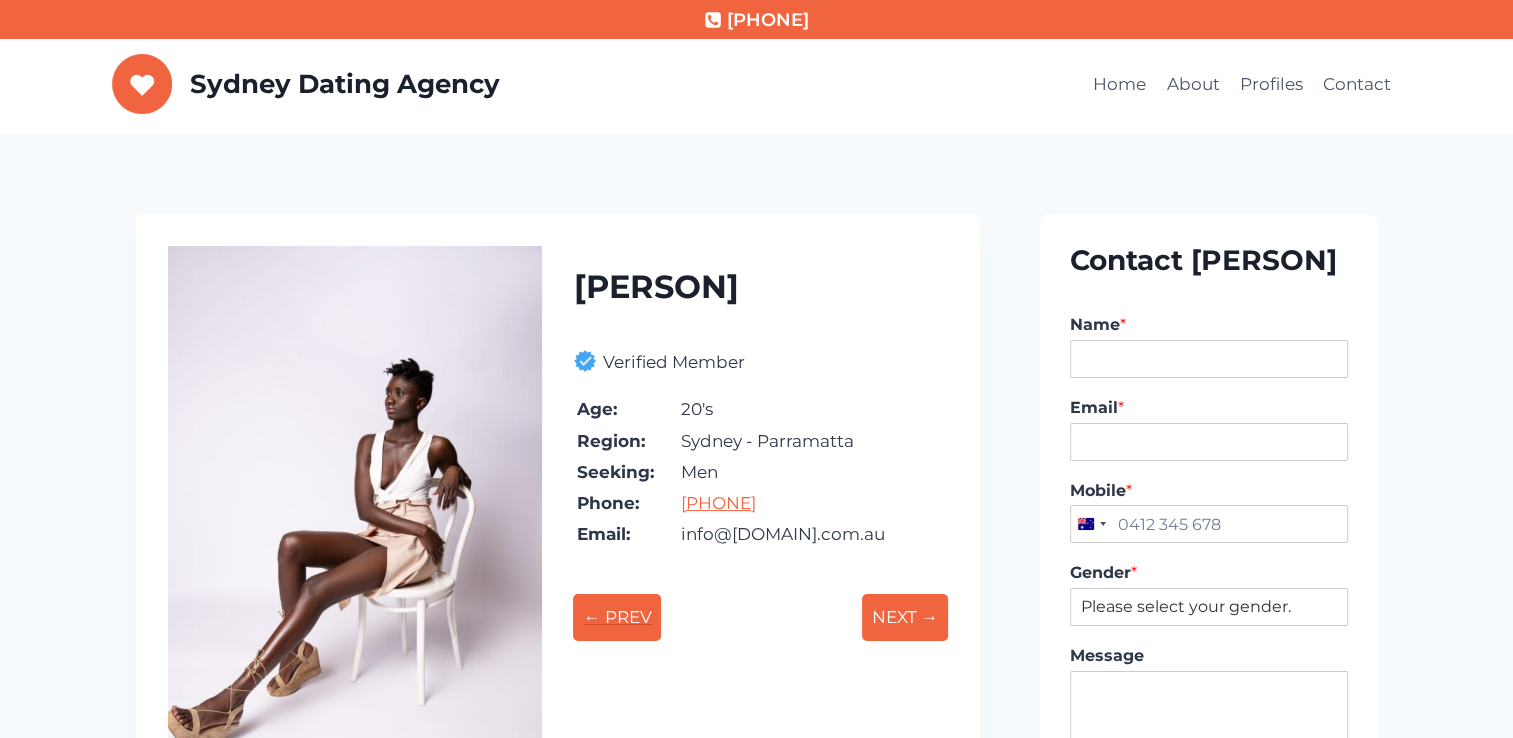 click on "← PREV" at bounding box center [617, 617] 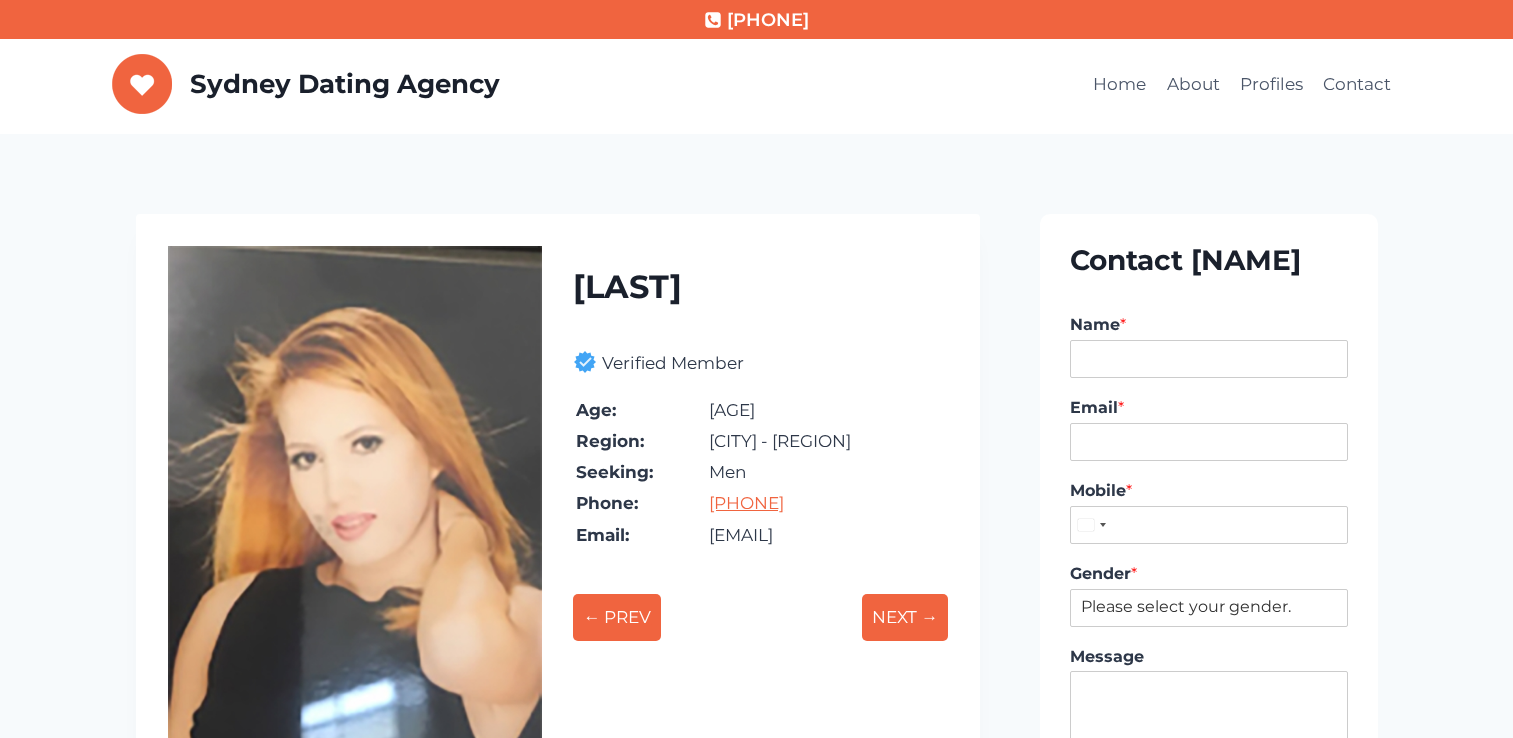 scroll, scrollTop: 0, scrollLeft: 0, axis: both 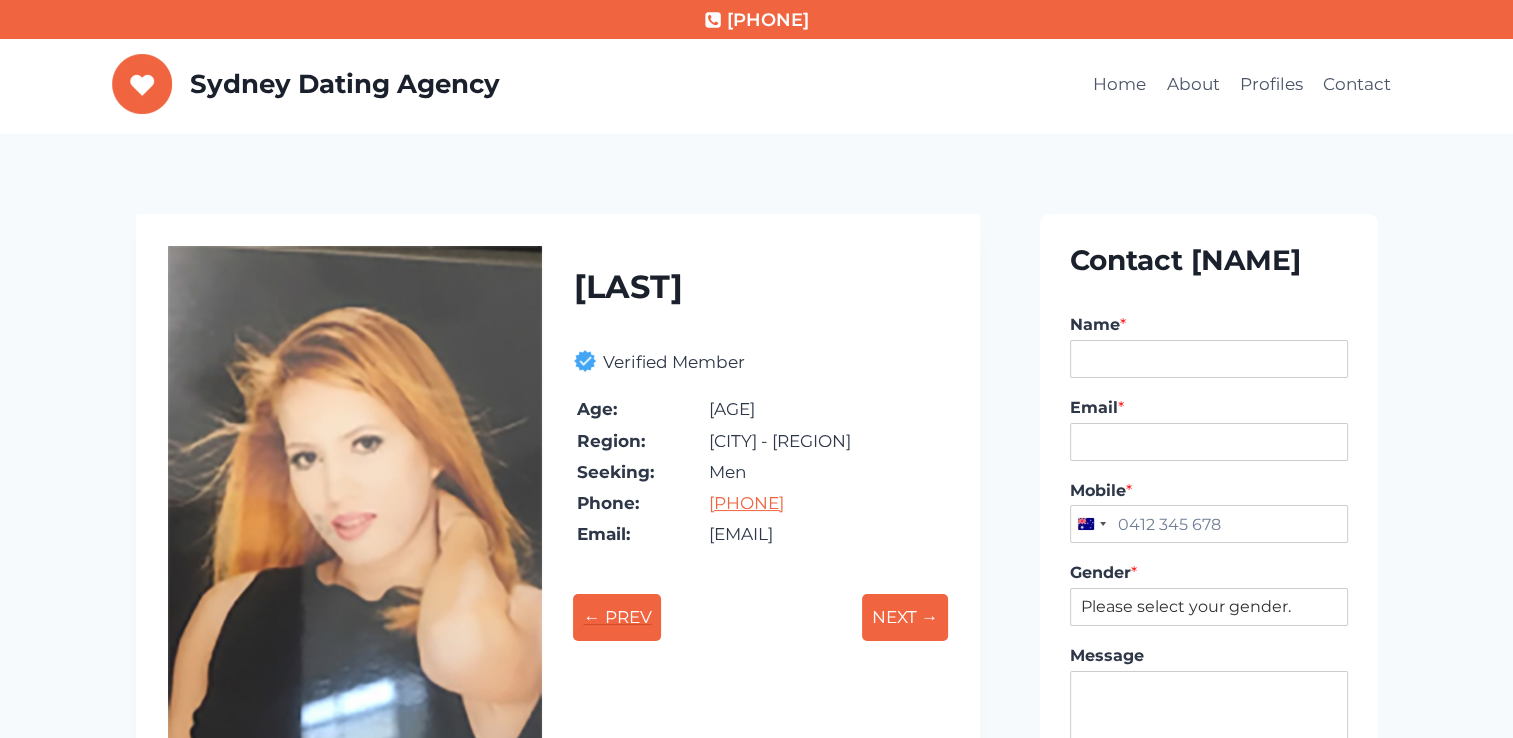 drag, startPoint x: 0, startPoint y: 0, endPoint x: 611, endPoint y: 627, distance: 875.4713 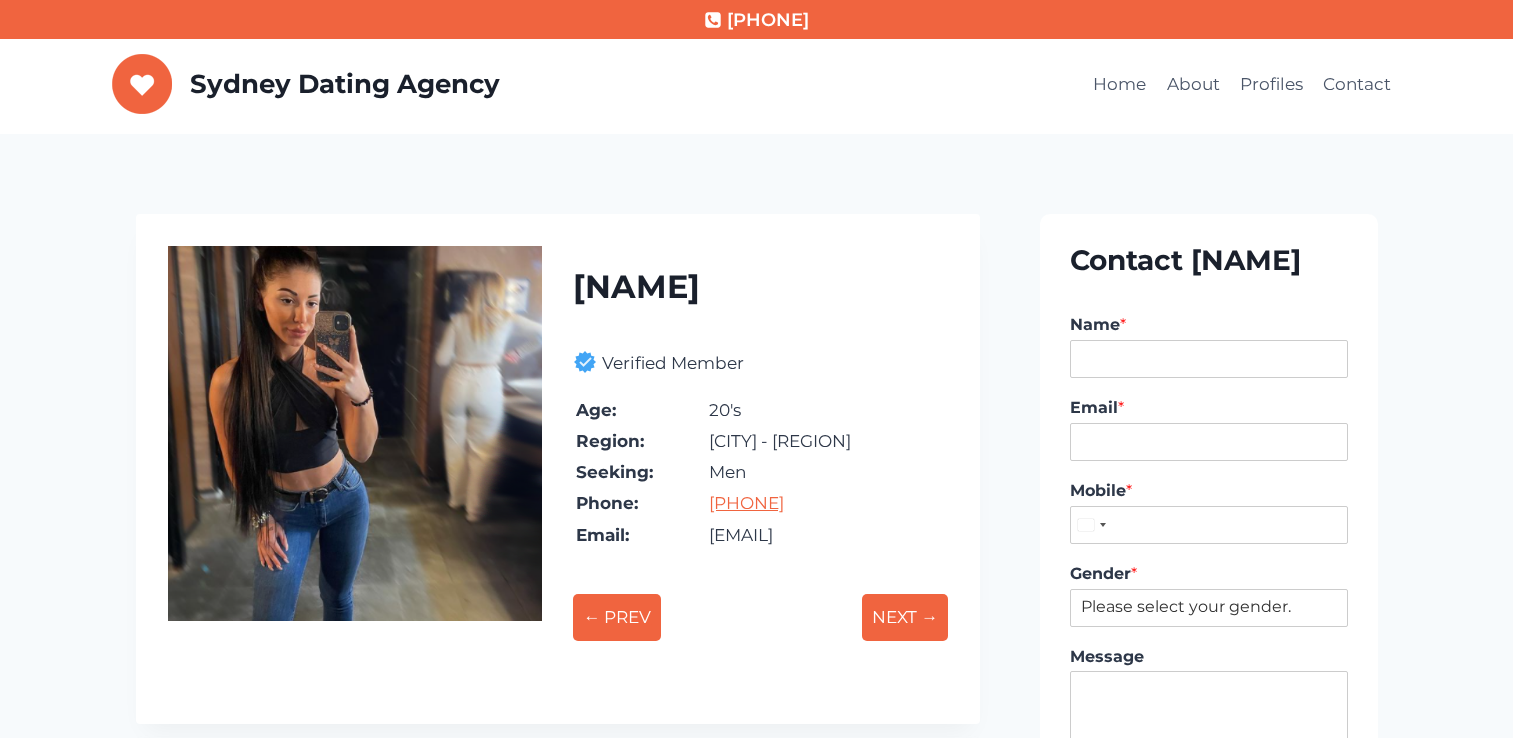 scroll, scrollTop: 0, scrollLeft: 0, axis: both 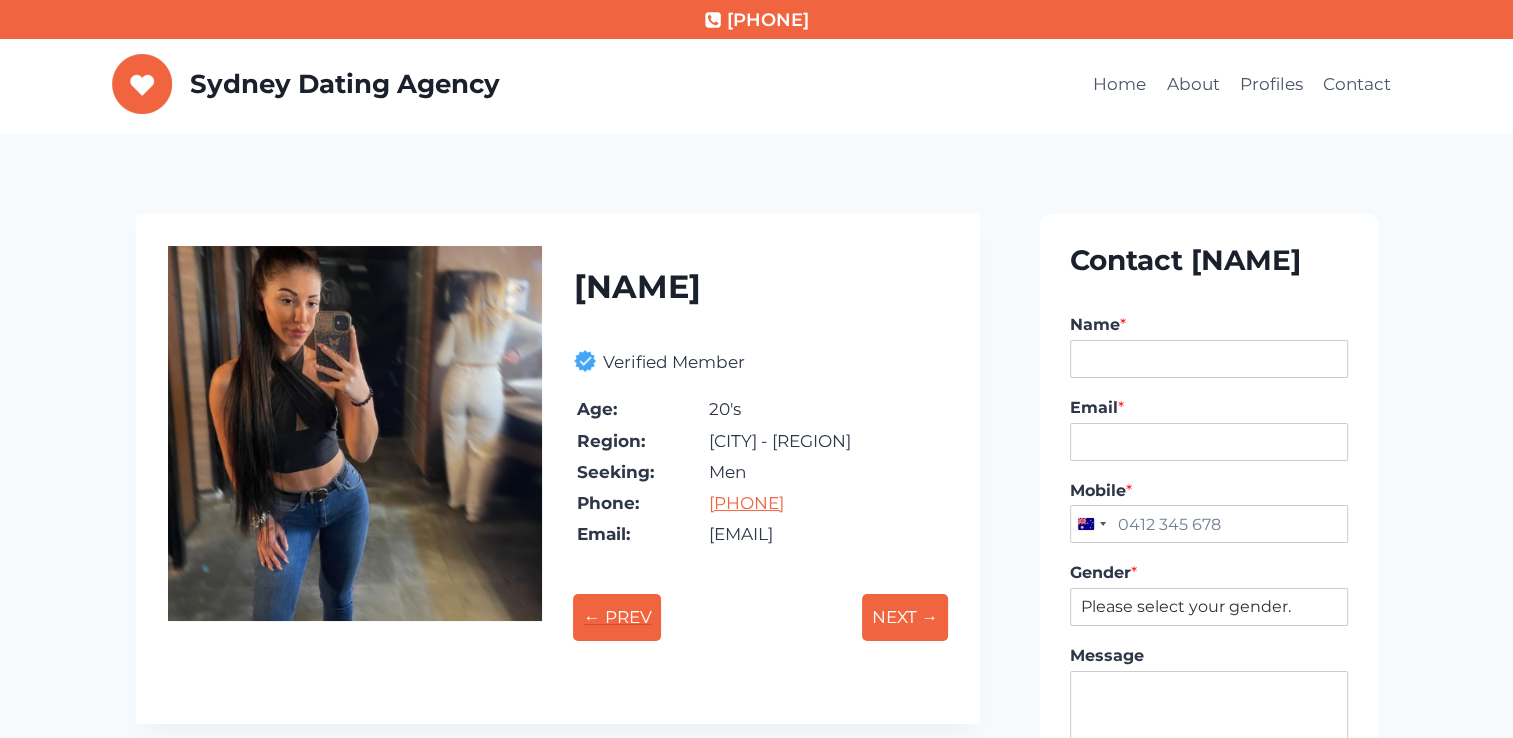 drag, startPoint x: 0, startPoint y: 0, endPoint x: 611, endPoint y: 627, distance: 875.4713 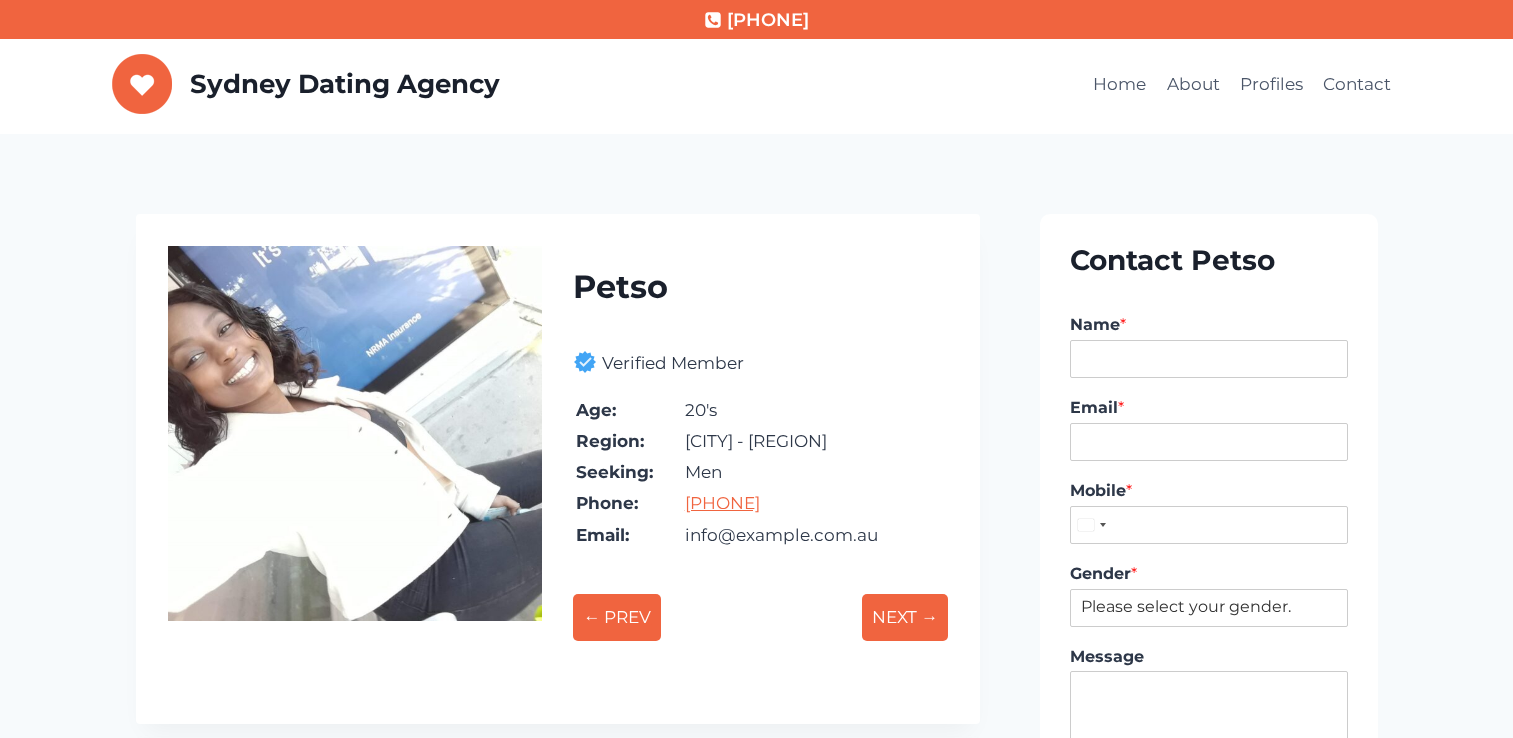 scroll, scrollTop: 0, scrollLeft: 0, axis: both 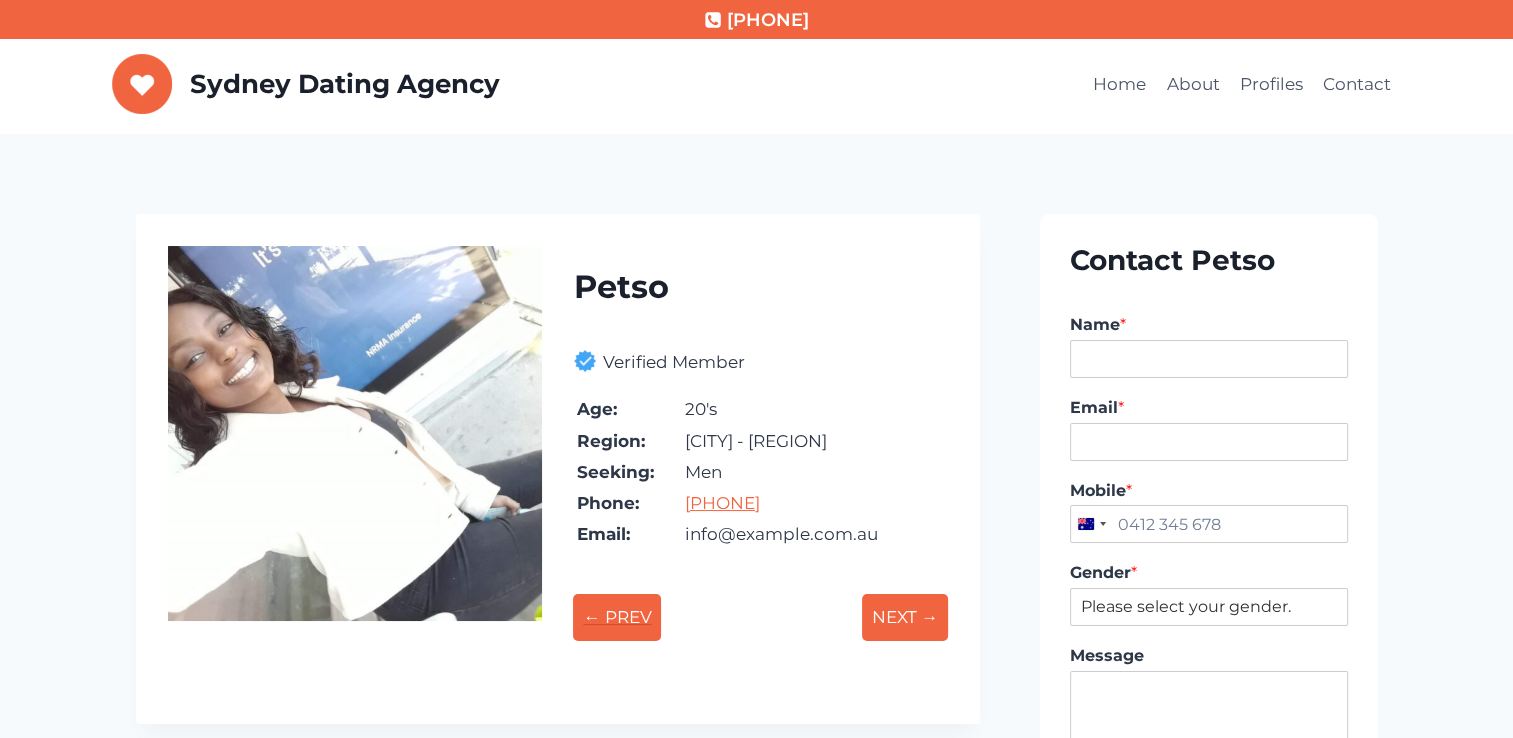 click on "← PREV" at bounding box center [617, 617] 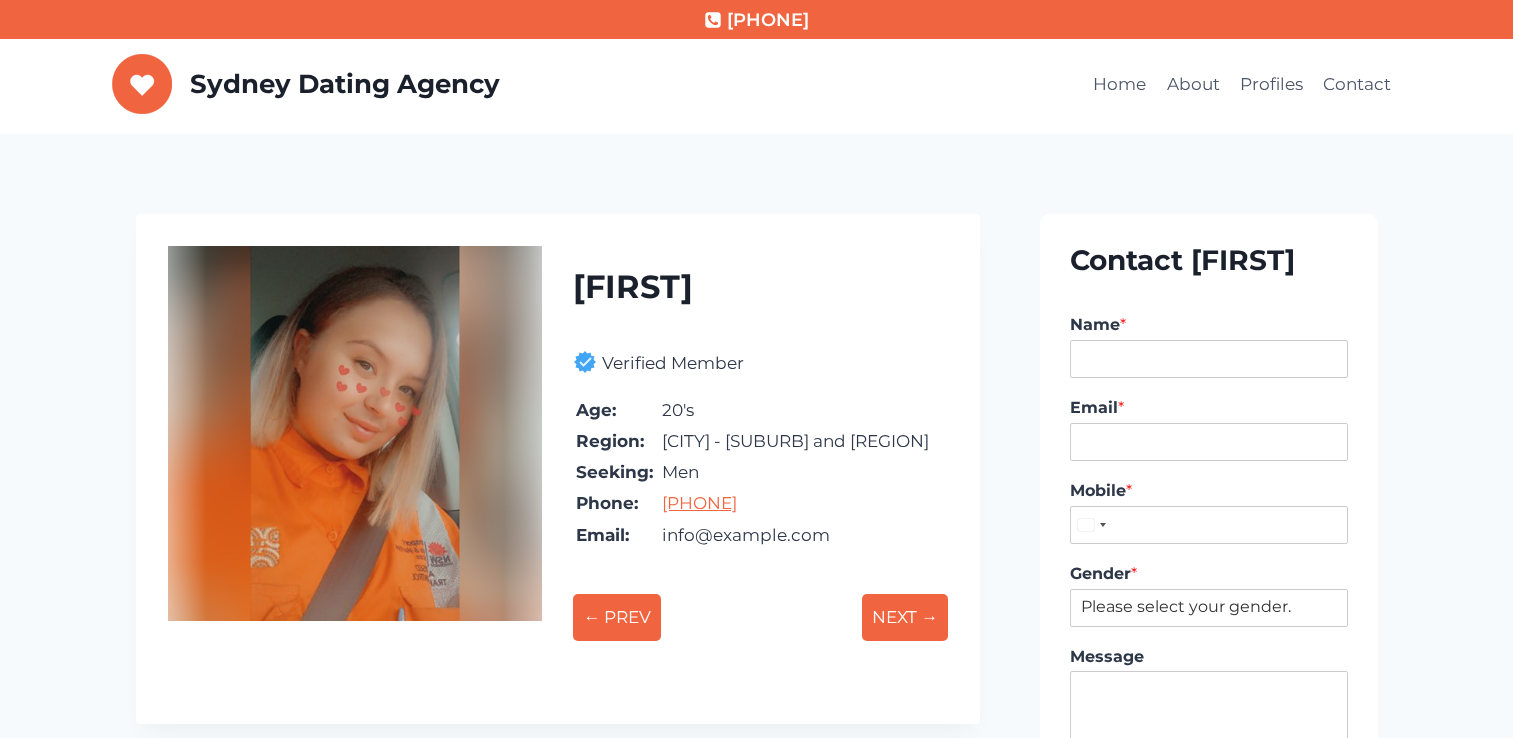 scroll, scrollTop: 0, scrollLeft: 0, axis: both 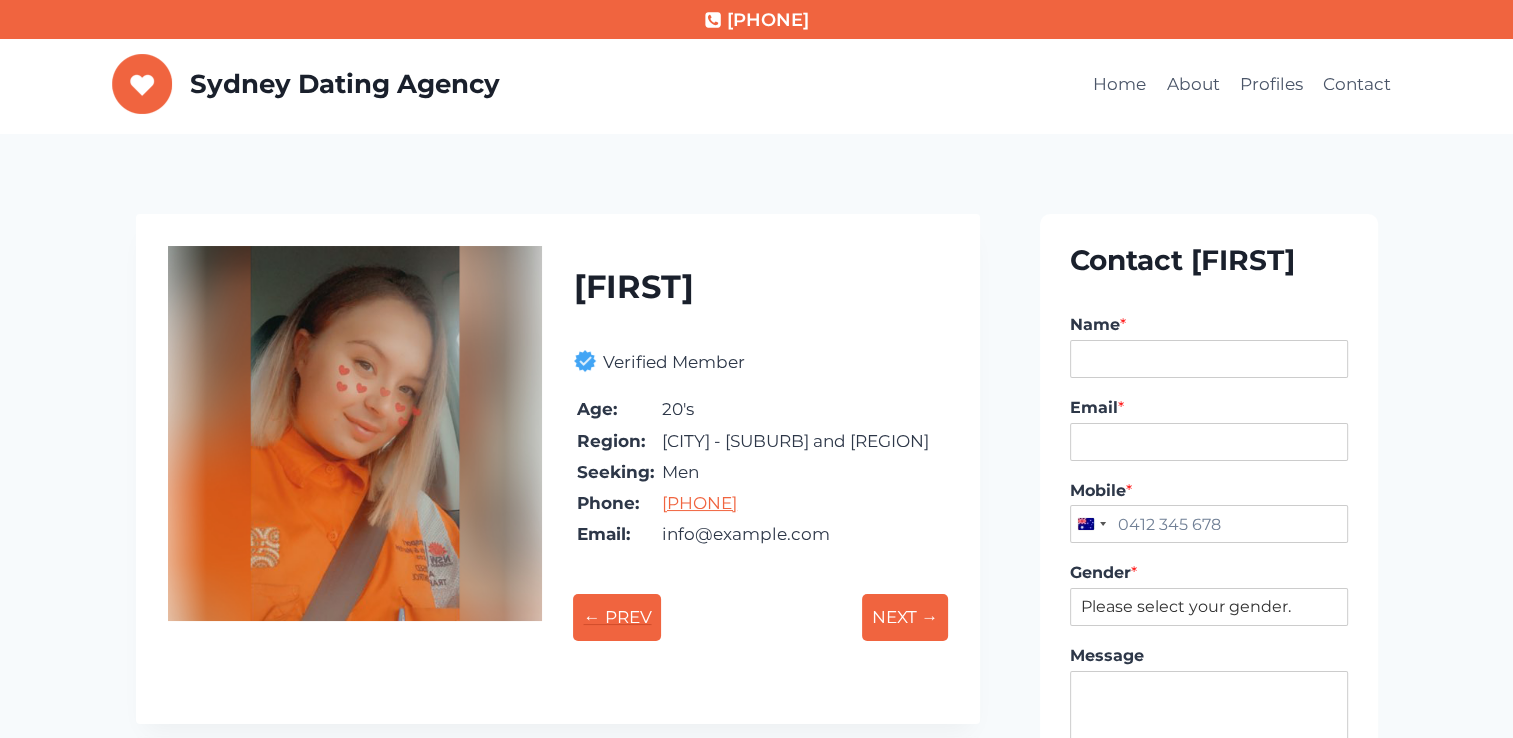 click on "← PREV" at bounding box center (617, 617) 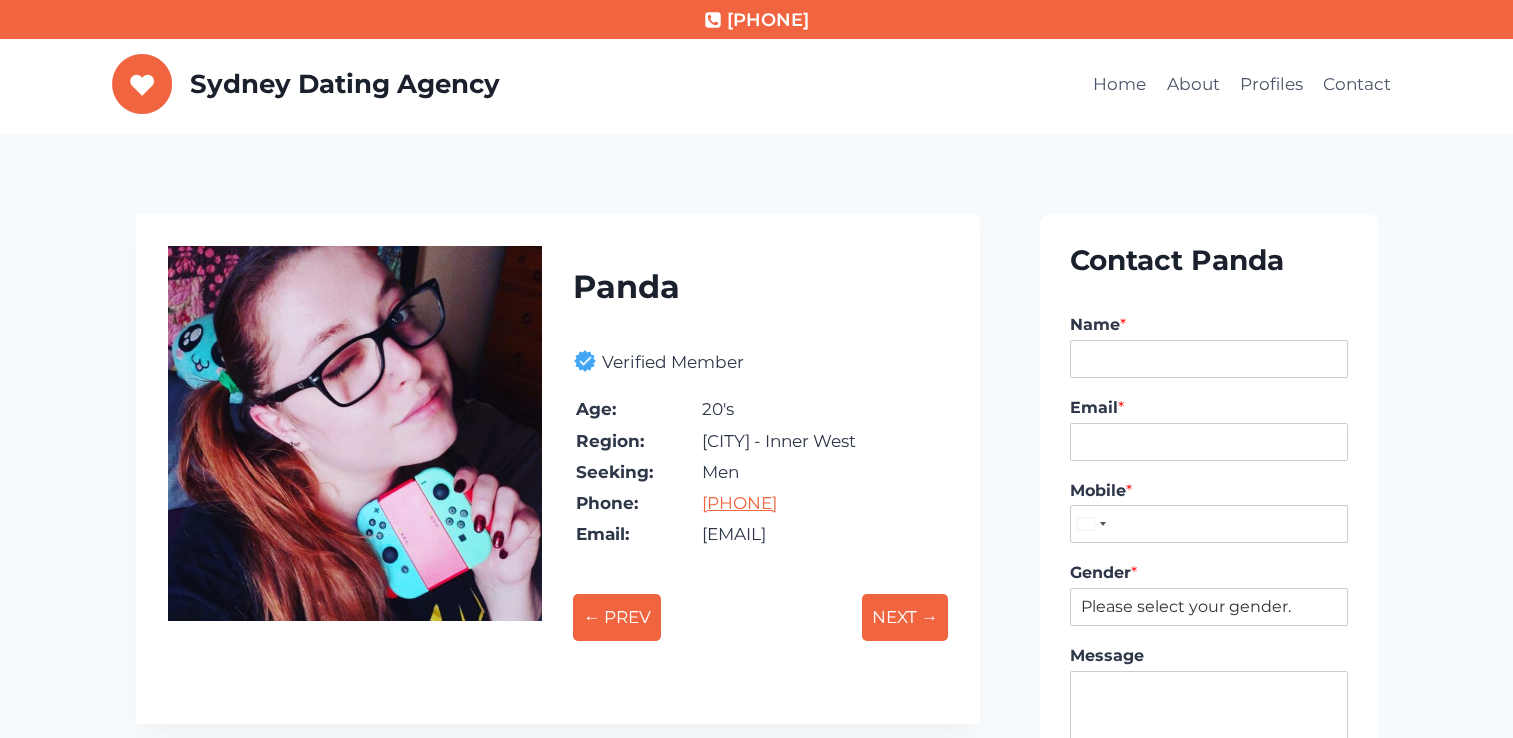 scroll, scrollTop: 0, scrollLeft: 0, axis: both 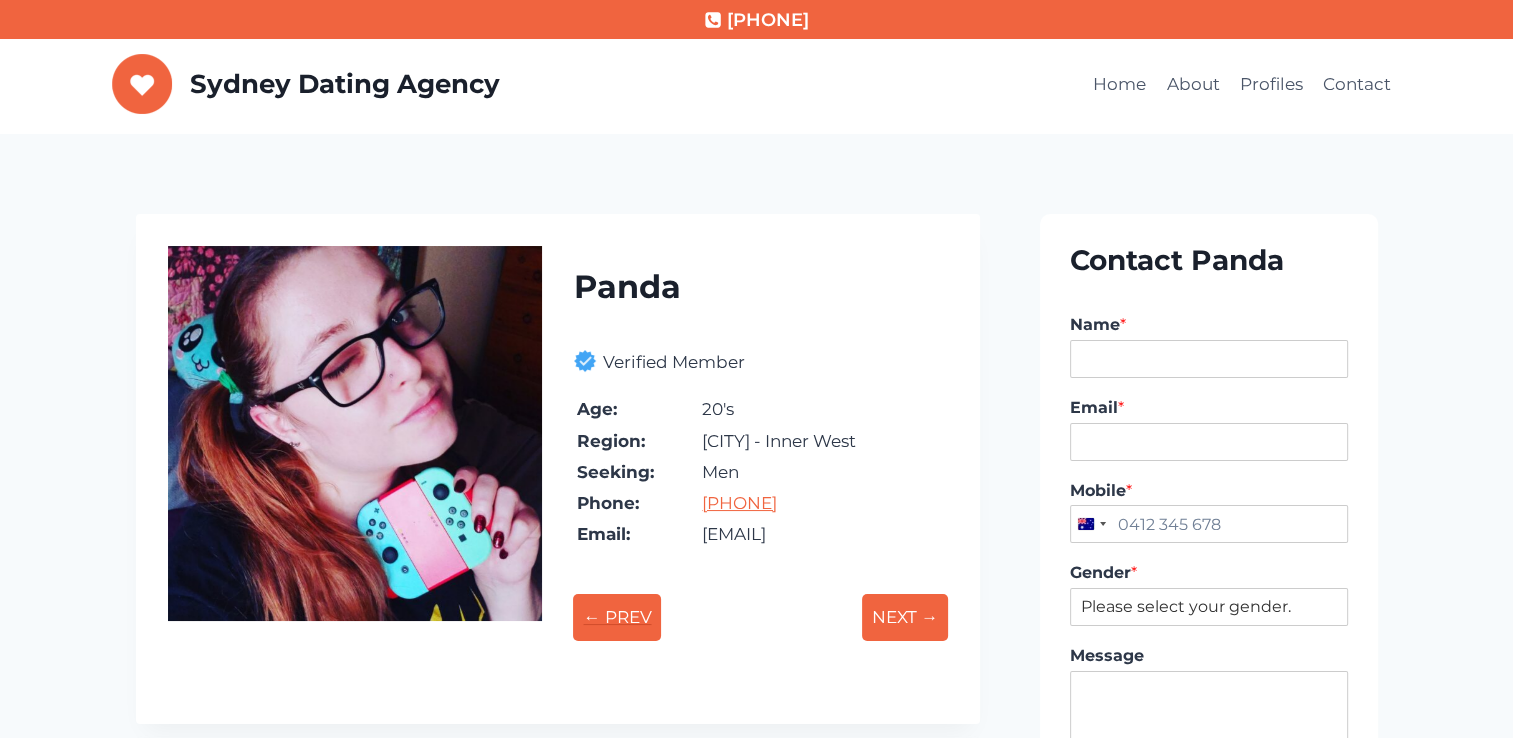 drag, startPoint x: 0, startPoint y: 0, endPoint x: 616, endPoint y: 628, distance: 879.68176 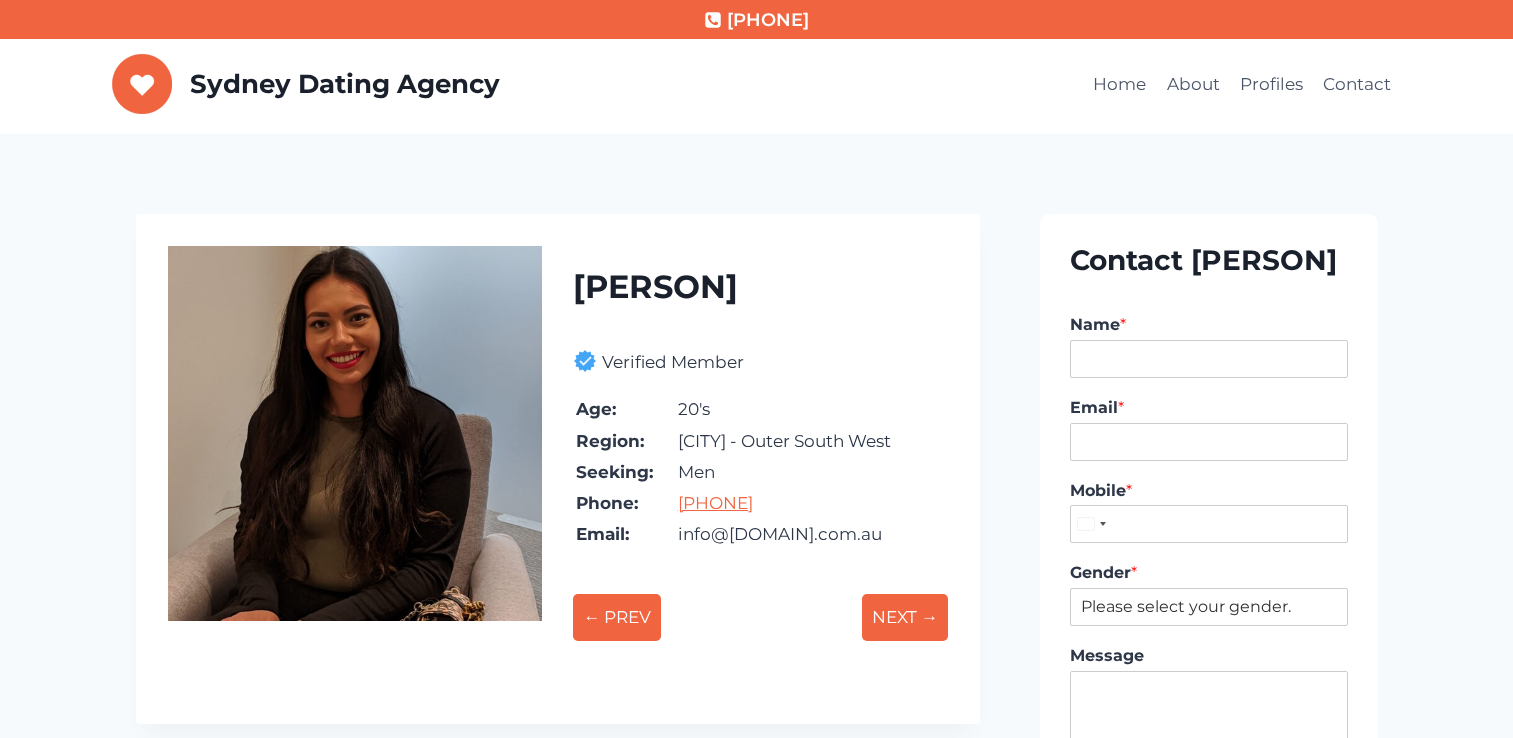 scroll, scrollTop: 0, scrollLeft: 0, axis: both 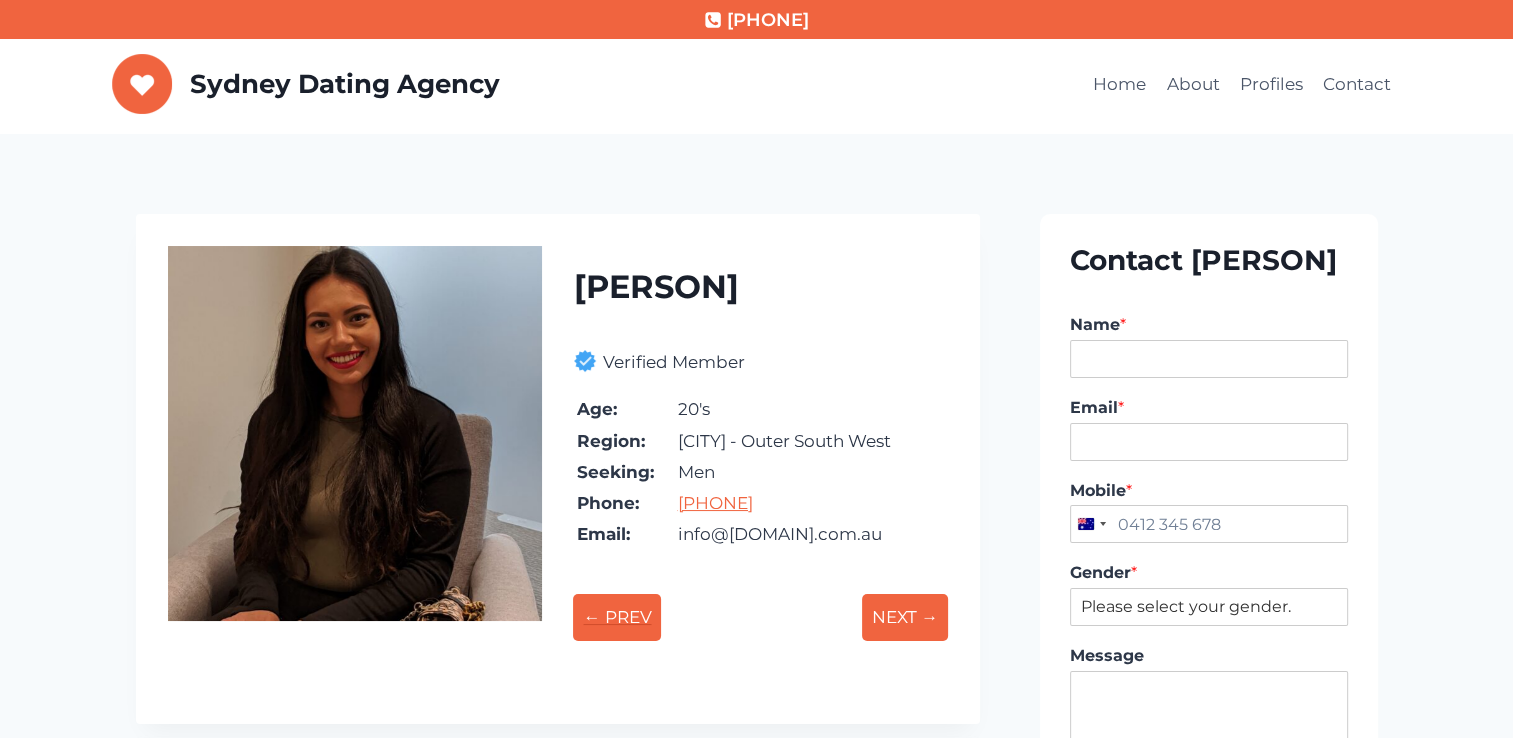 click on "← PREV" at bounding box center (617, 617) 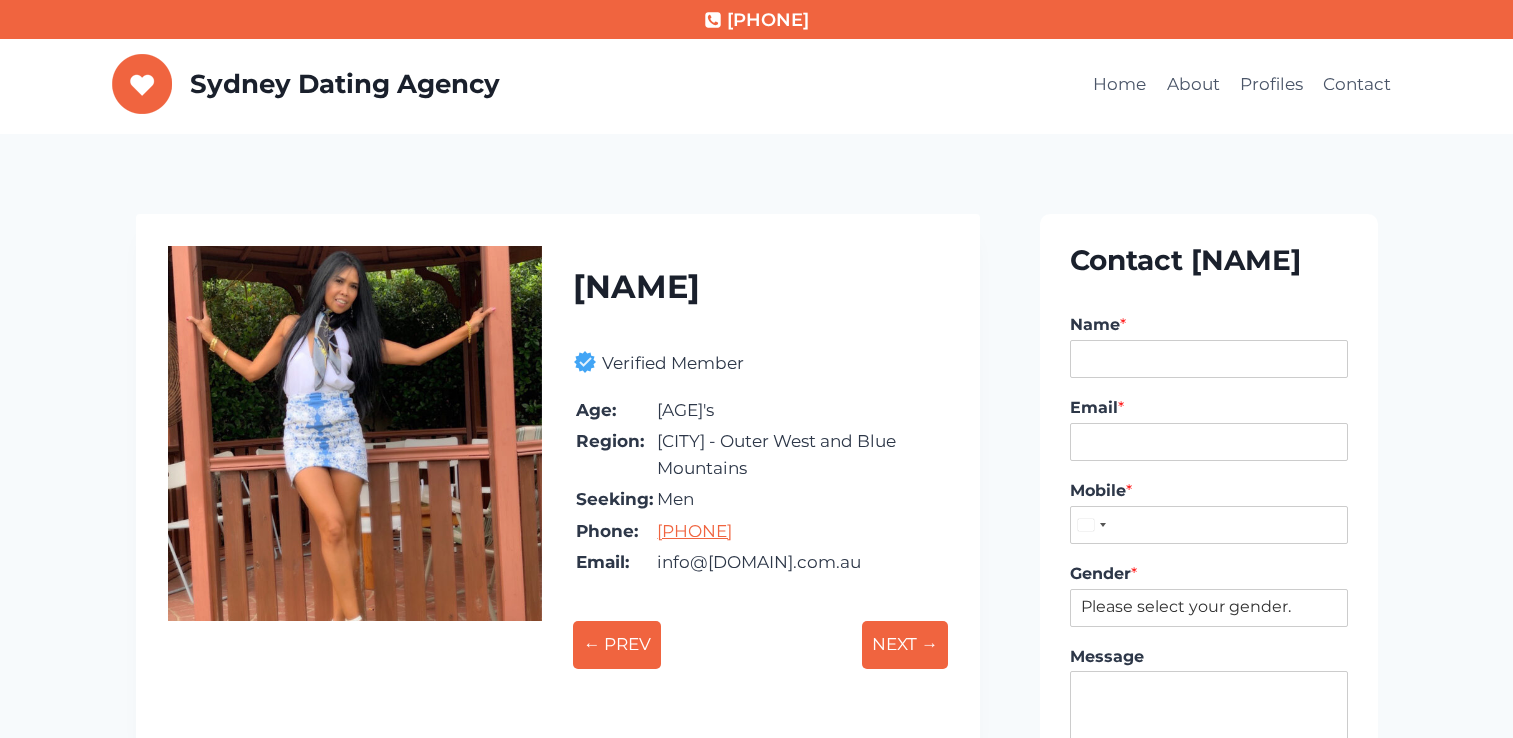 scroll, scrollTop: 0, scrollLeft: 0, axis: both 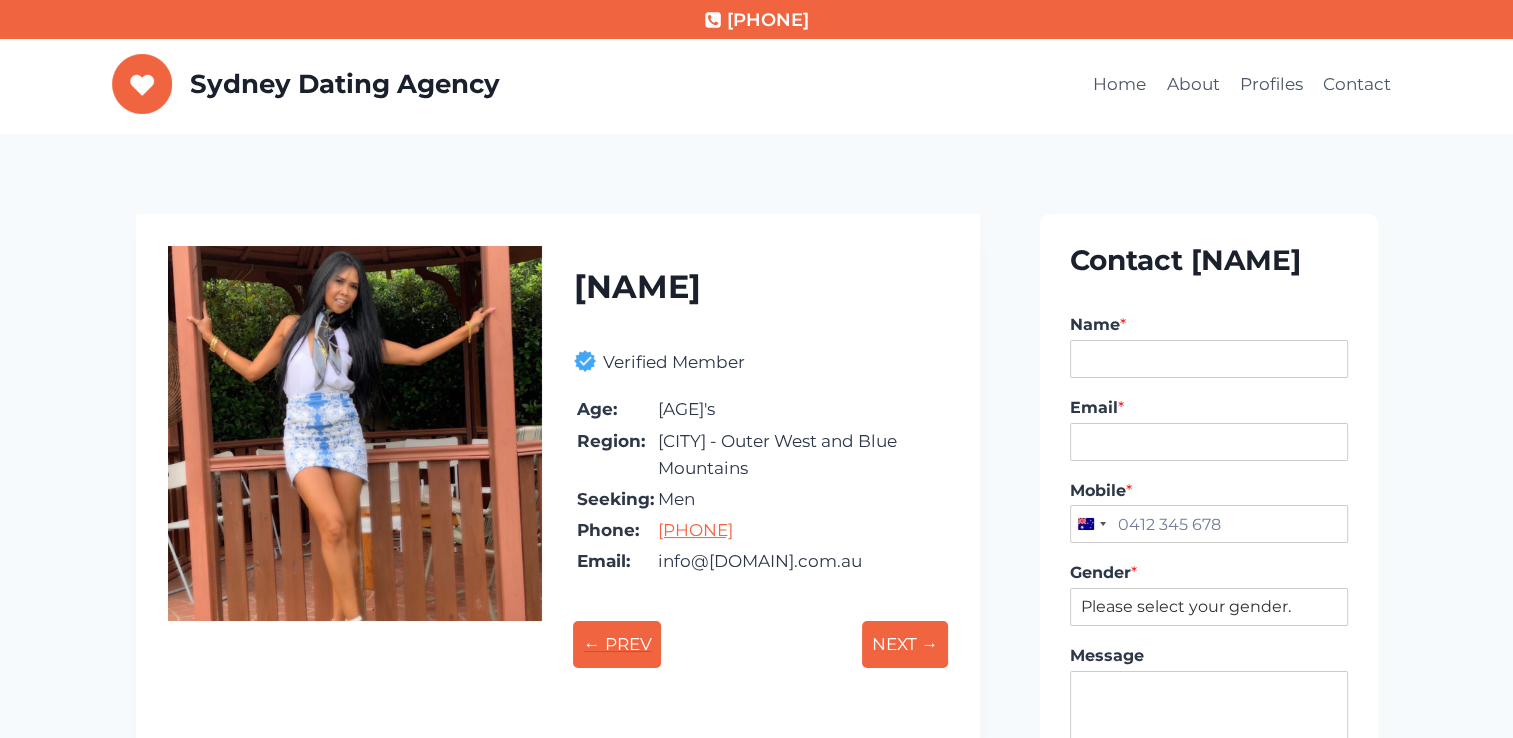 drag, startPoint x: 0, startPoint y: 0, endPoint x: 615, endPoint y: 628, distance: 878.9818 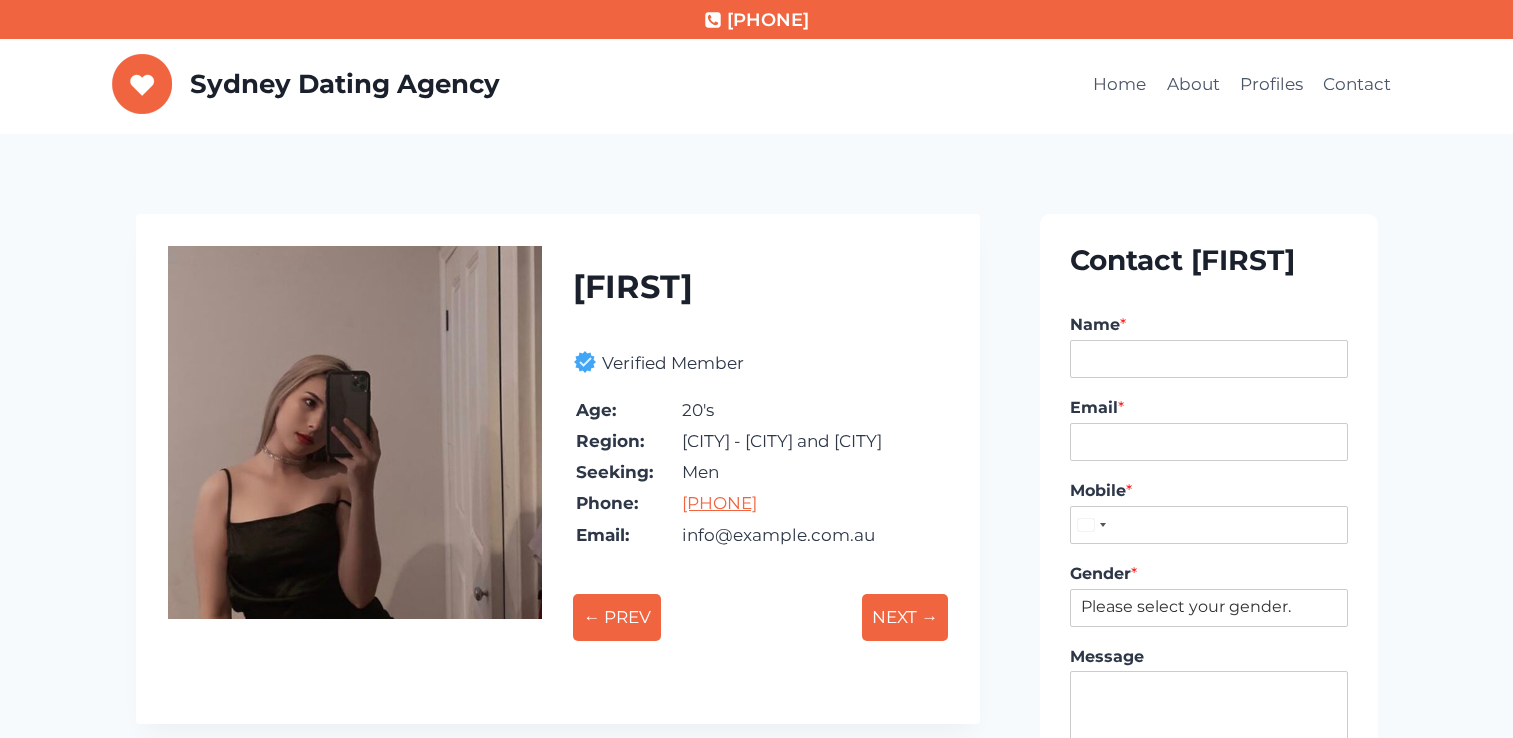 scroll, scrollTop: 0, scrollLeft: 0, axis: both 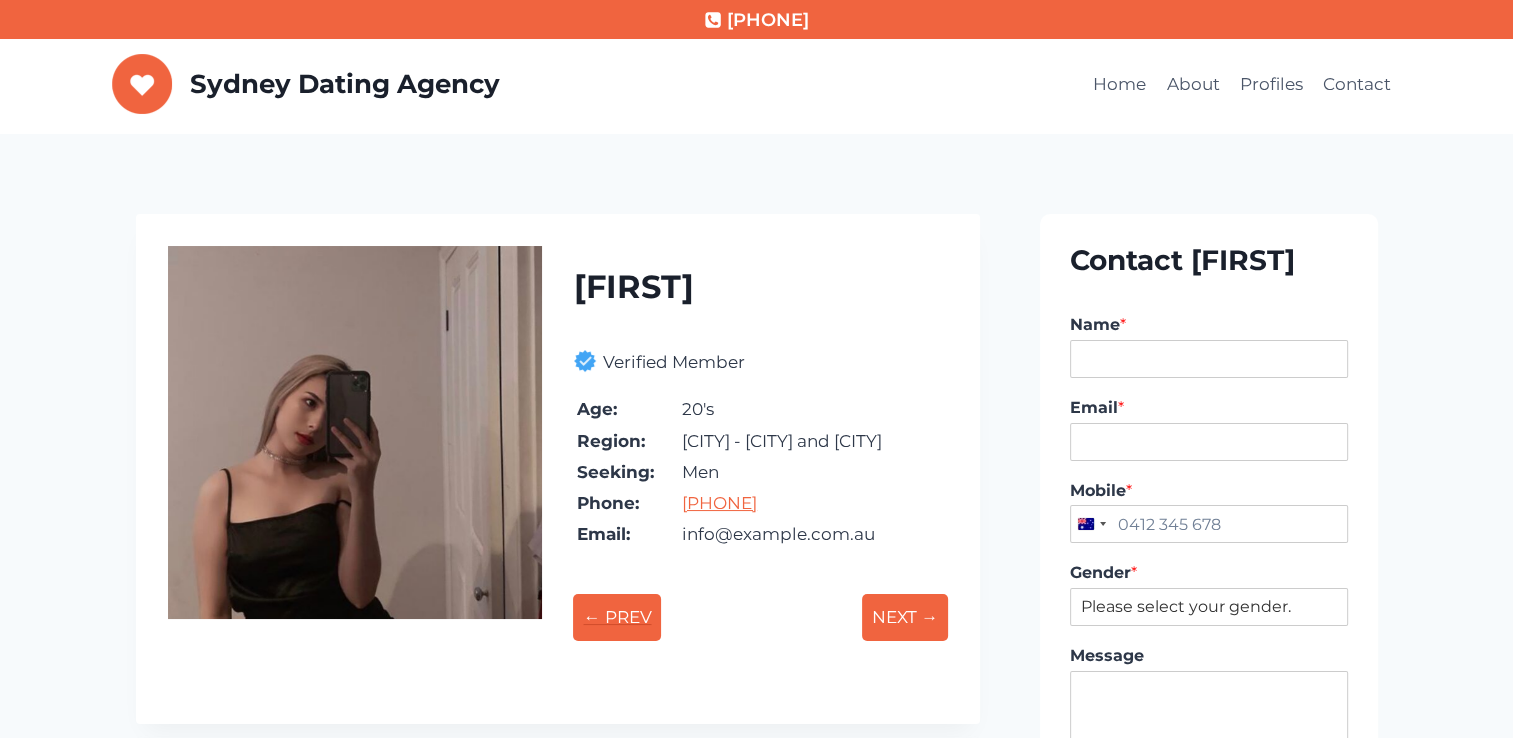 drag, startPoint x: 0, startPoint y: 0, endPoint x: 615, endPoint y: 628, distance: 878.9818 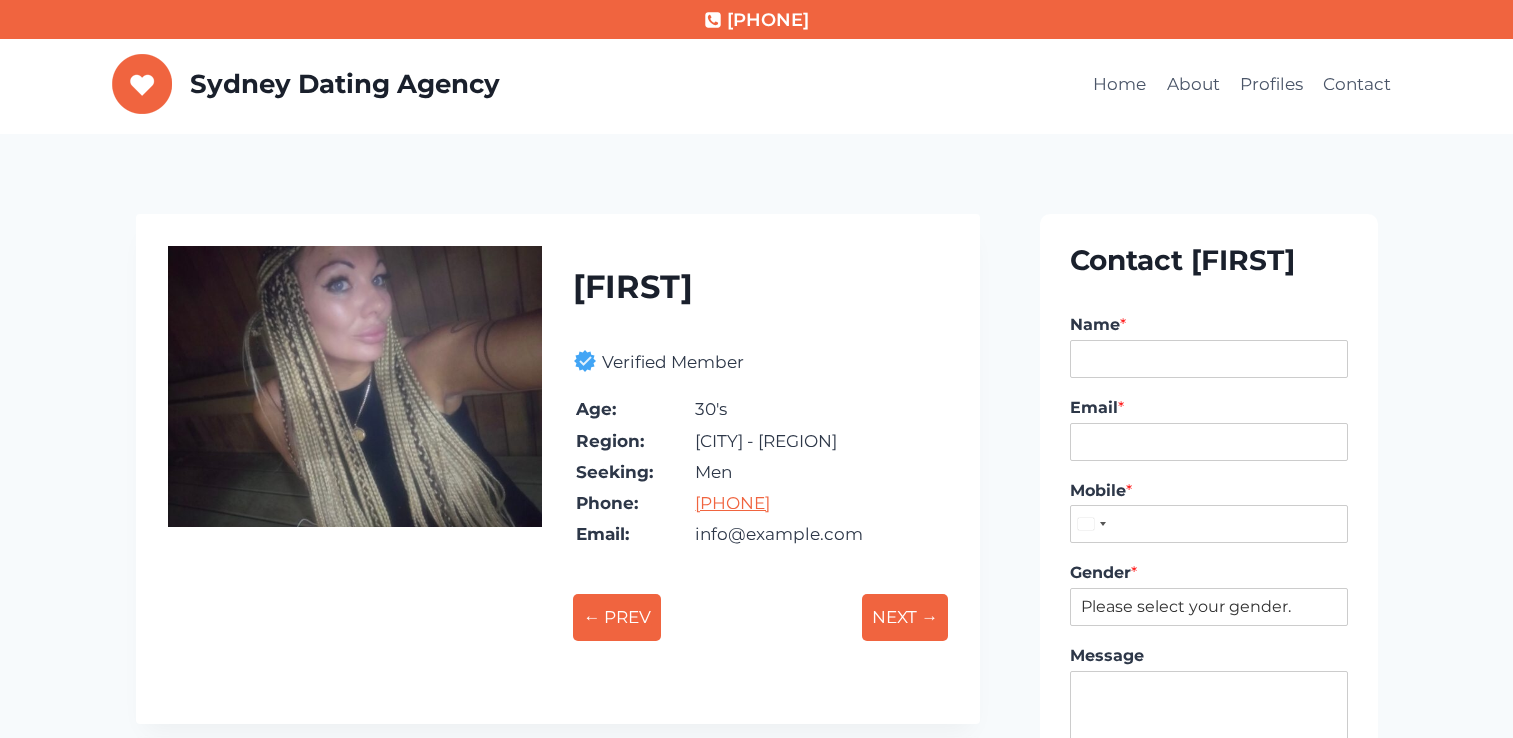 scroll, scrollTop: 0, scrollLeft: 0, axis: both 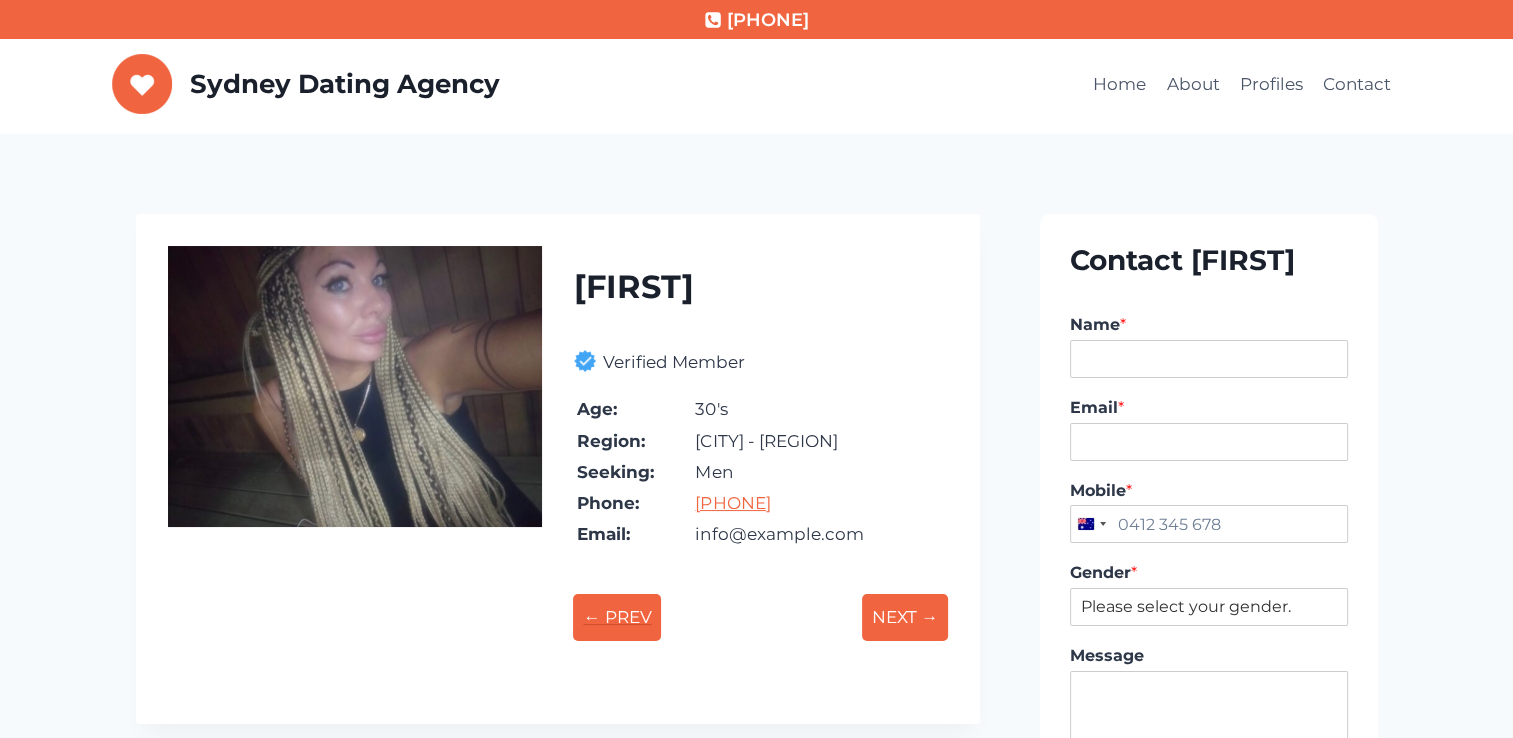 click on "← PREV" at bounding box center [617, 617] 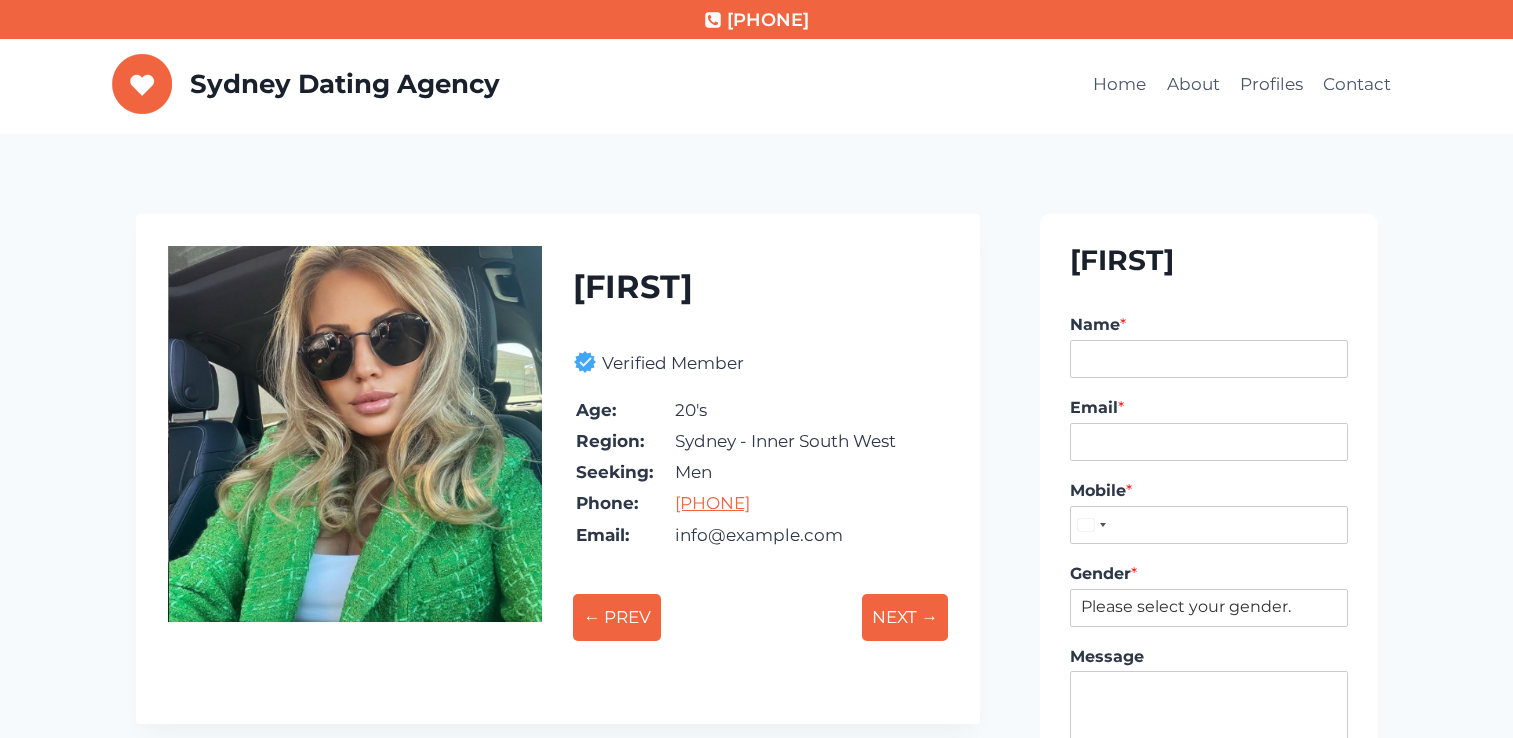scroll, scrollTop: 0, scrollLeft: 0, axis: both 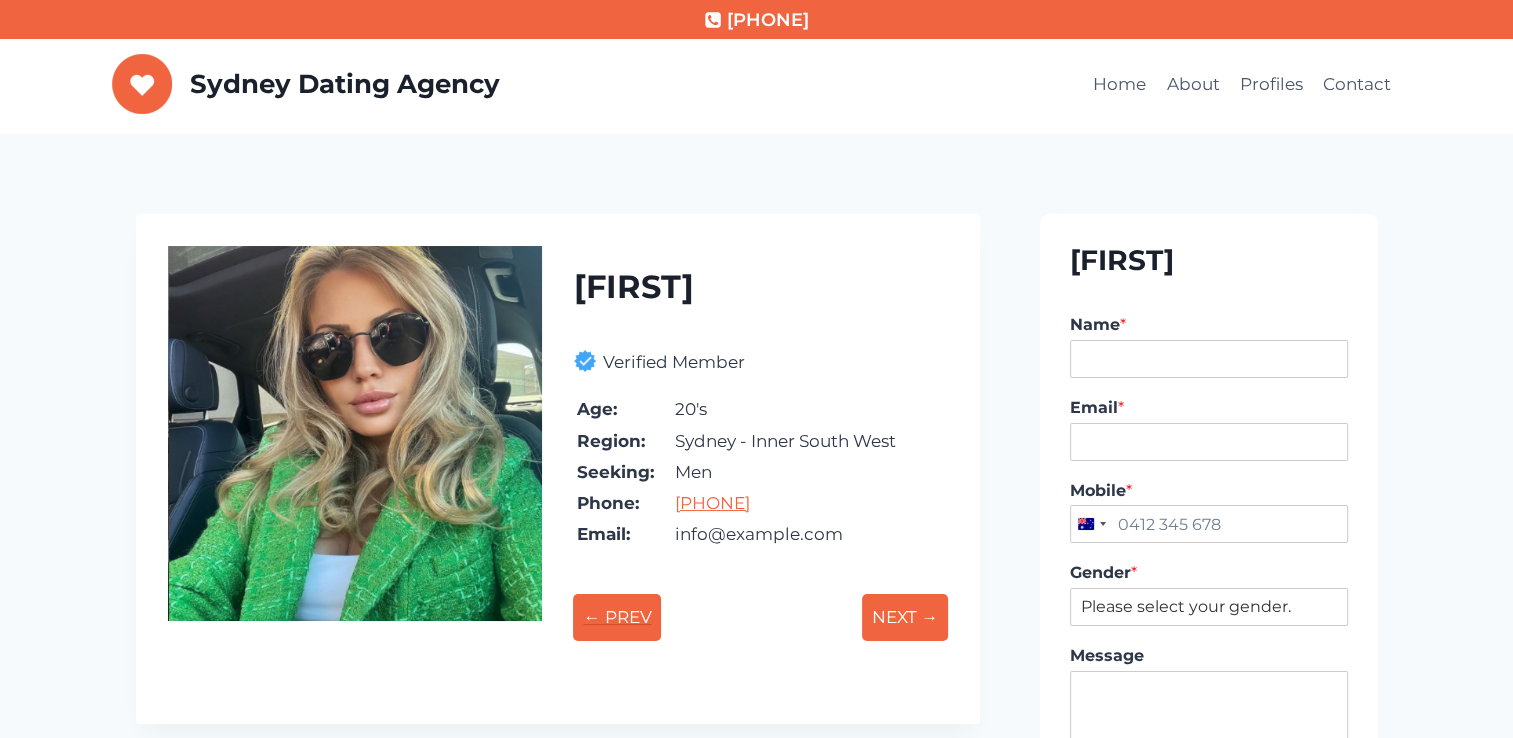 click on "← PREV" at bounding box center (617, 617) 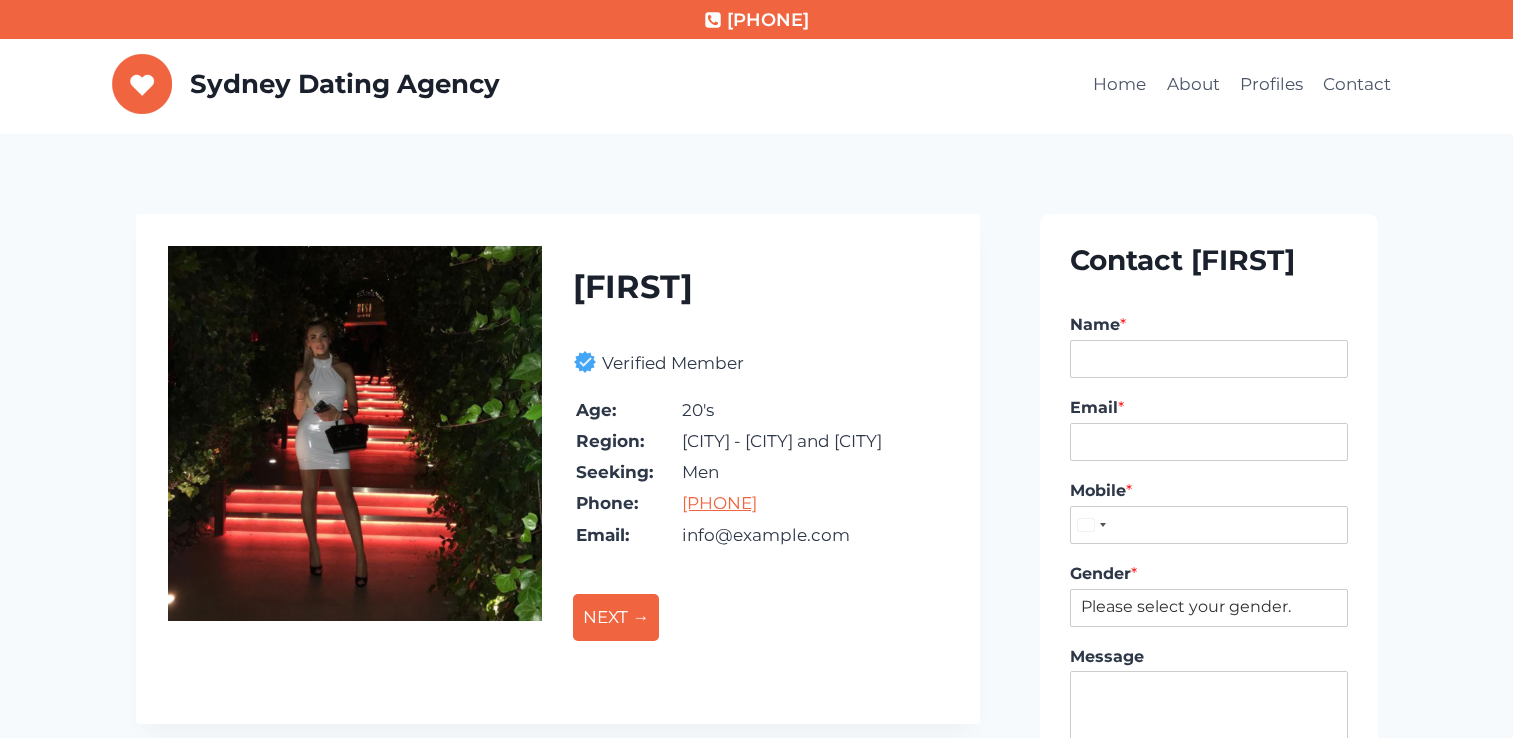 scroll, scrollTop: 0, scrollLeft: 0, axis: both 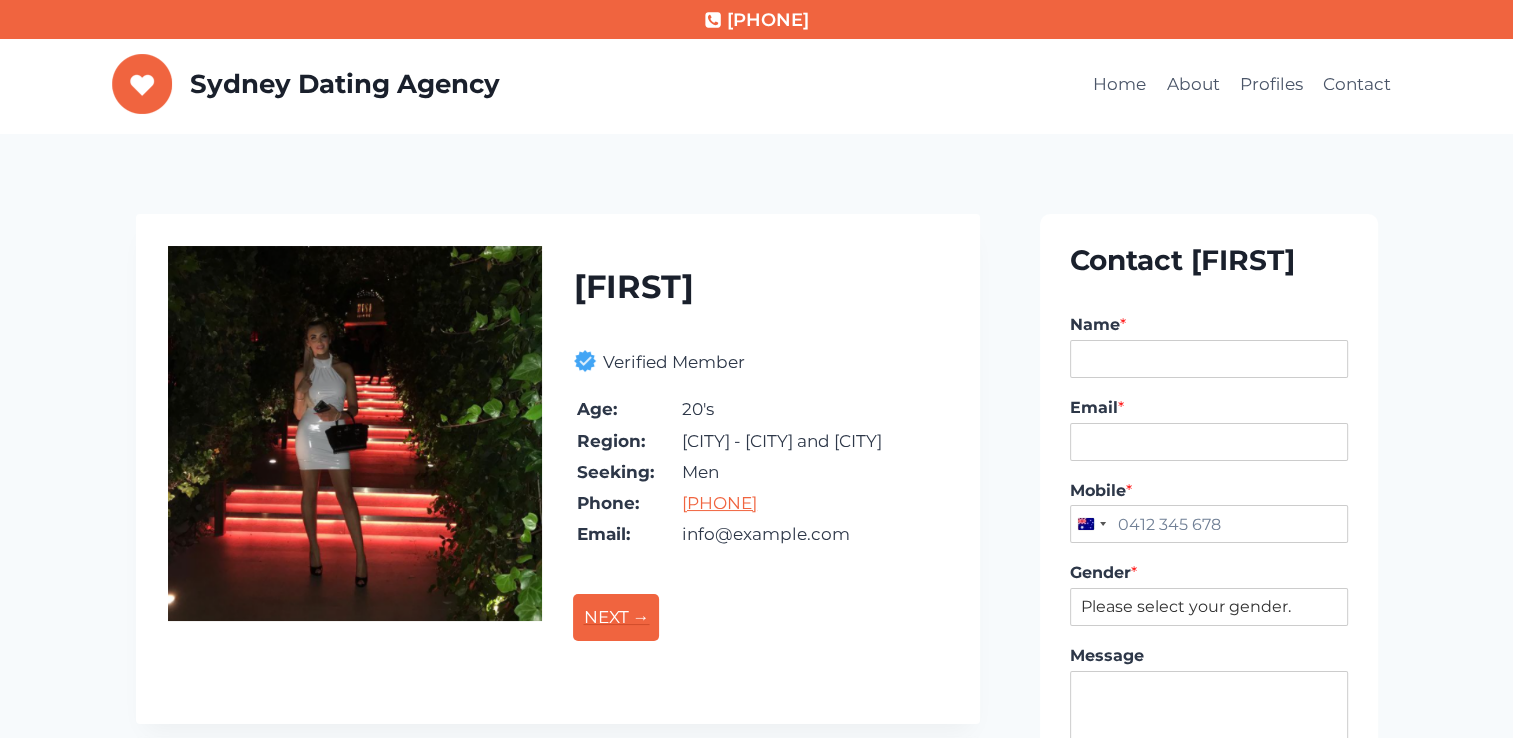 drag, startPoint x: 0, startPoint y: 0, endPoint x: 615, endPoint y: 628, distance: 878.9818 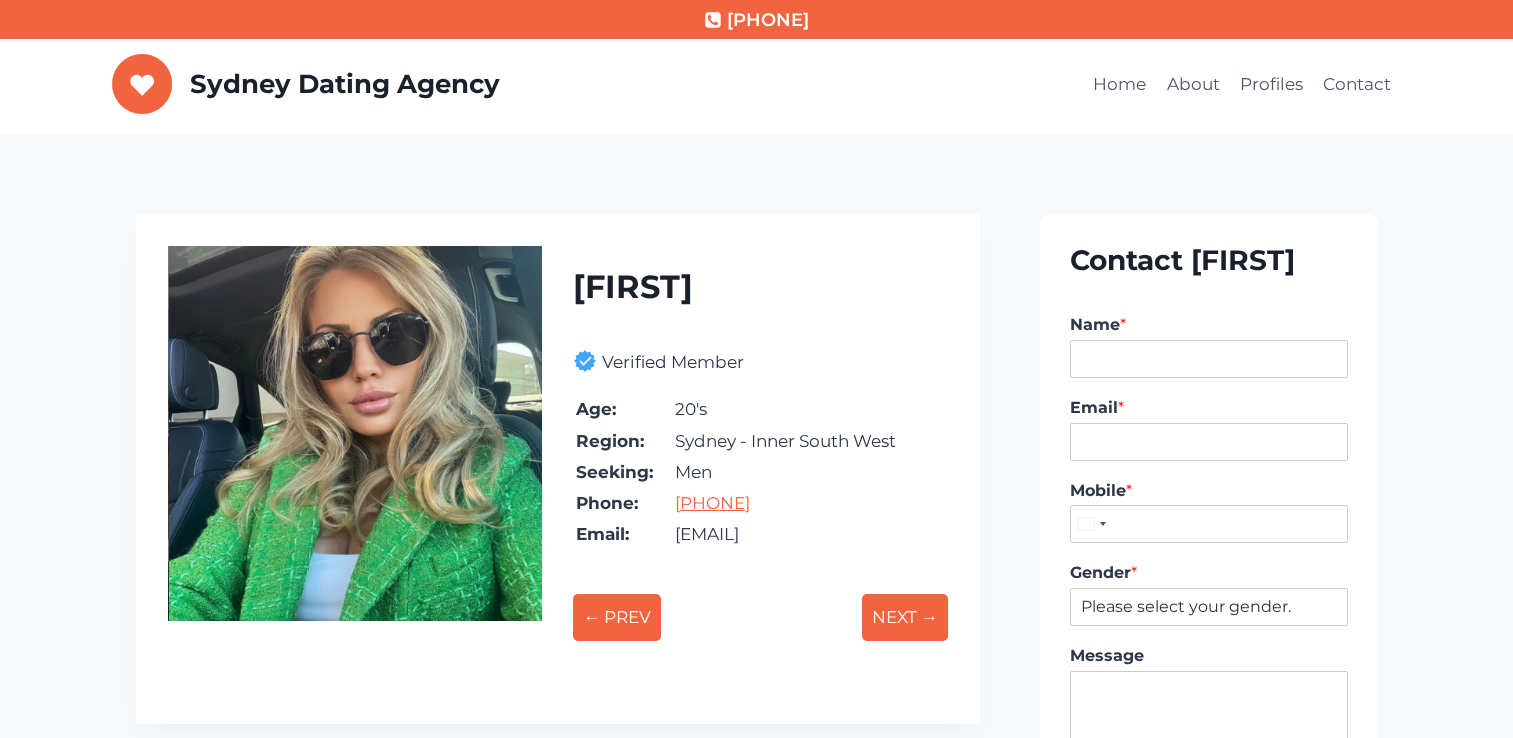 scroll, scrollTop: 0, scrollLeft: 0, axis: both 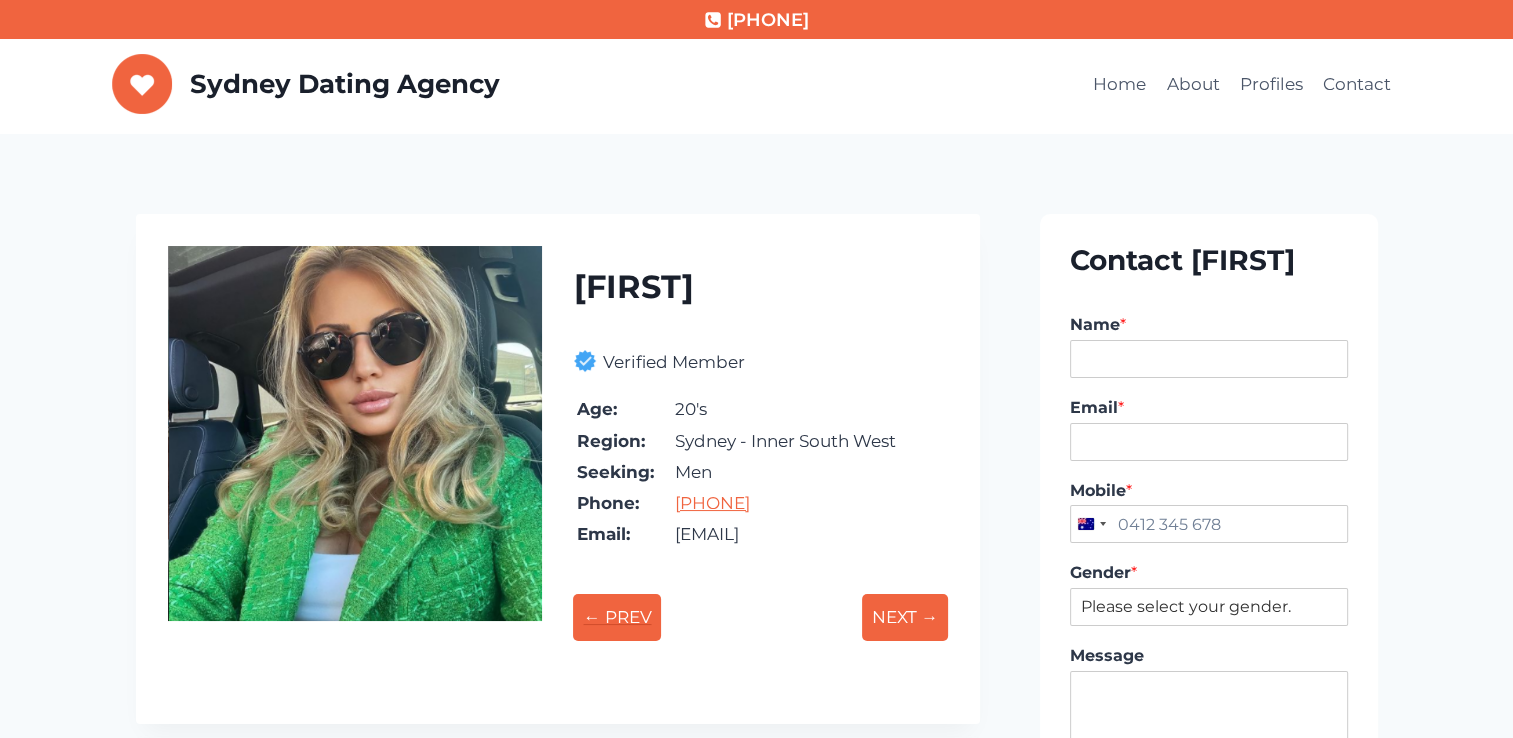 click on "← PREV" at bounding box center (617, 617) 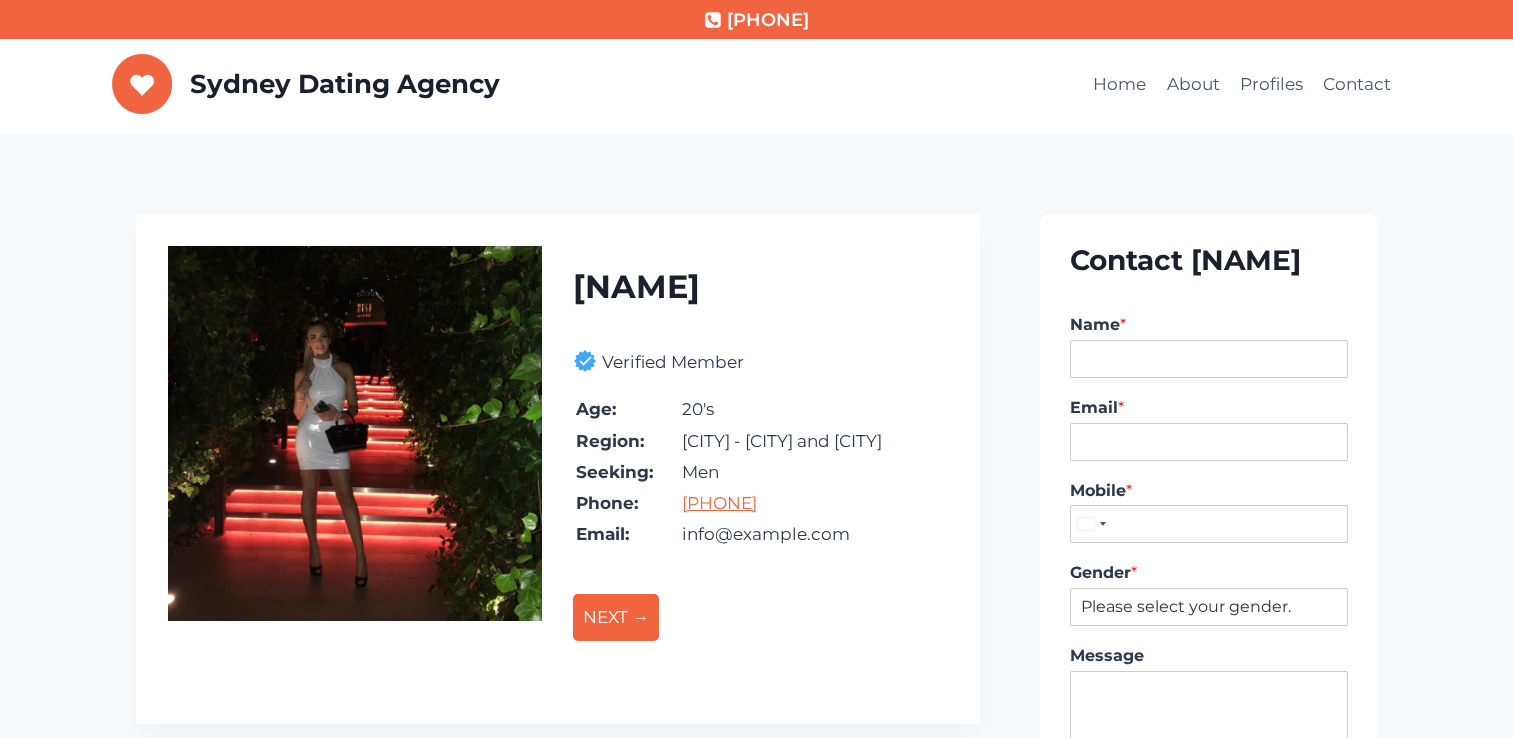 scroll, scrollTop: 0, scrollLeft: 0, axis: both 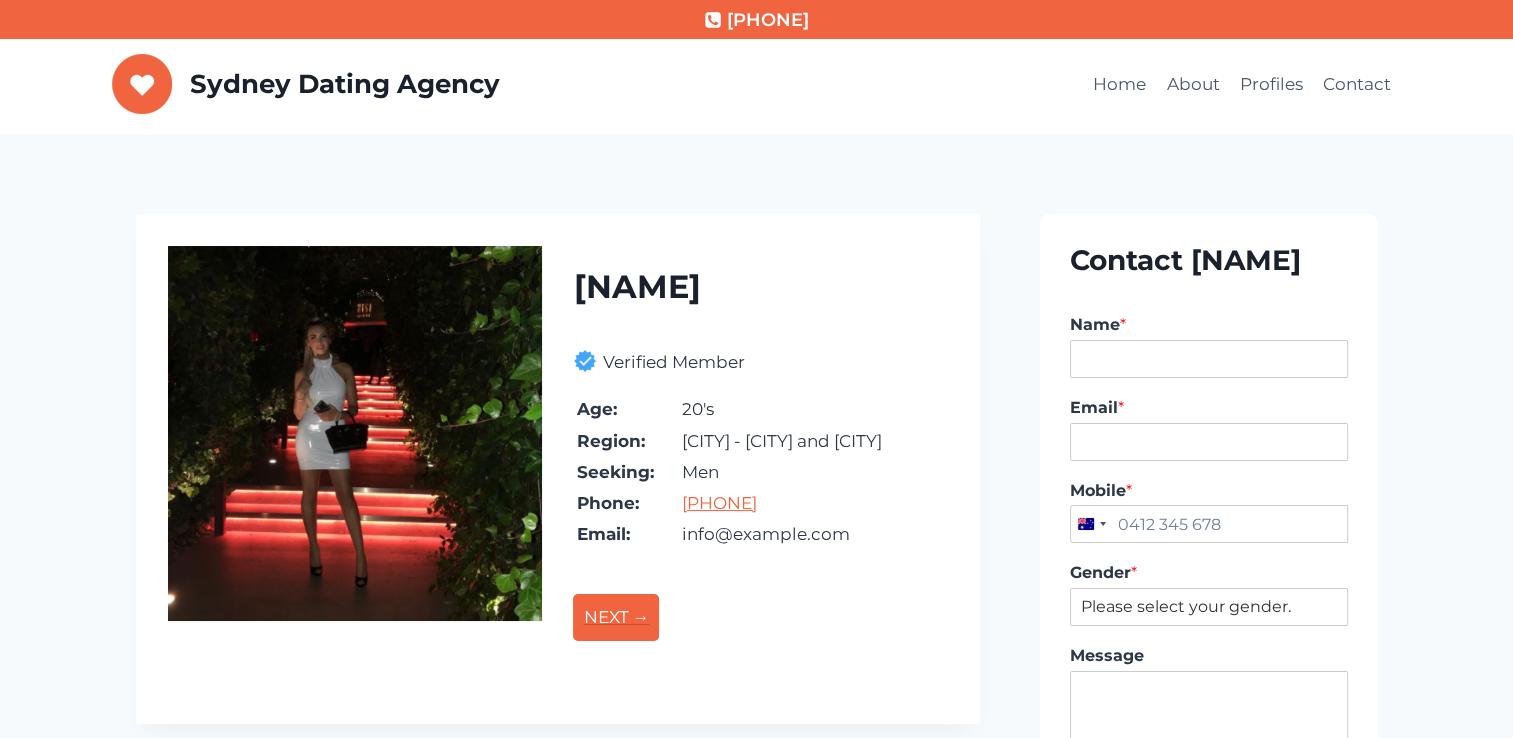 drag, startPoint x: 0, startPoint y: 0, endPoint x: 615, endPoint y: 628, distance: 878.9818 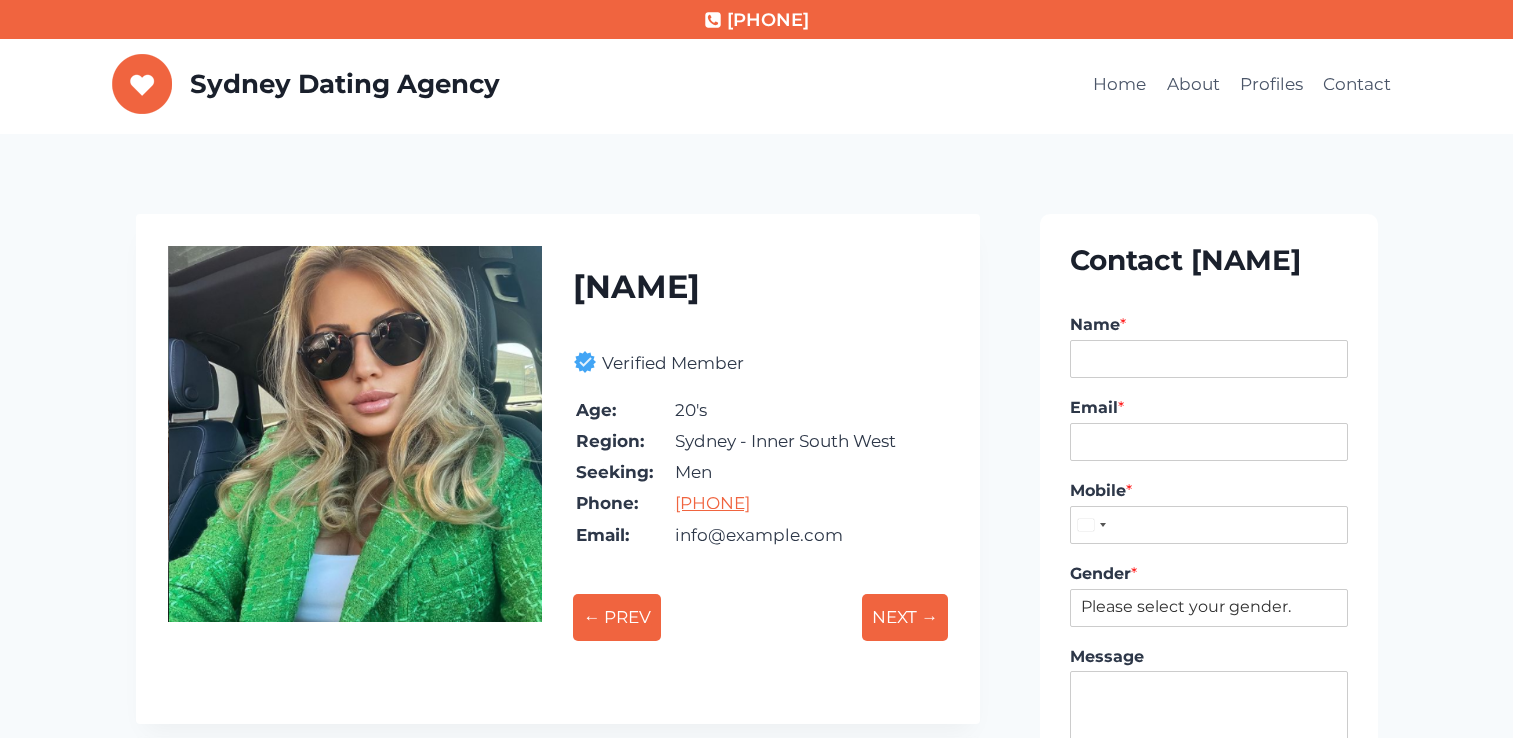 scroll, scrollTop: 0, scrollLeft: 0, axis: both 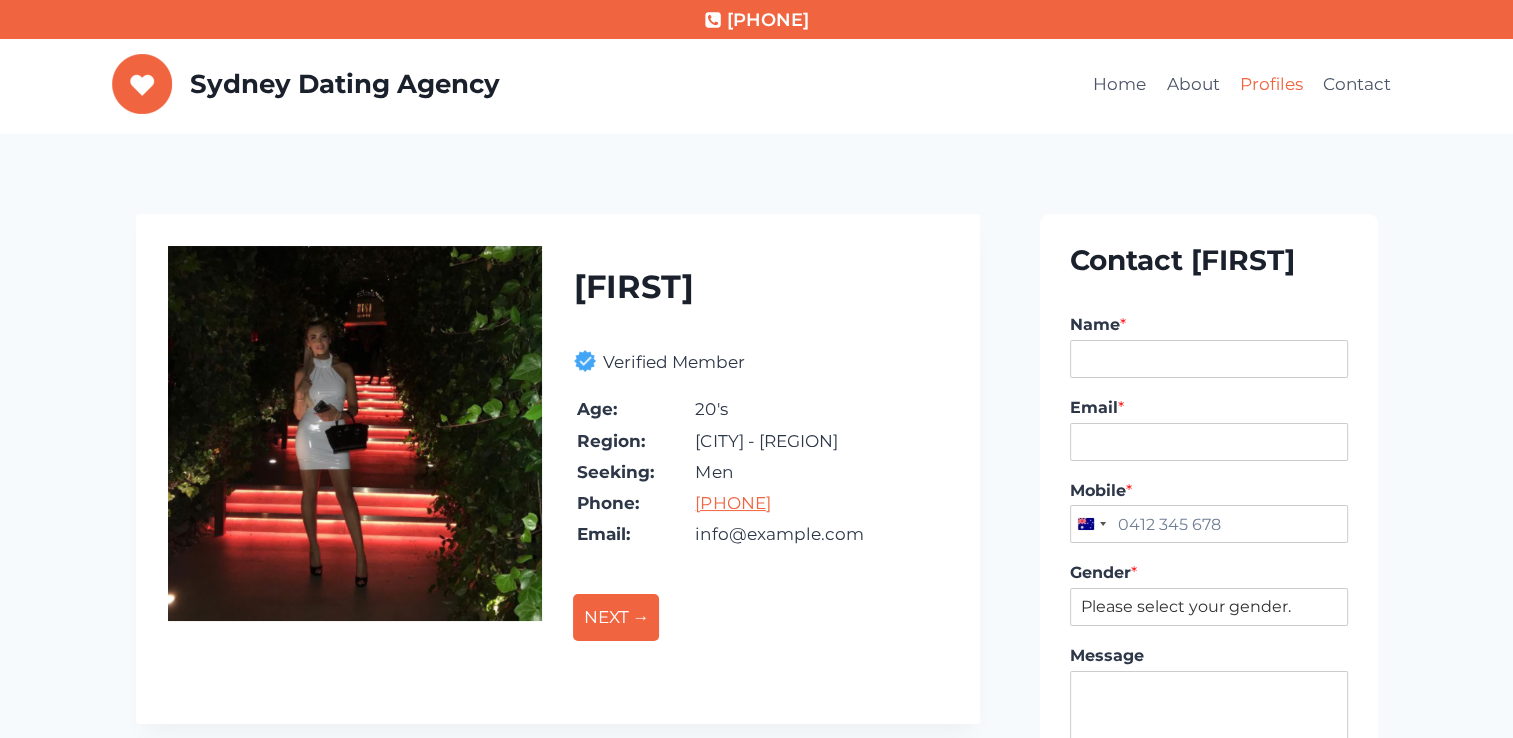 click on "Profiles" at bounding box center [1271, 85] 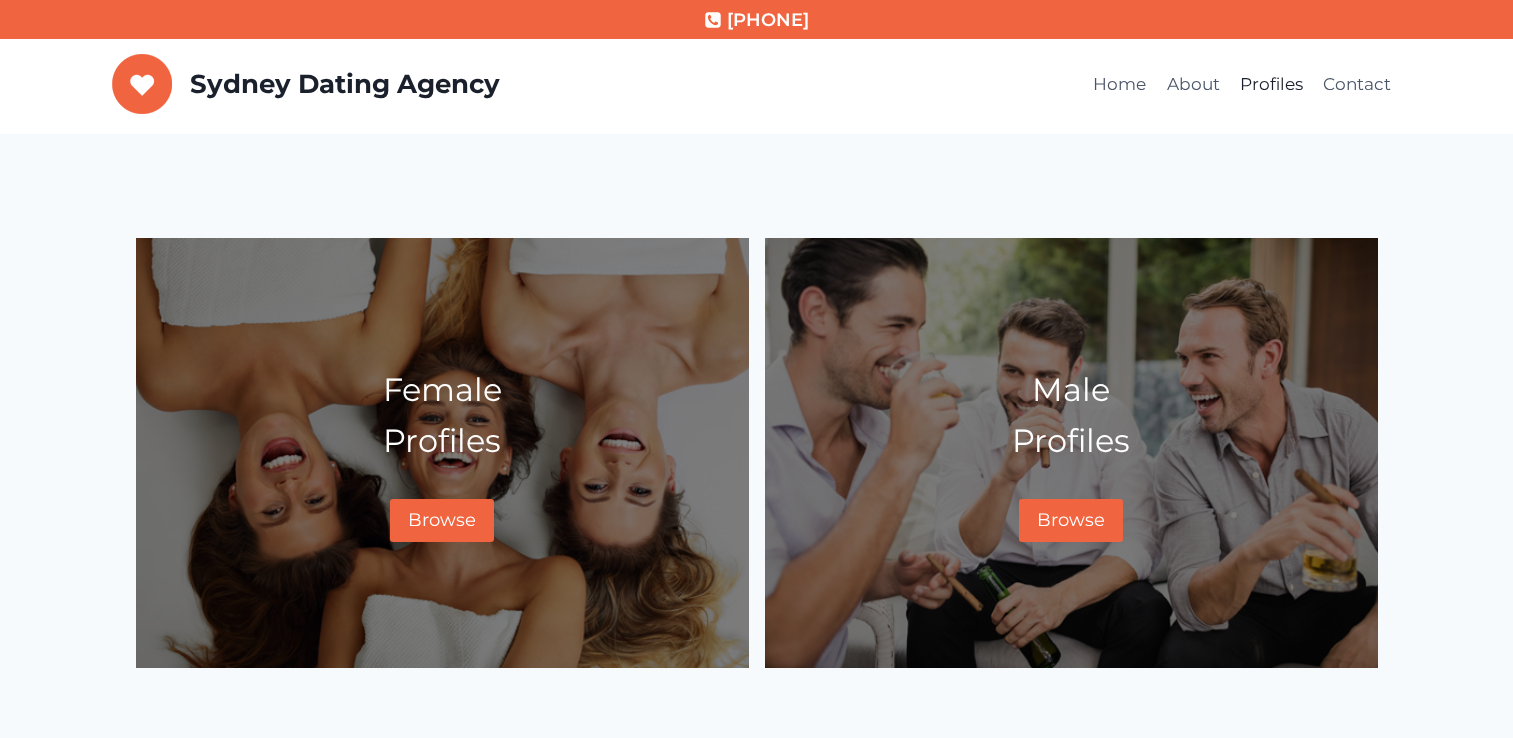 scroll, scrollTop: 0, scrollLeft: 0, axis: both 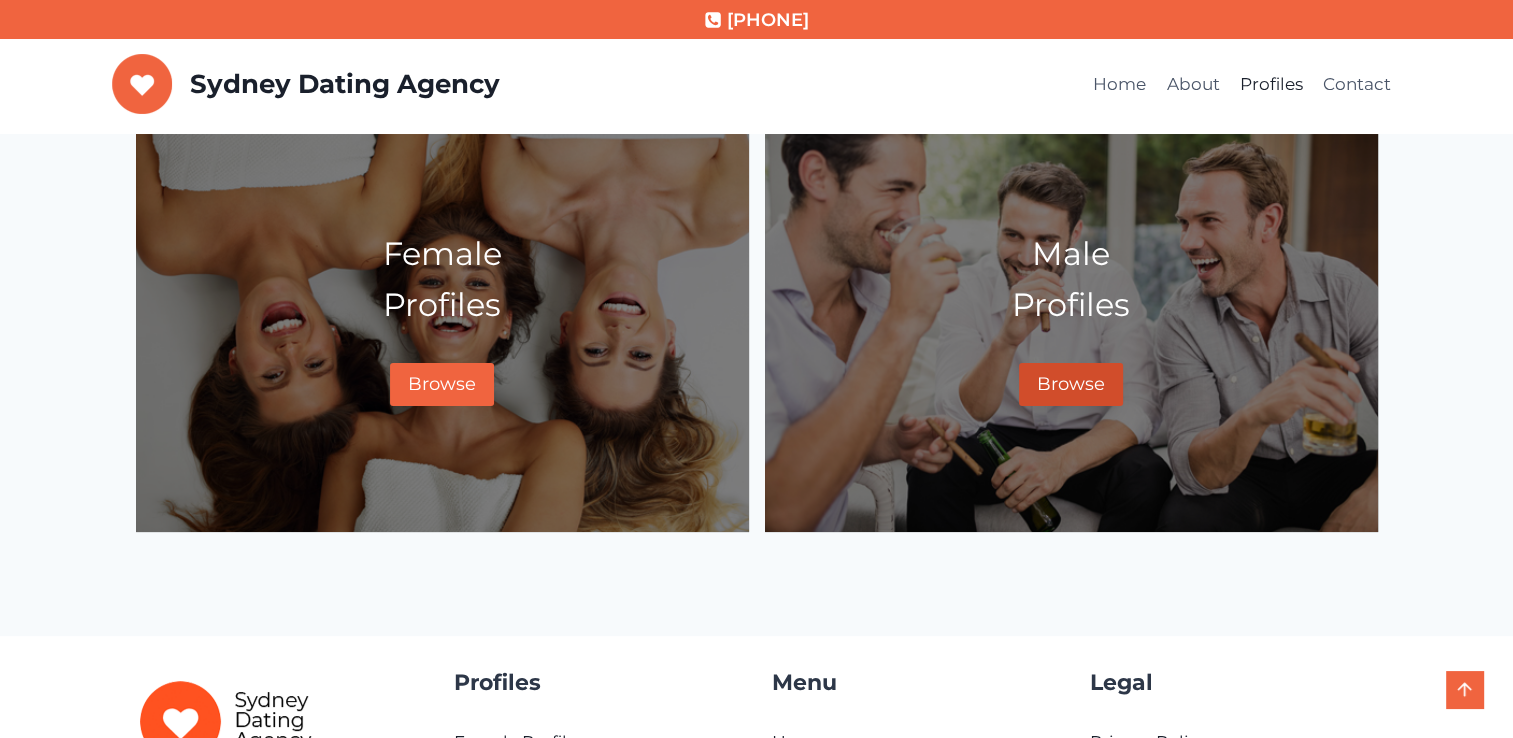 click on "Browse" at bounding box center [1071, 384] 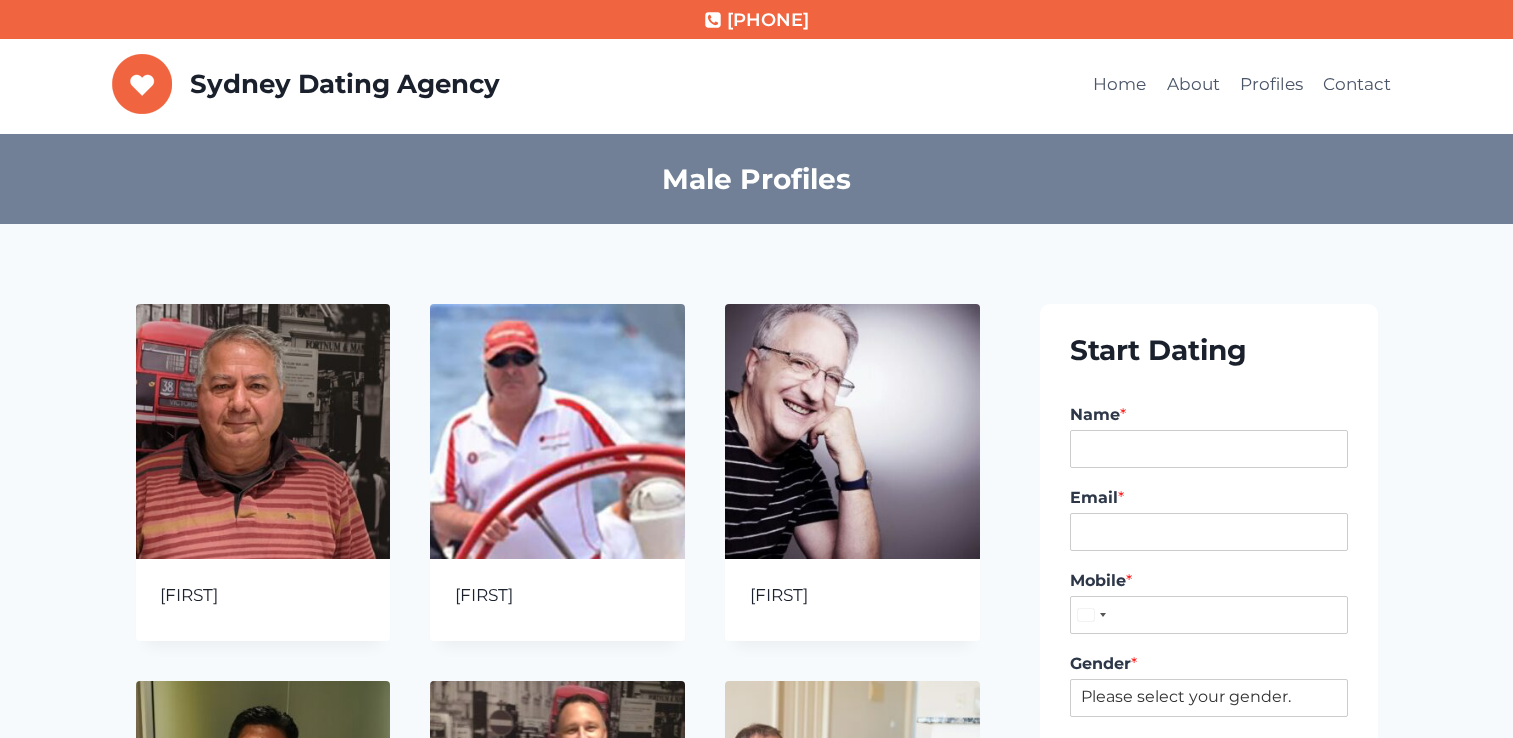 scroll, scrollTop: 0, scrollLeft: 0, axis: both 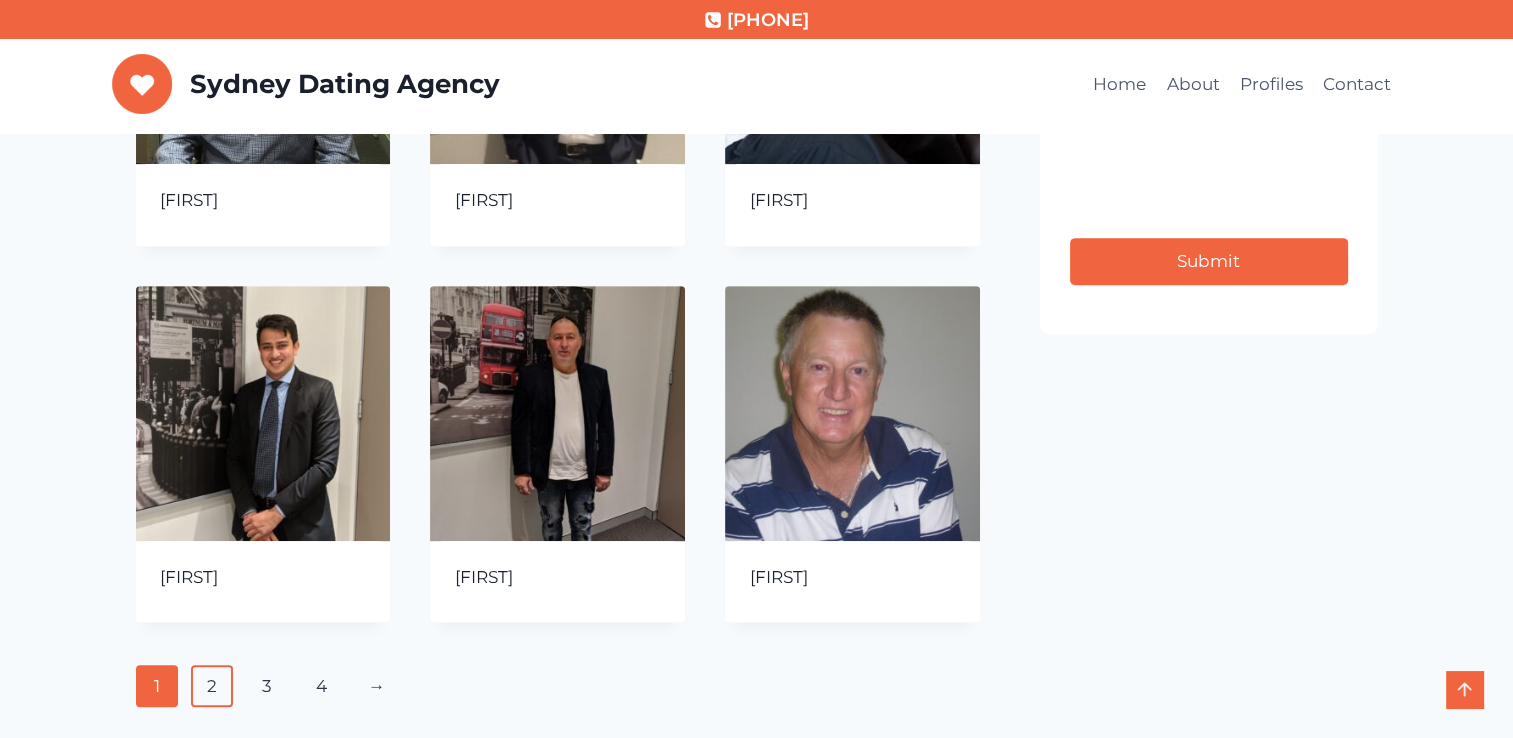 click on "2" at bounding box center (212, 686) 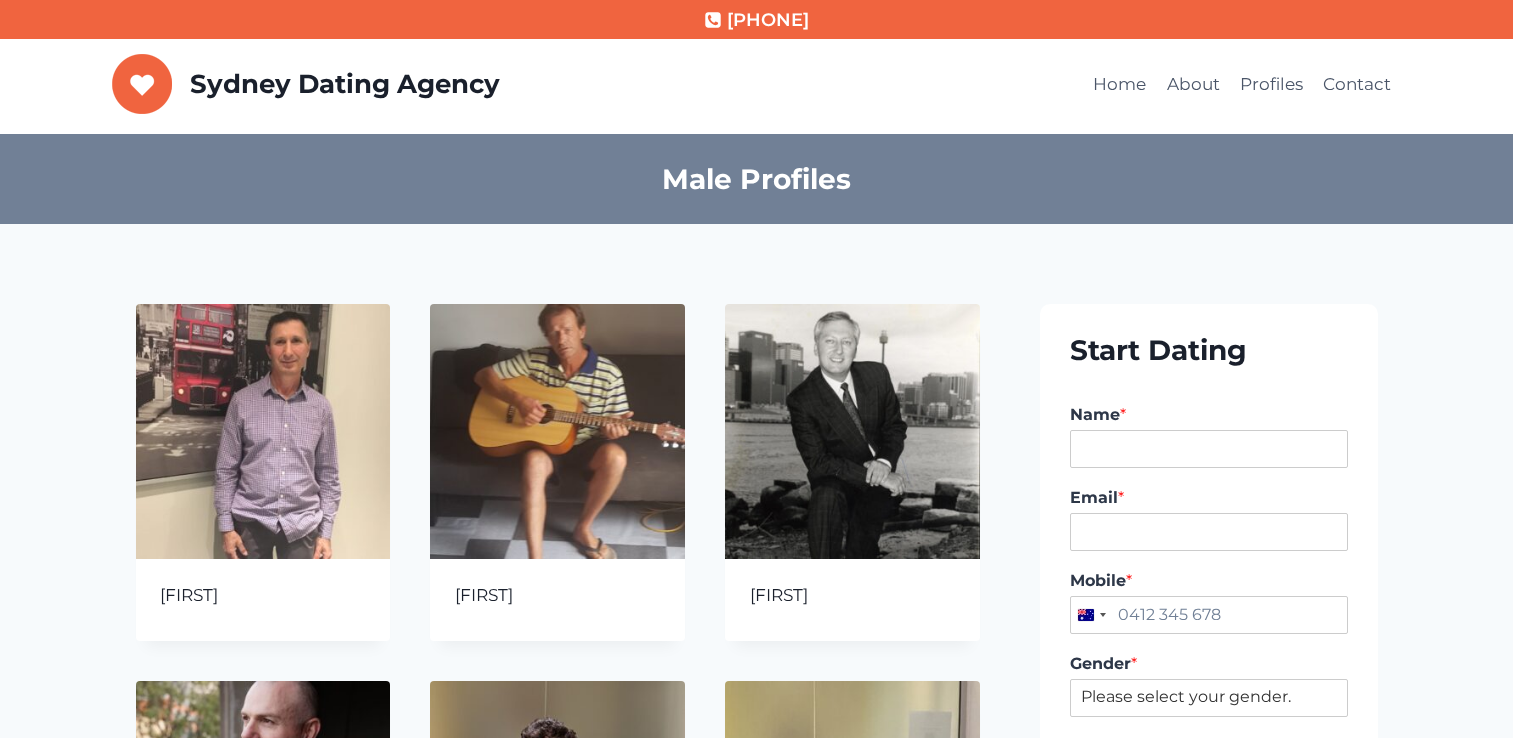 scroll, scrollTop: 0, scrollLeft: 0, axis: both 